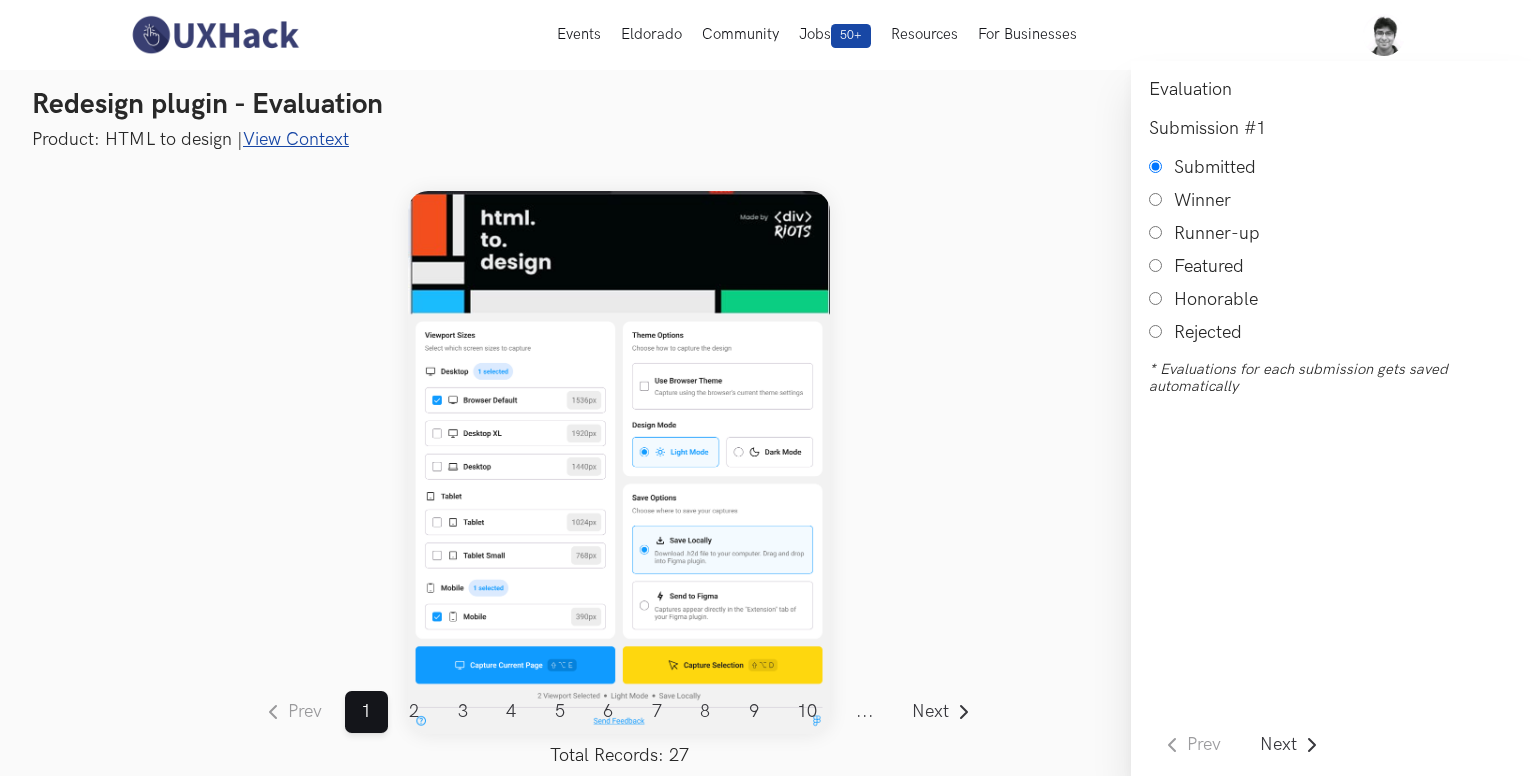 scroll, scrollTop: 0, scrollLeft: 0, axis: both 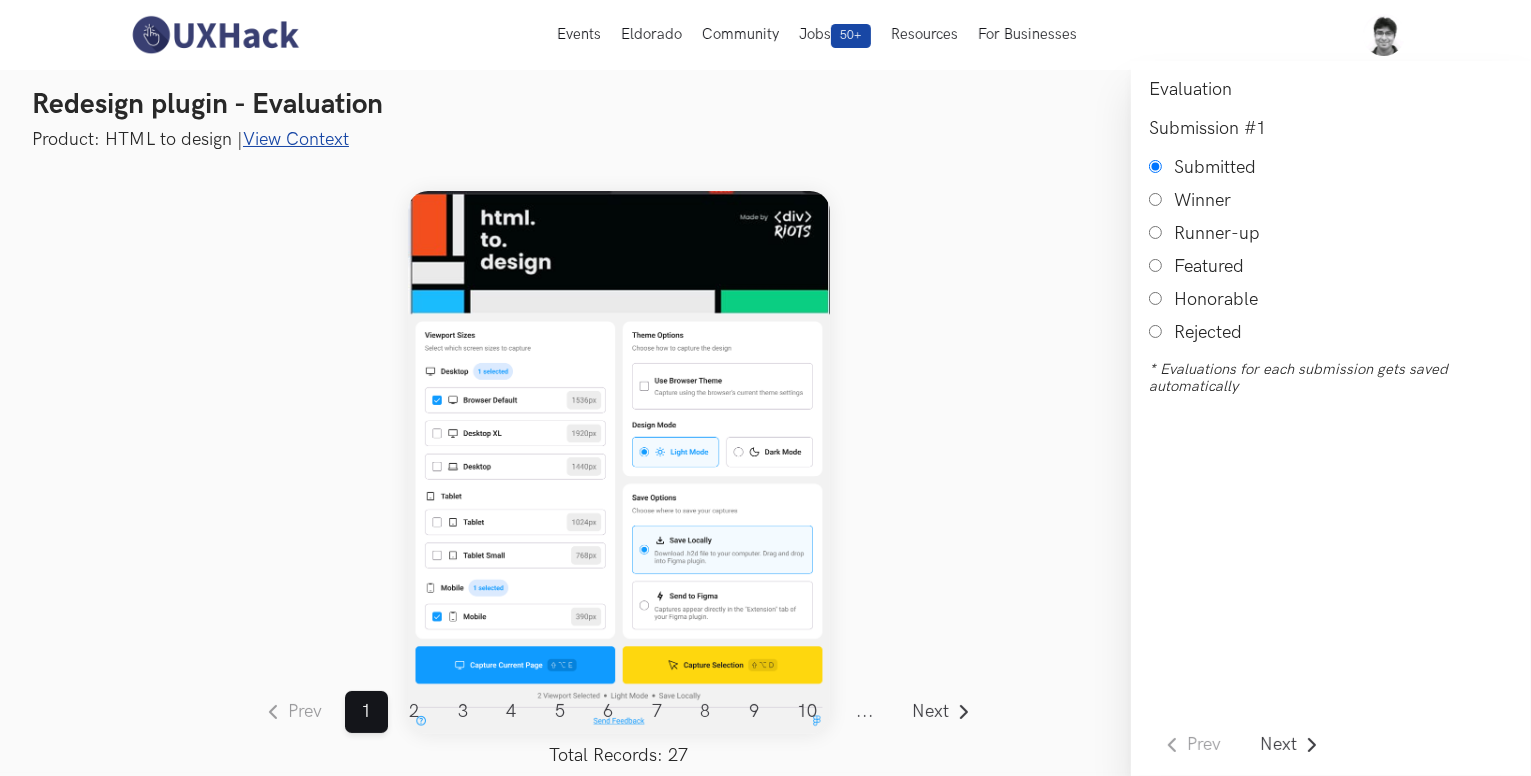 click on "View Context" at bounding box center (296, 139) 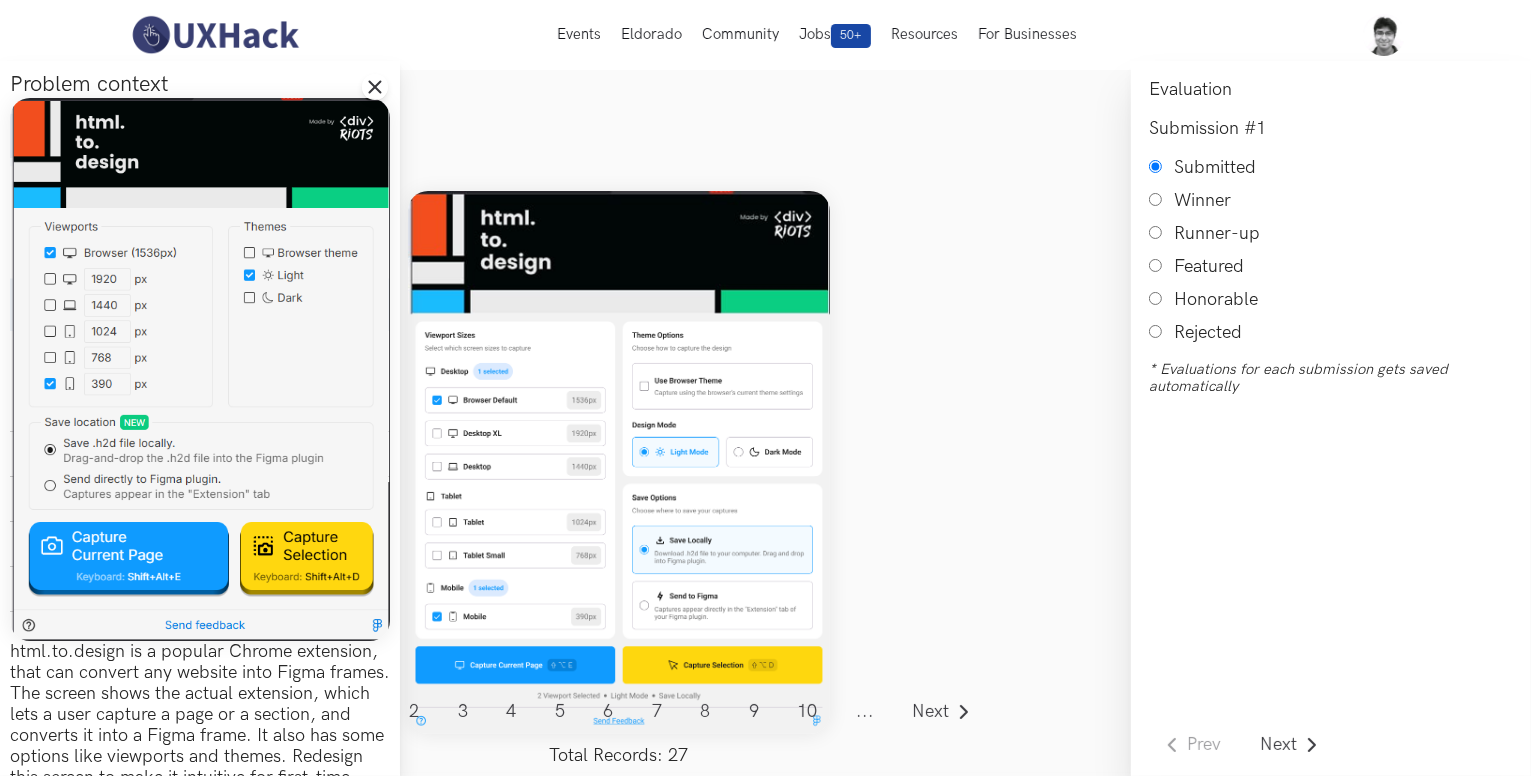 scroll, scrollTop: 133, scrollLeft: 0, axis: vertical 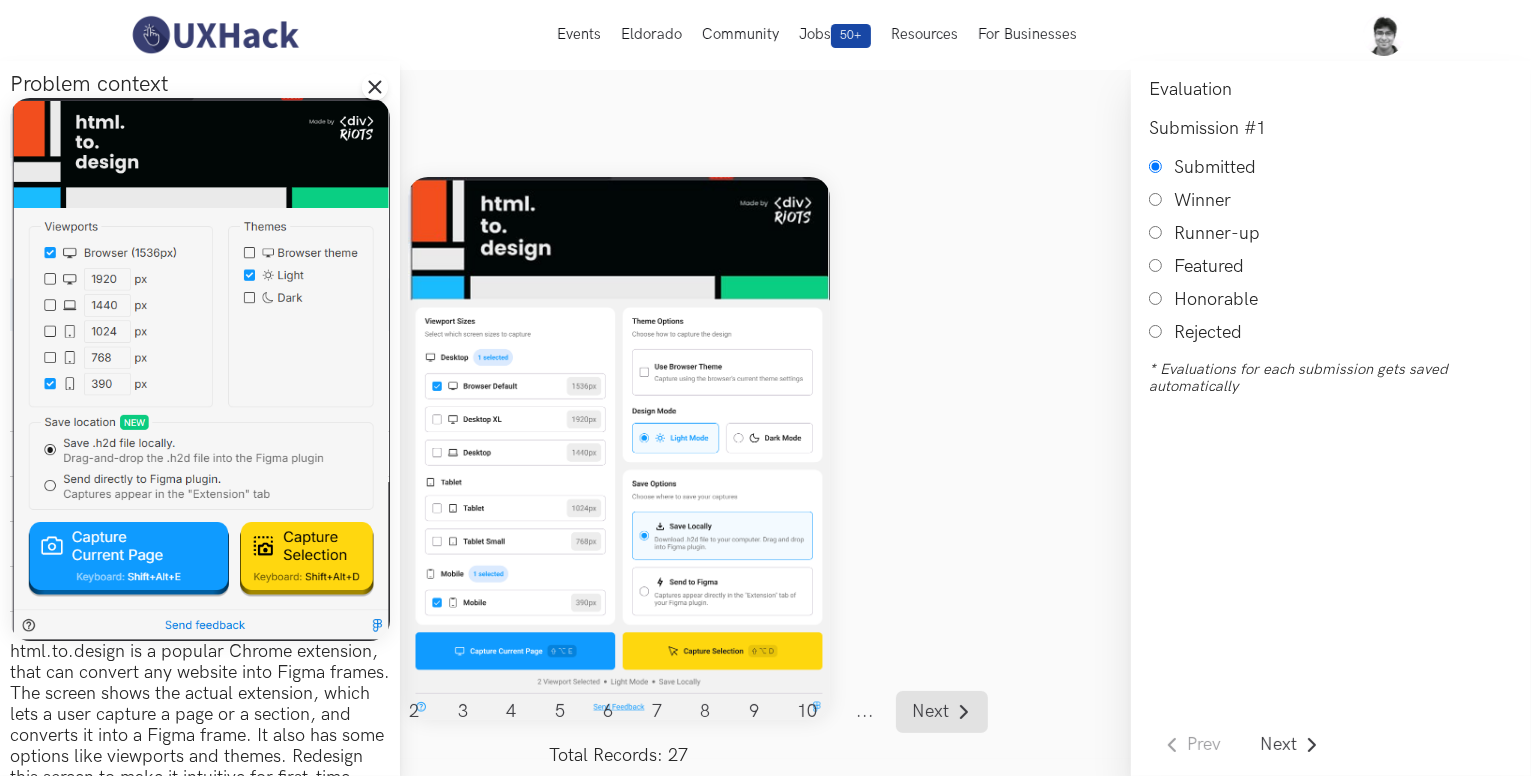 click on "Next" at bounding box center [931, 712] 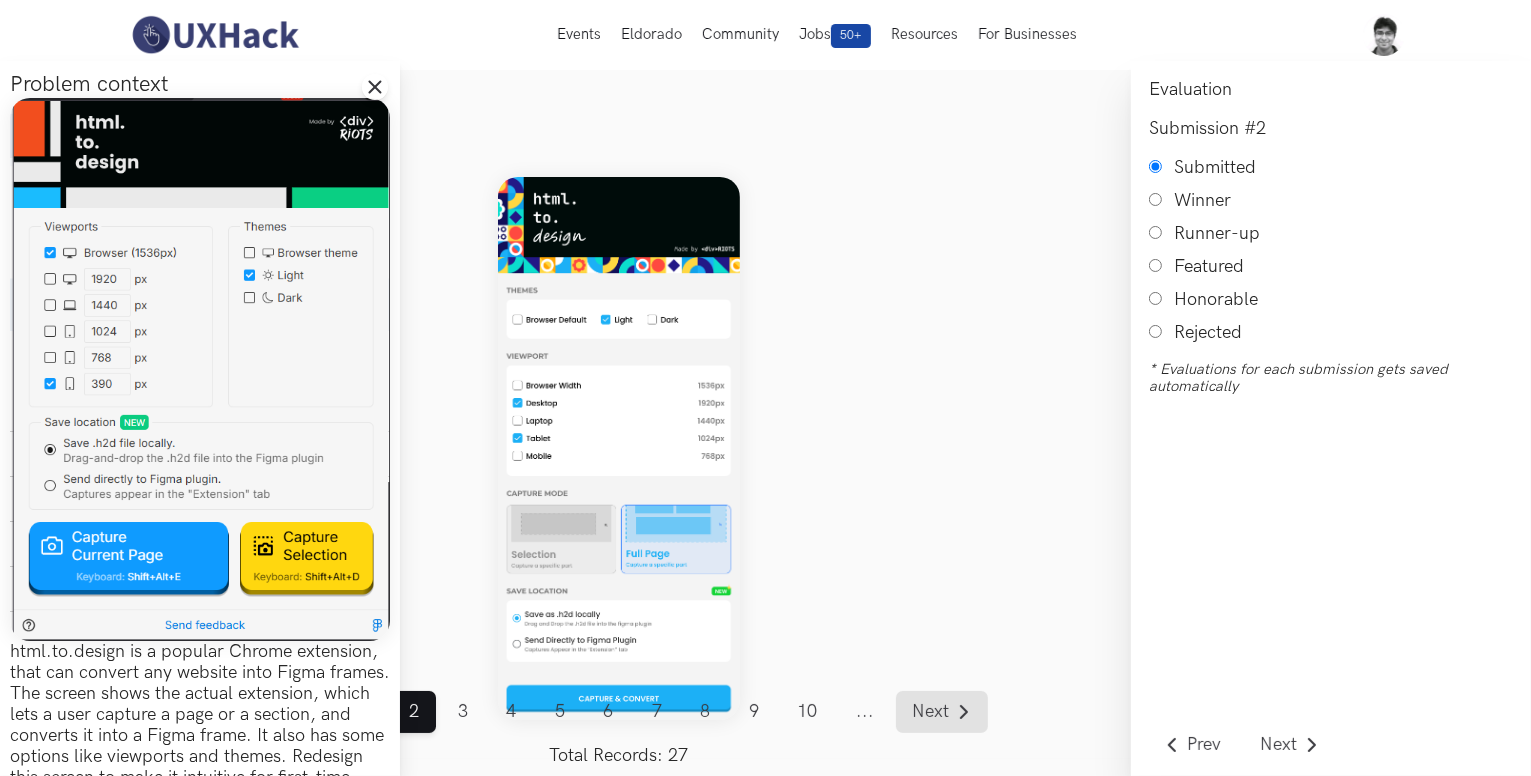 click 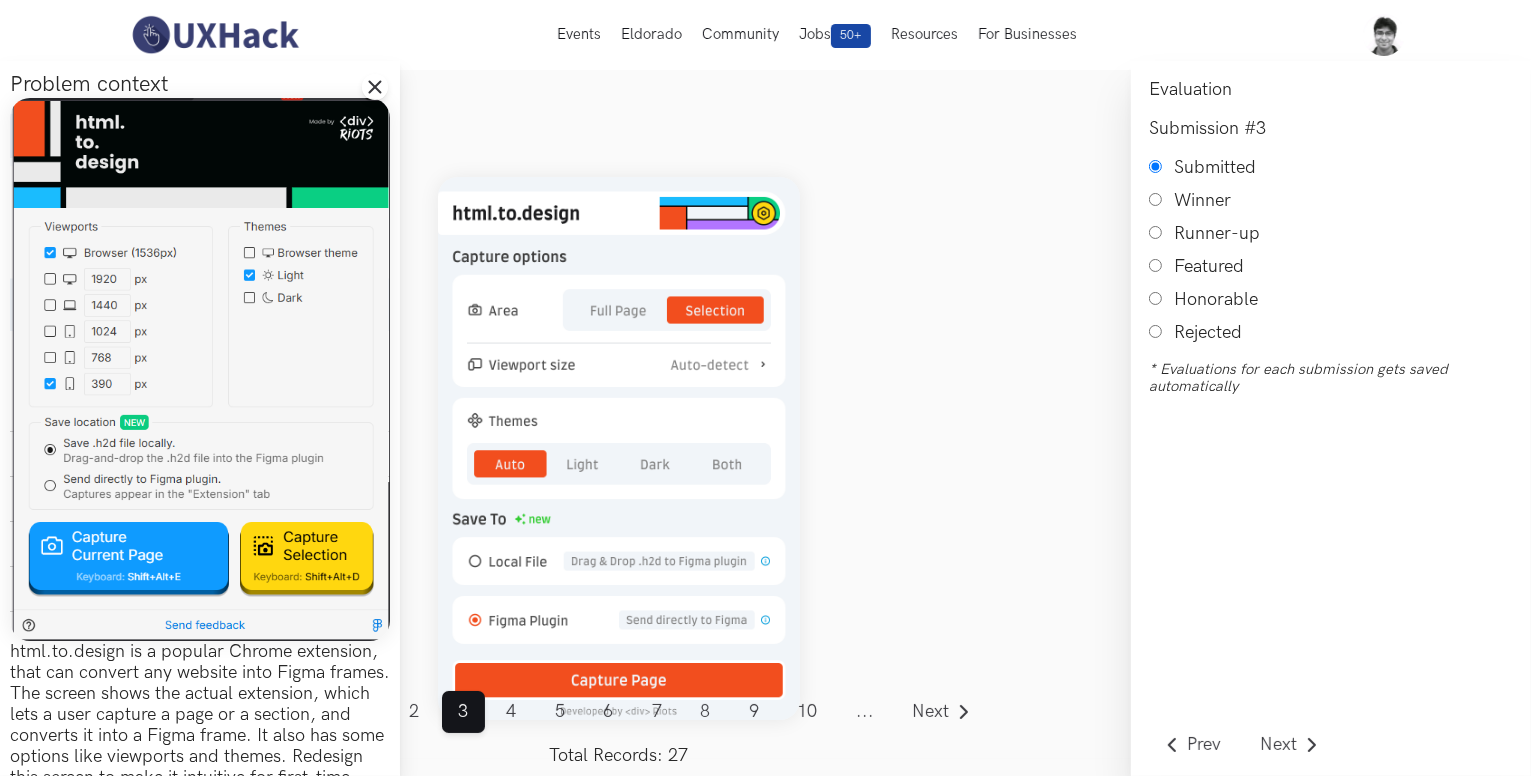 click on "Honorable" at bounding box center [1155, 298] 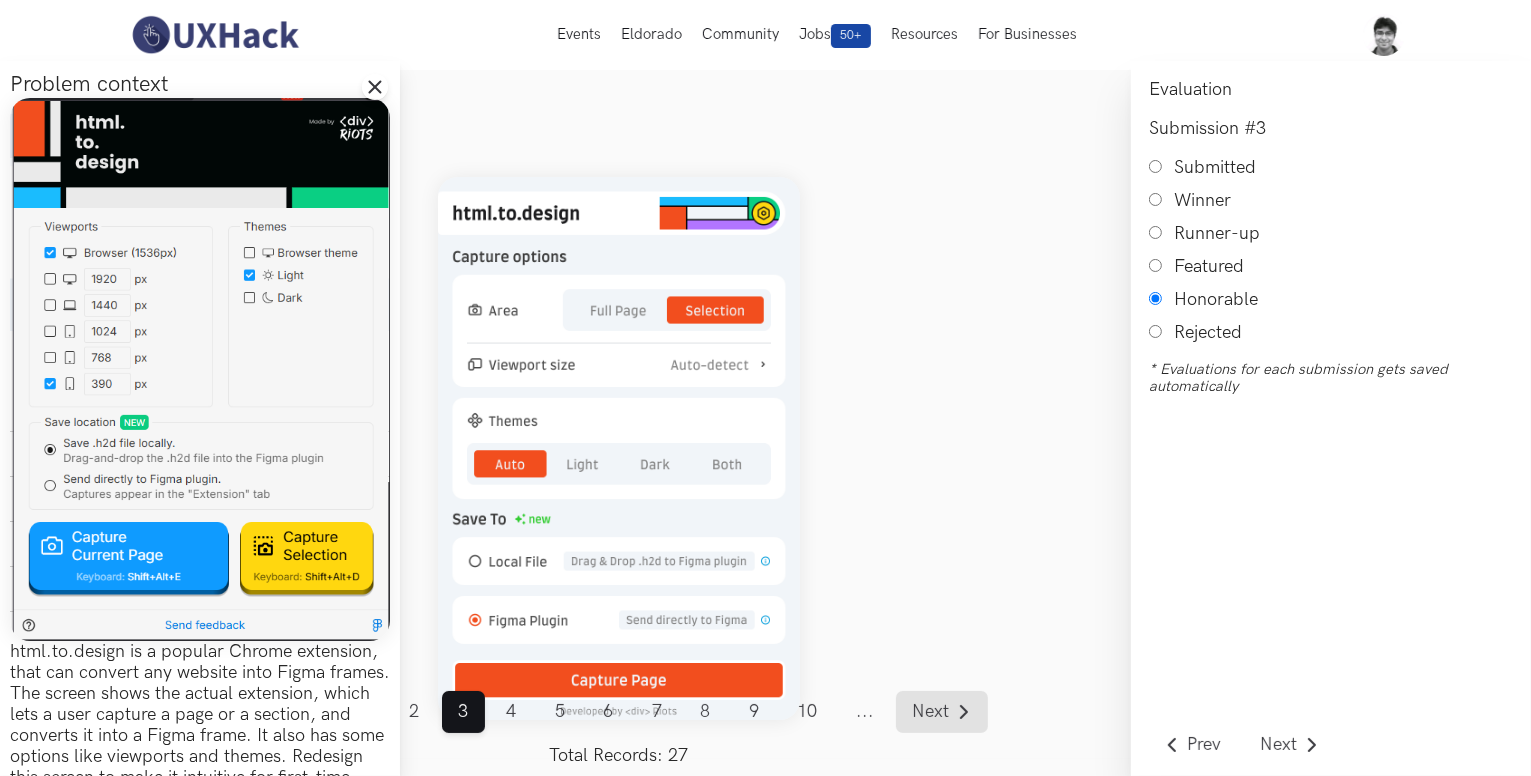 click on "Next" at bounding box center [931, 712] 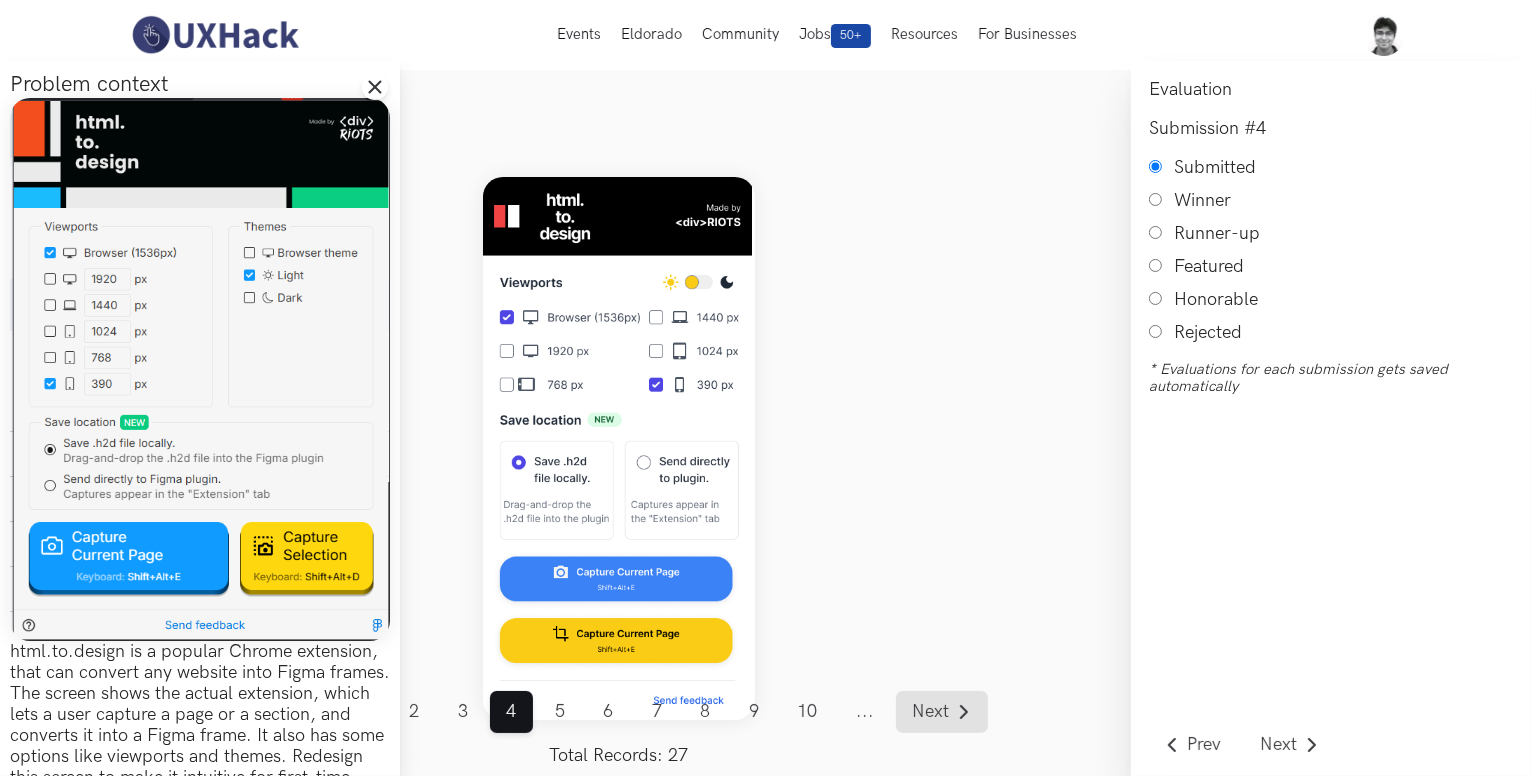 click on "Next" at bounding box center [931, 712] 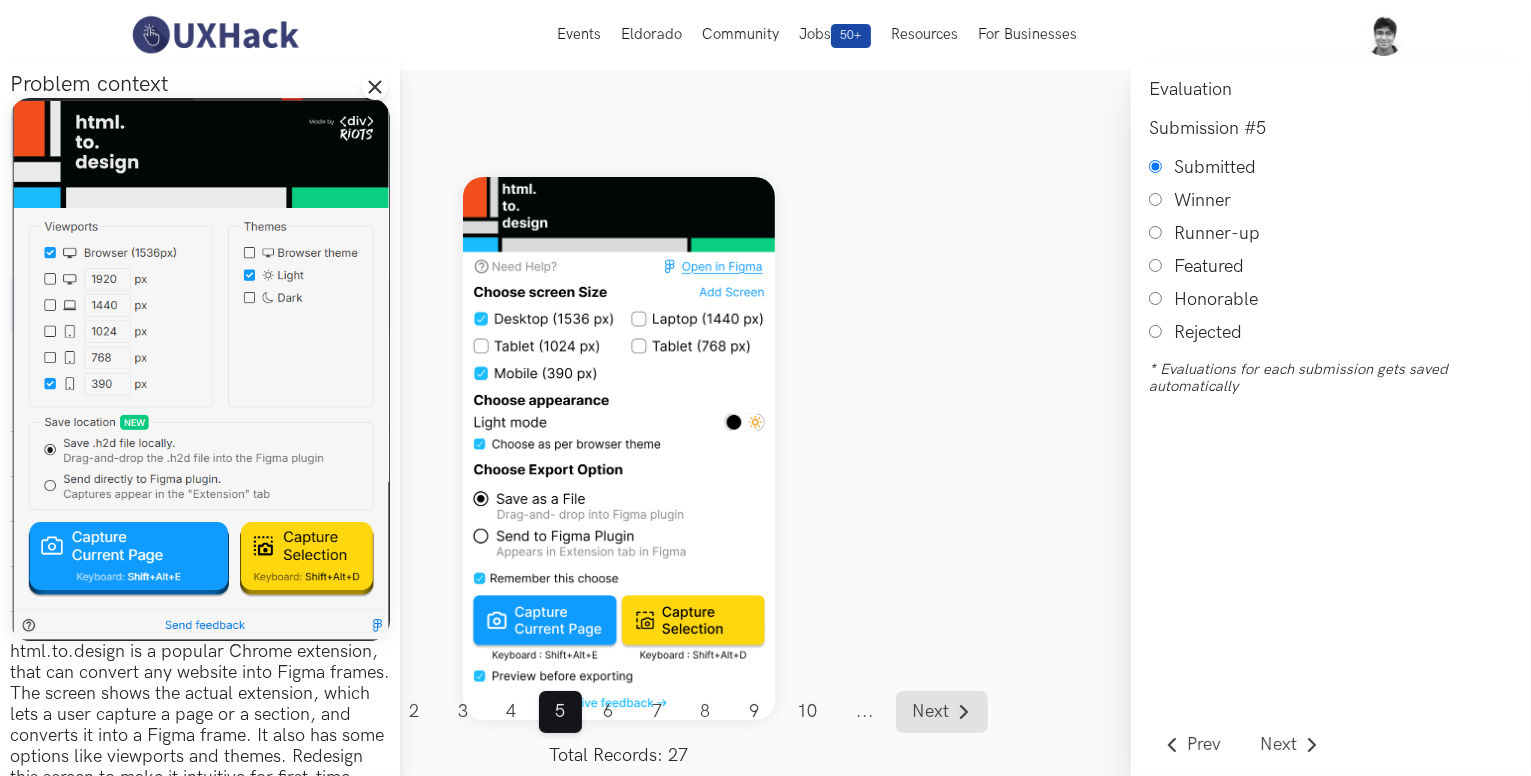 click on "Next" at bounding box center [942, 712] 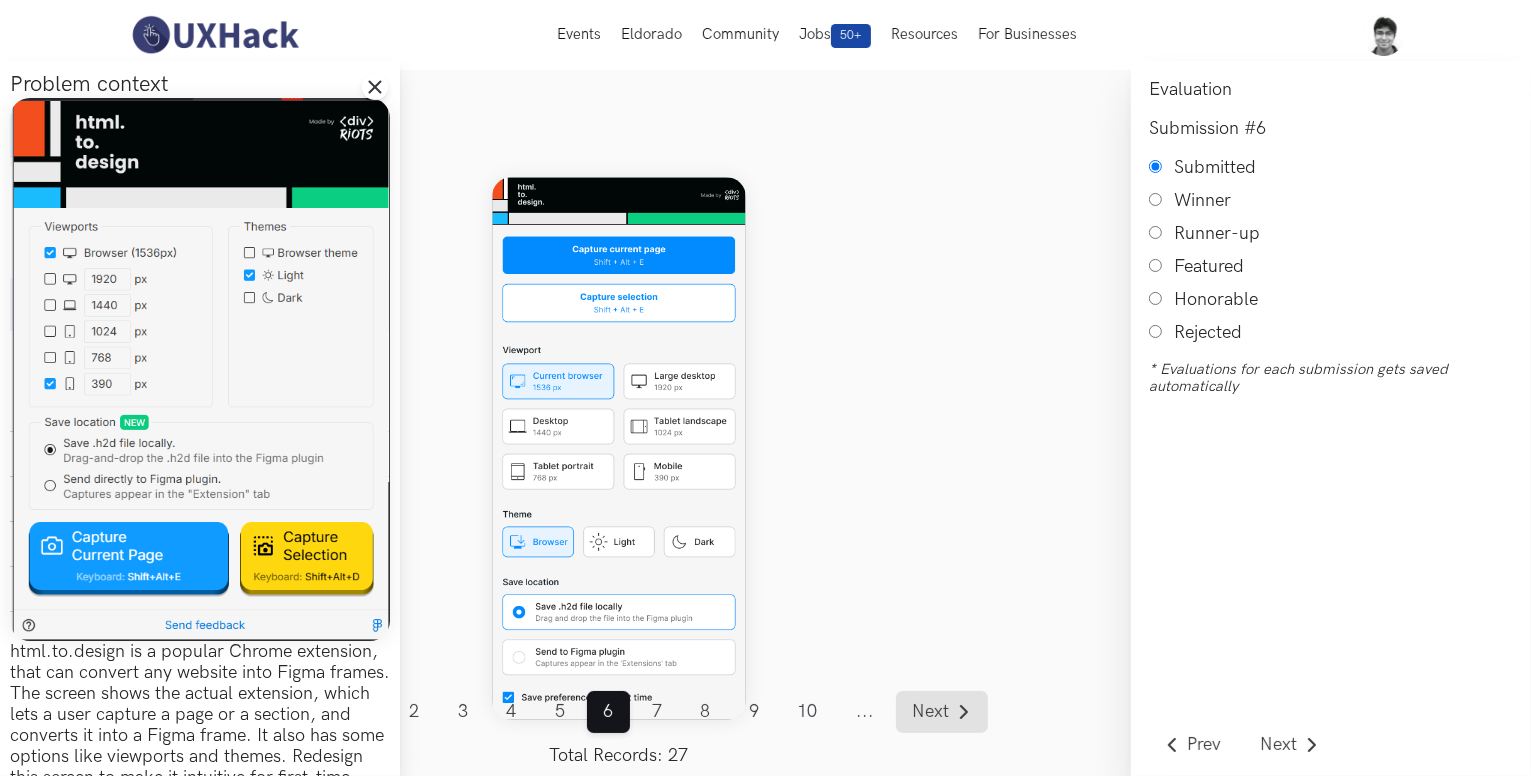 click on "Next" at bounding box center [931, 712] 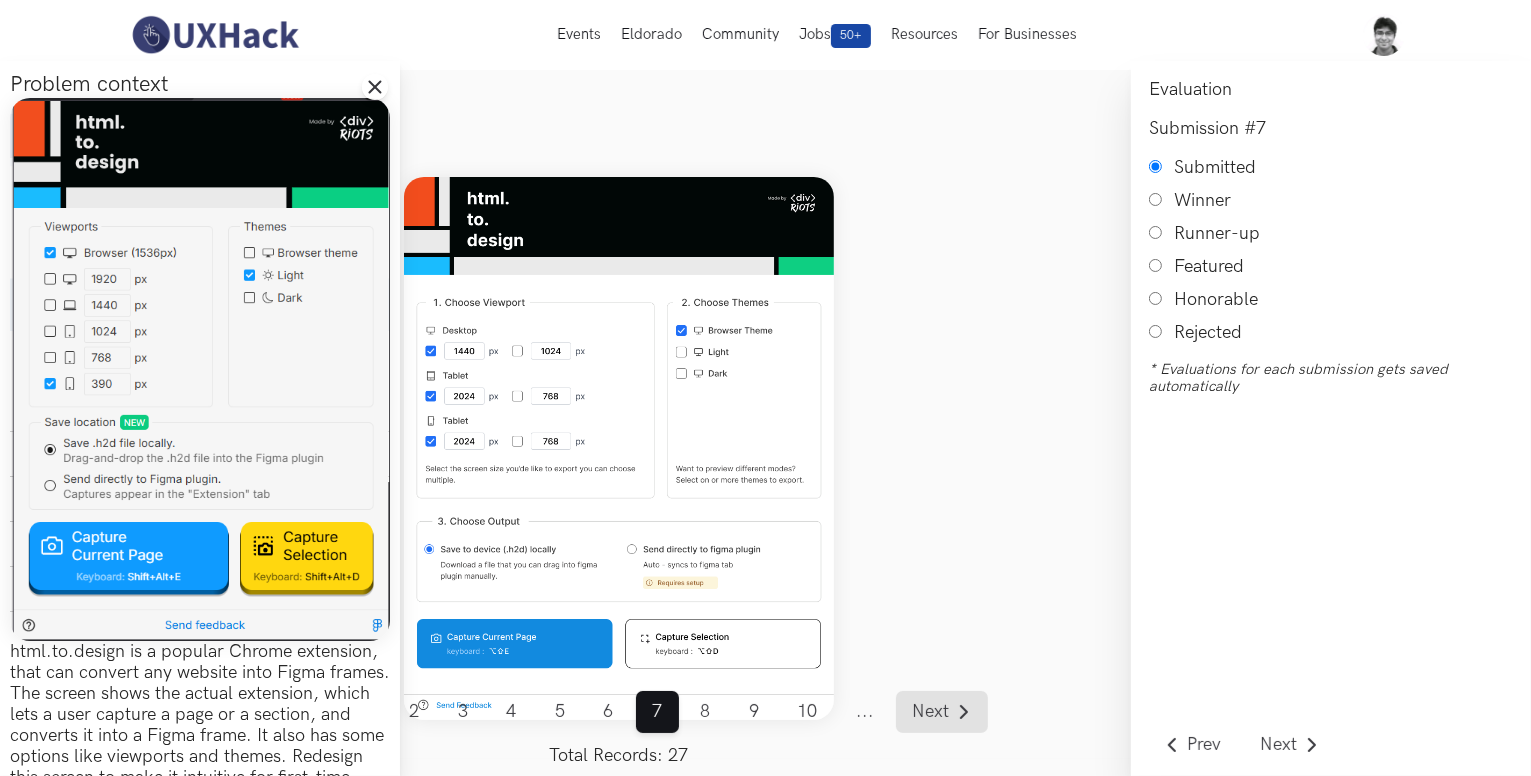 click on "Next" at bounding box center (931, 712) 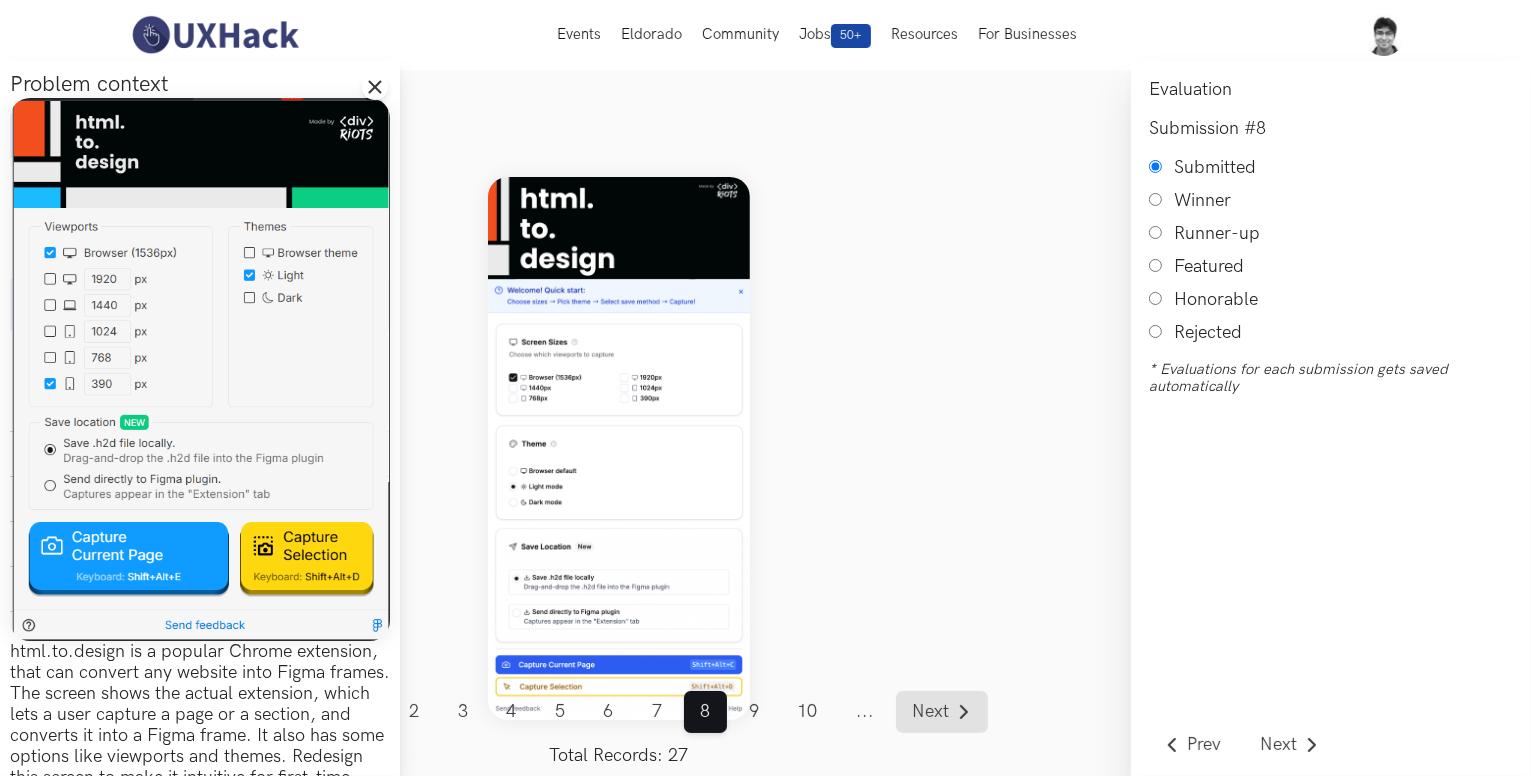 click on "Next" at bounding box center (931, 712) 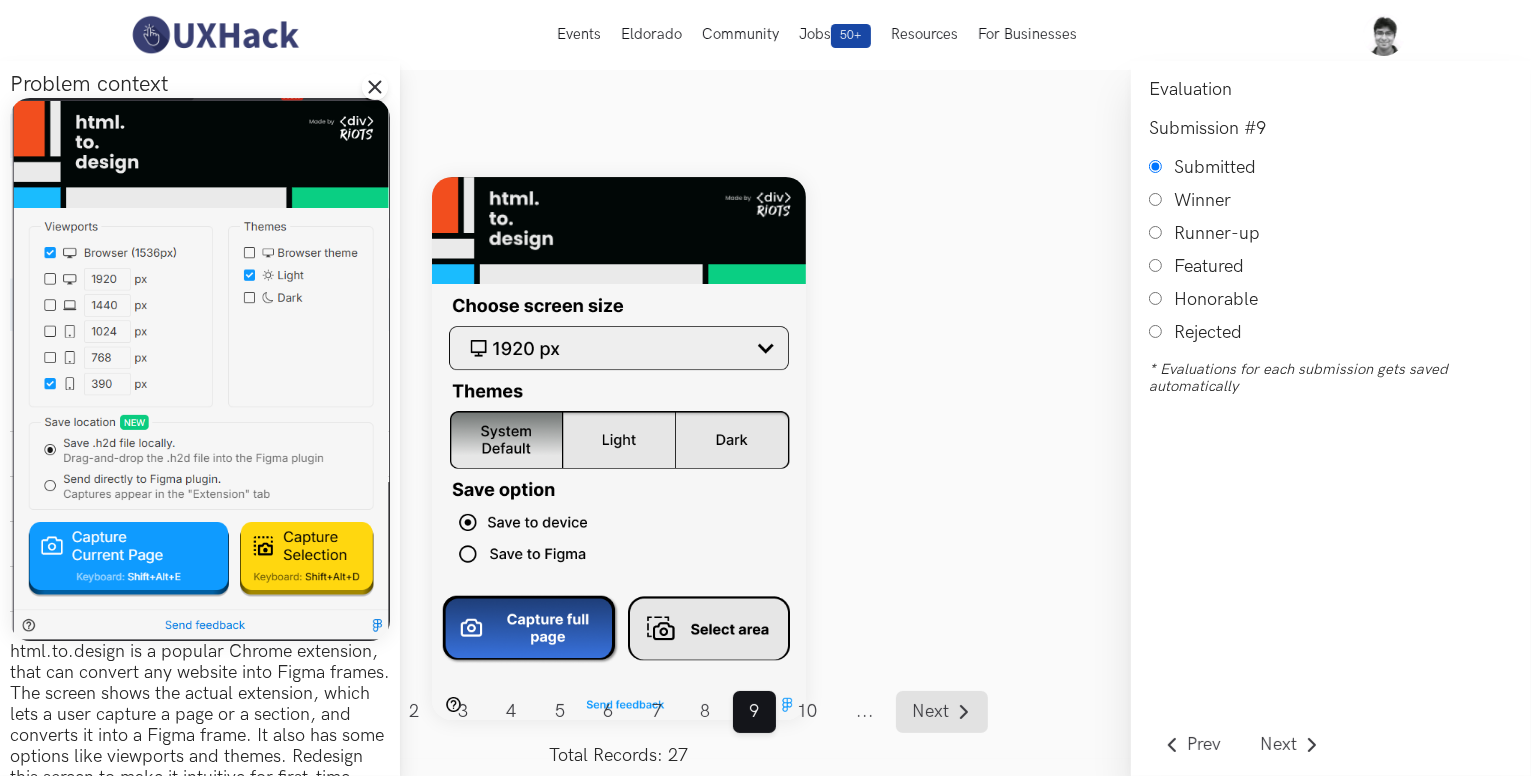 click on "Next" at bounding box center (931, 712) 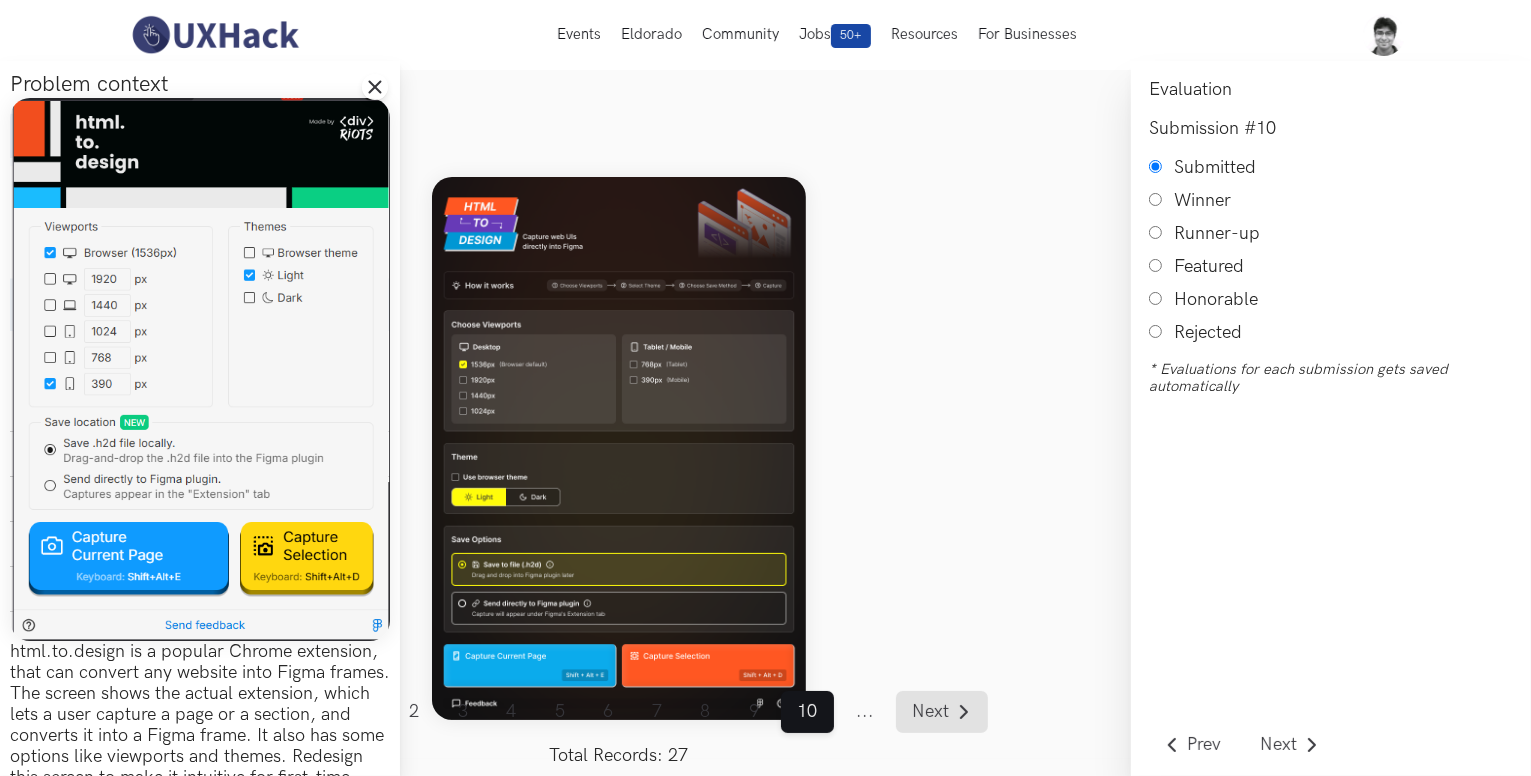 click on "Next" at bounding box center (931, 712) 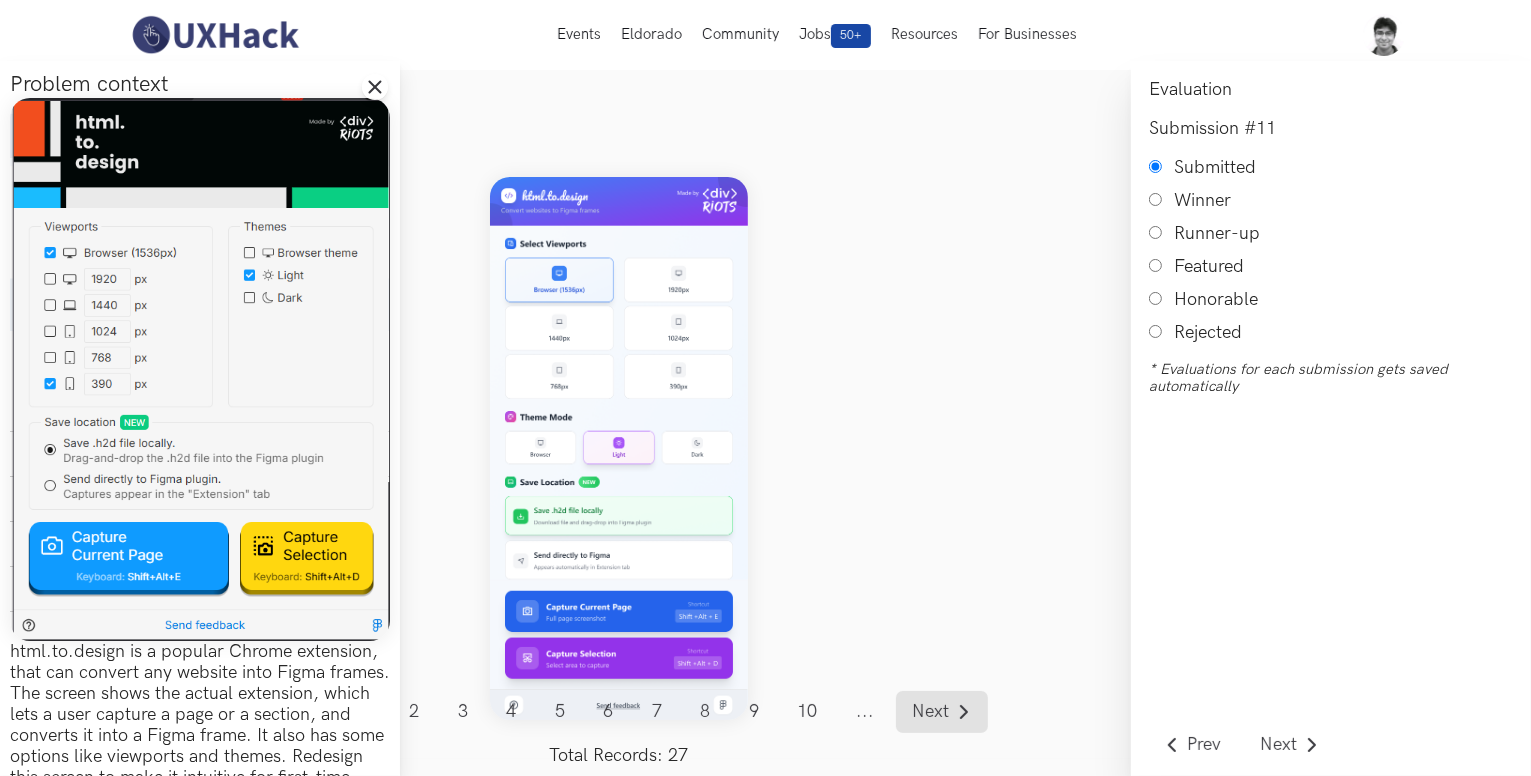 click on "Next" at bounding box center (942, 712) 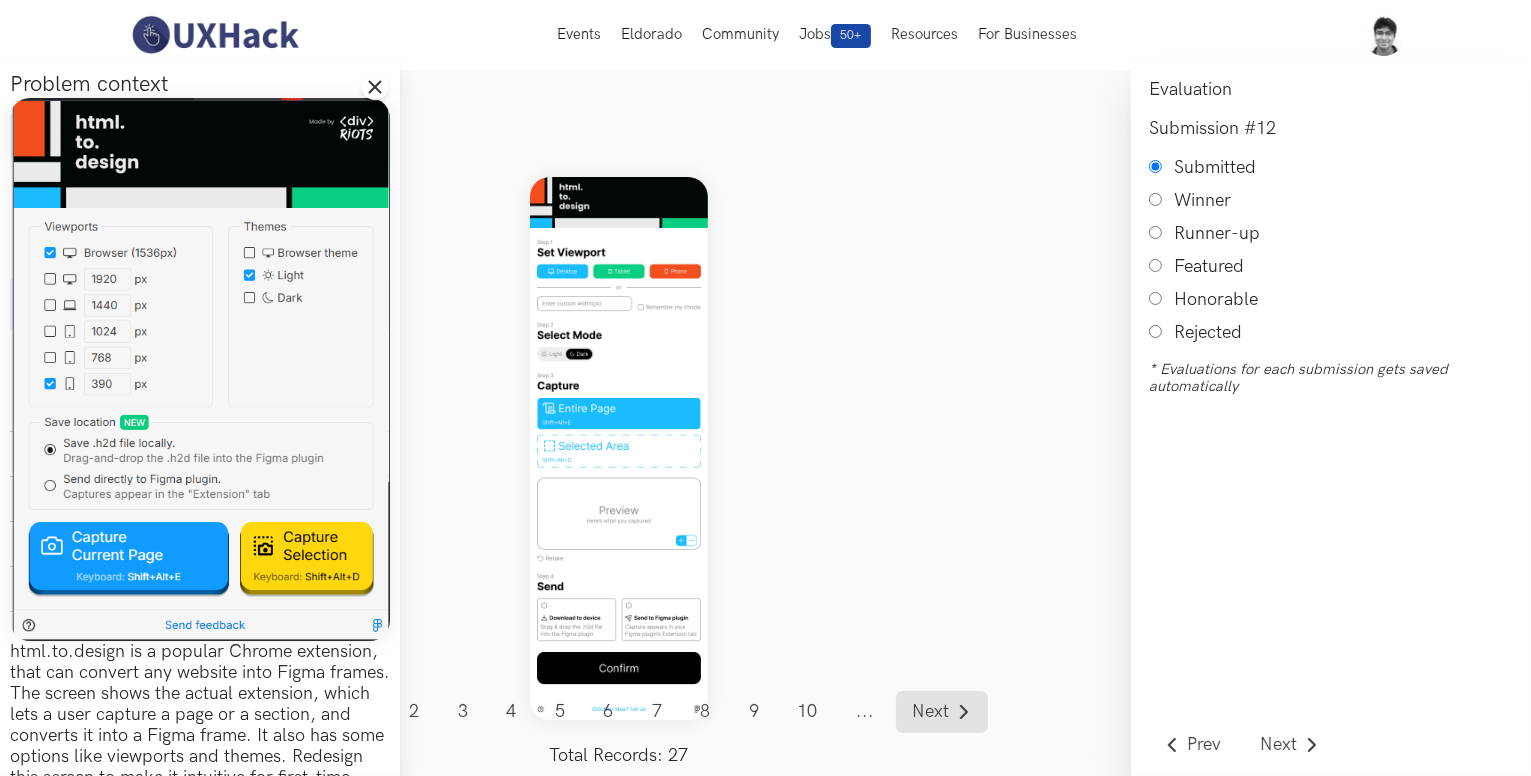 click on "Next" at bounding box center (931, 712) 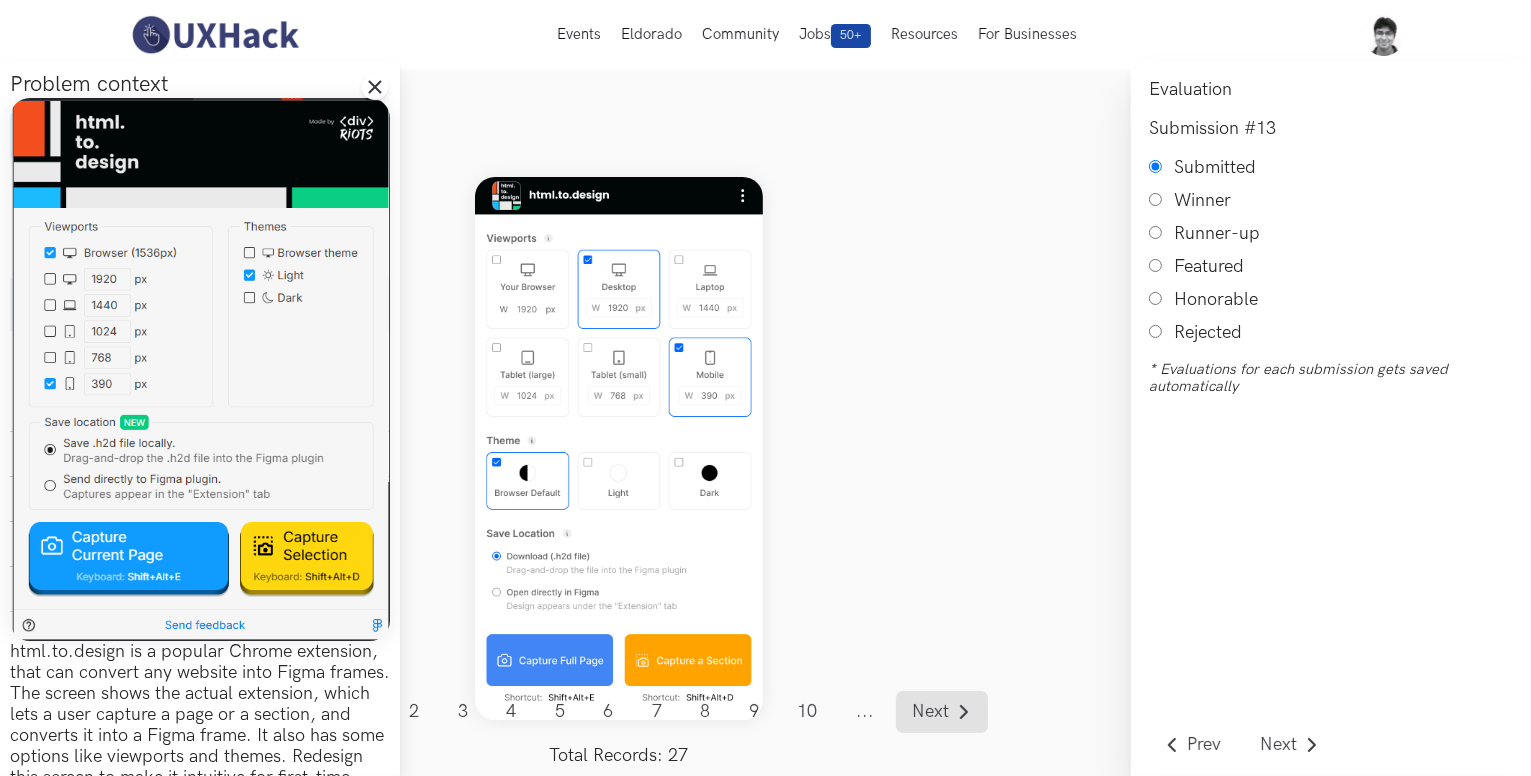 click on "Next" at bounding box center (931, 712) 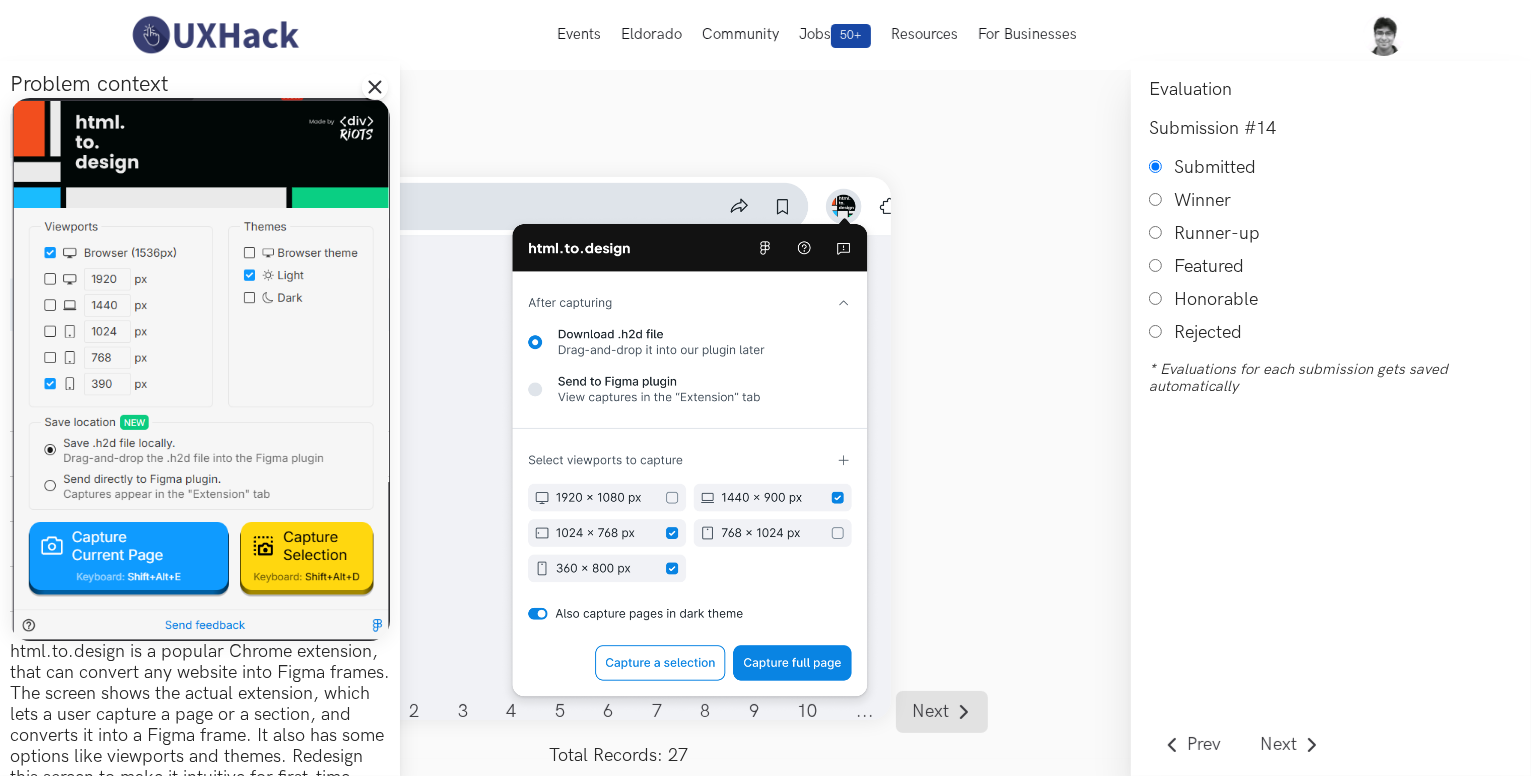 click on "Next" at bounding box center (931, 712) 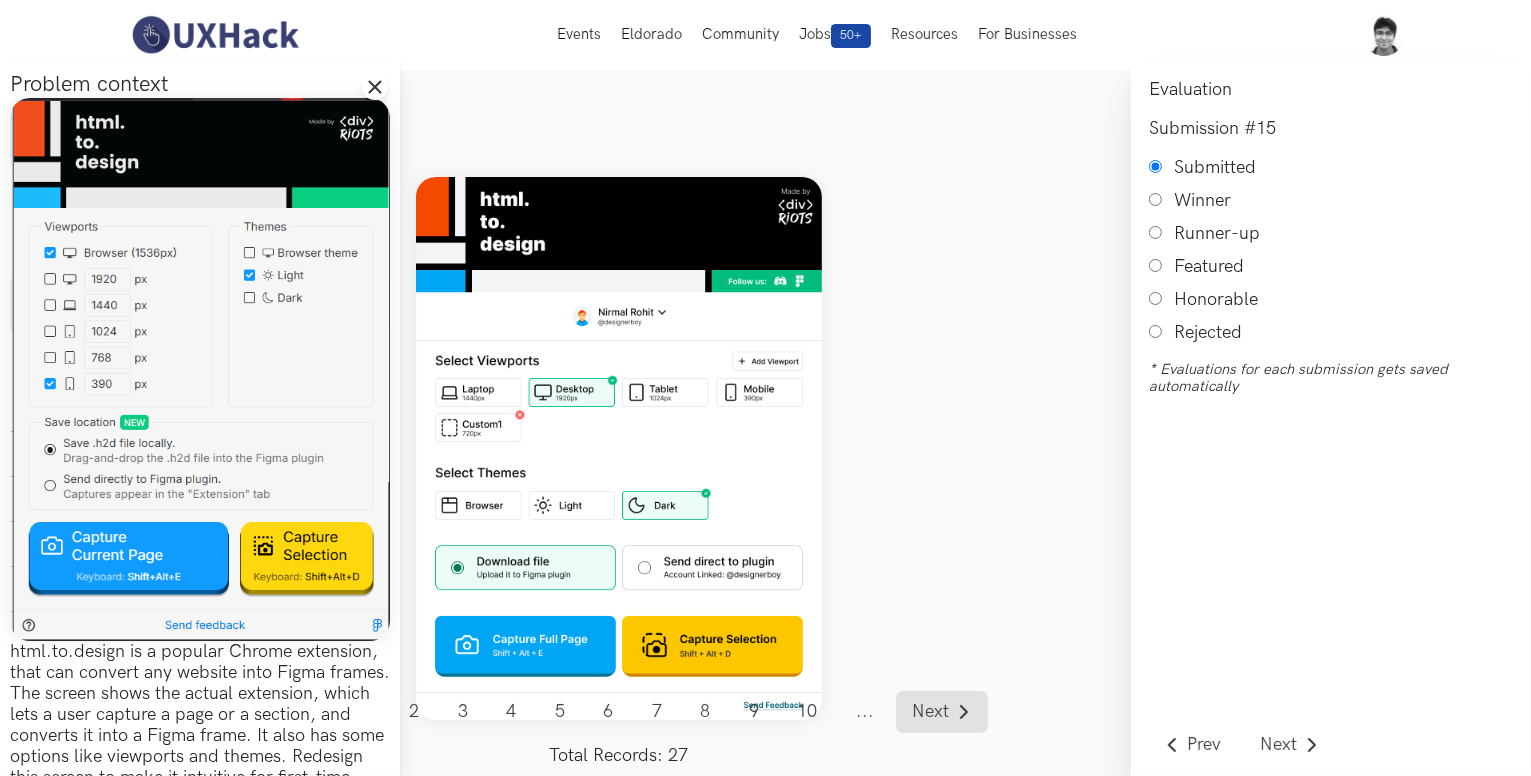 click on "Next" at bounding box center (931, 712) 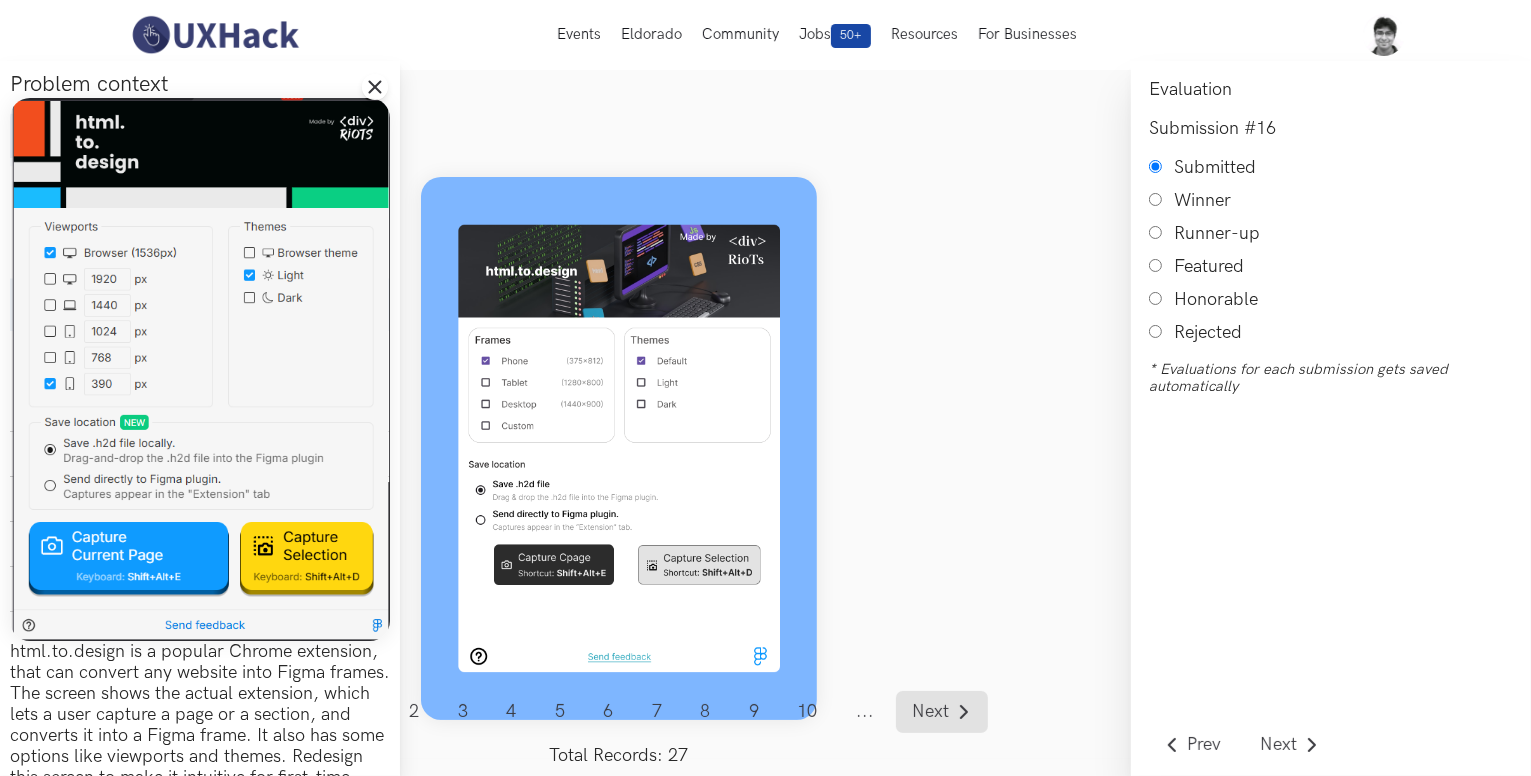 click on "Next" at bounding box center (931, 712) 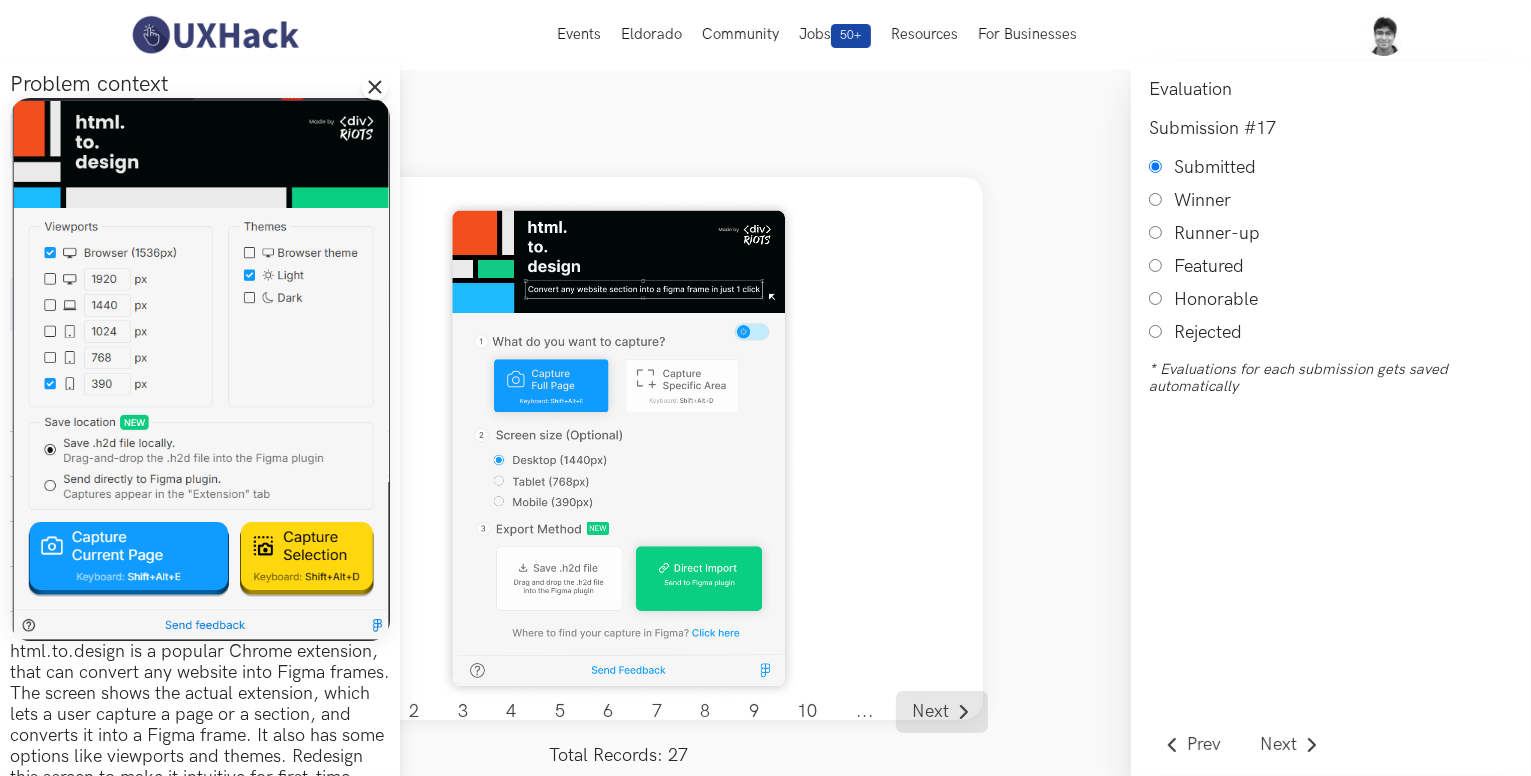click on "Next" at bounding box center [931, 712] 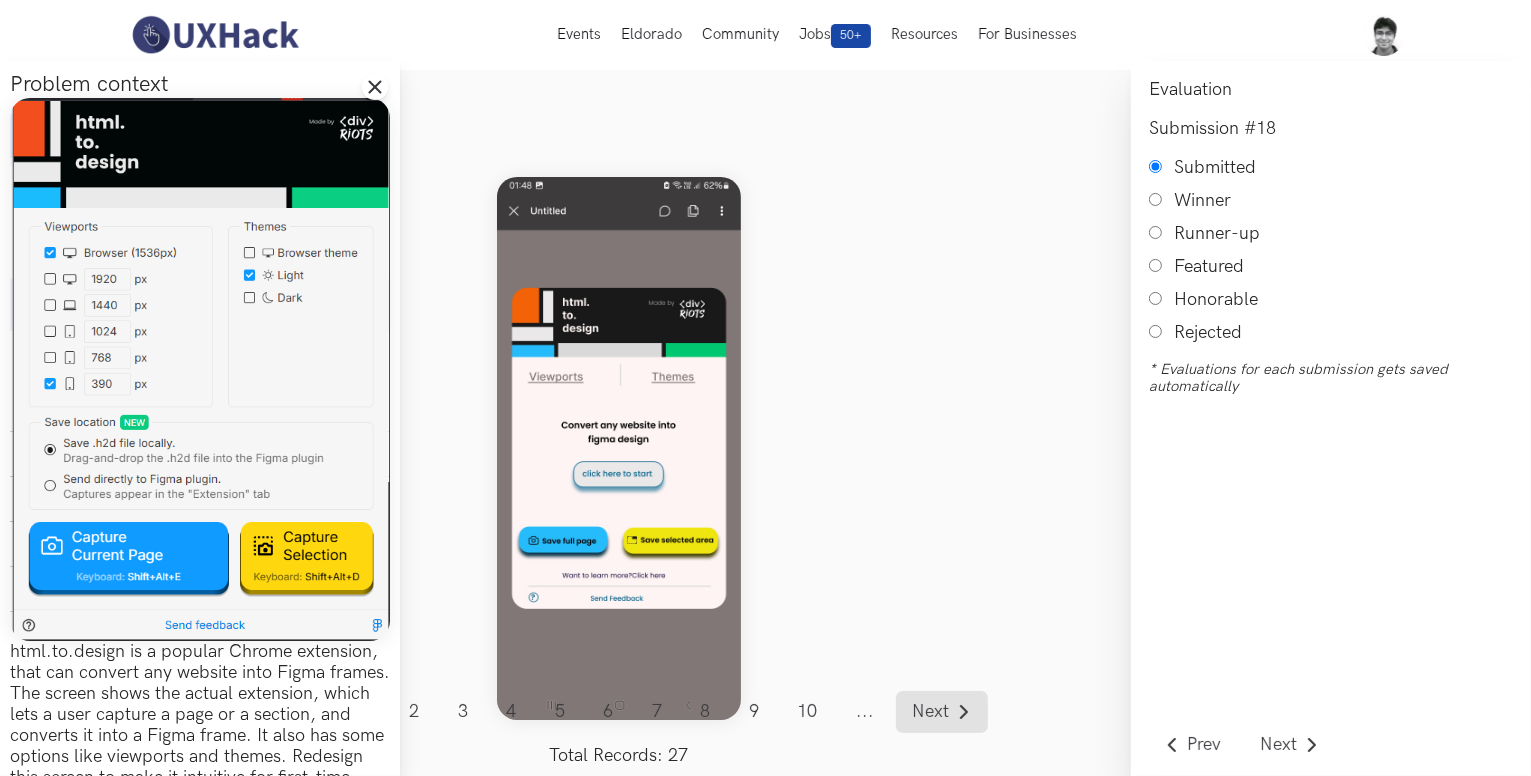 click on "Next" at bounding box center [931, 712] 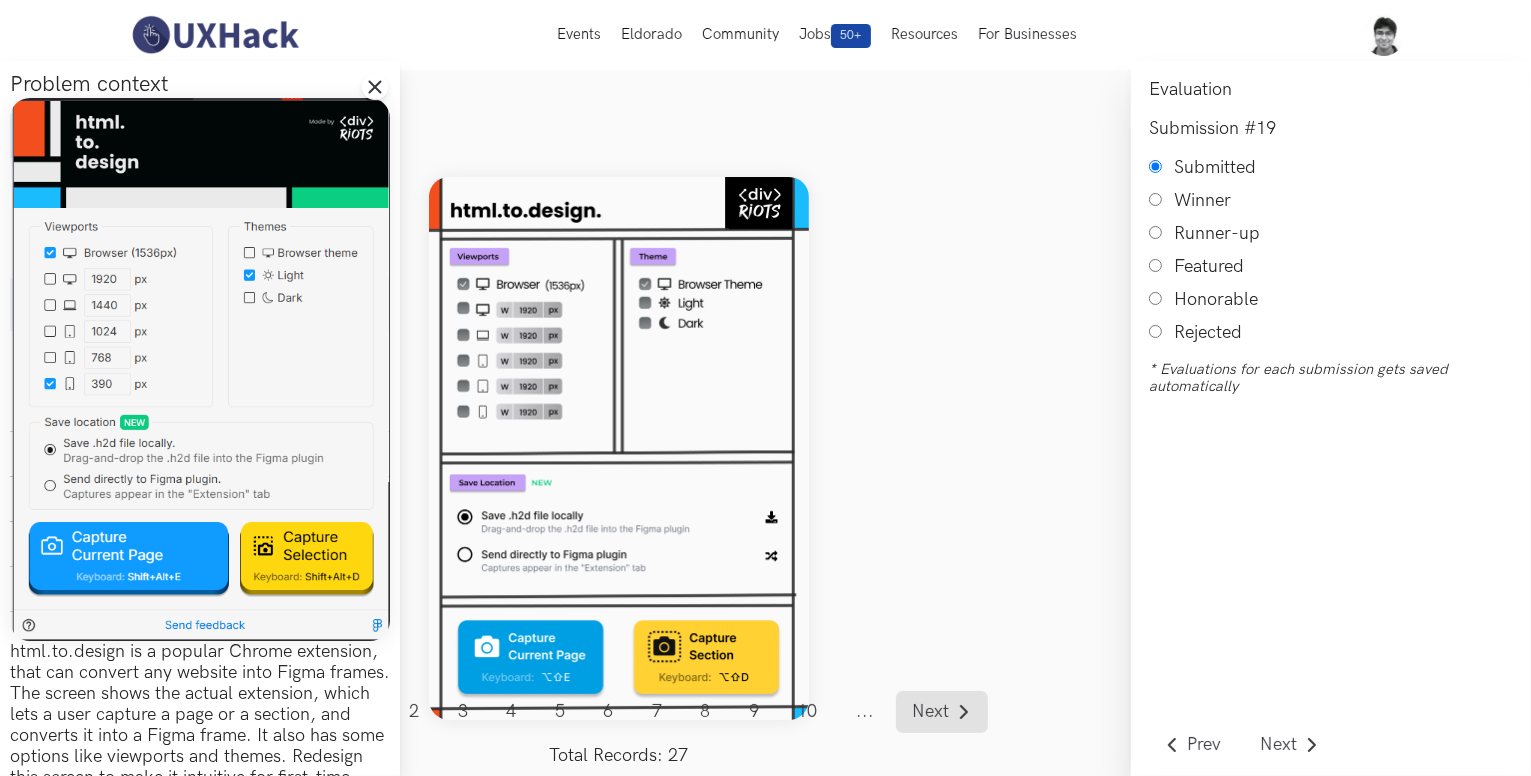 click on "Next" at bounding box center [931, 712] 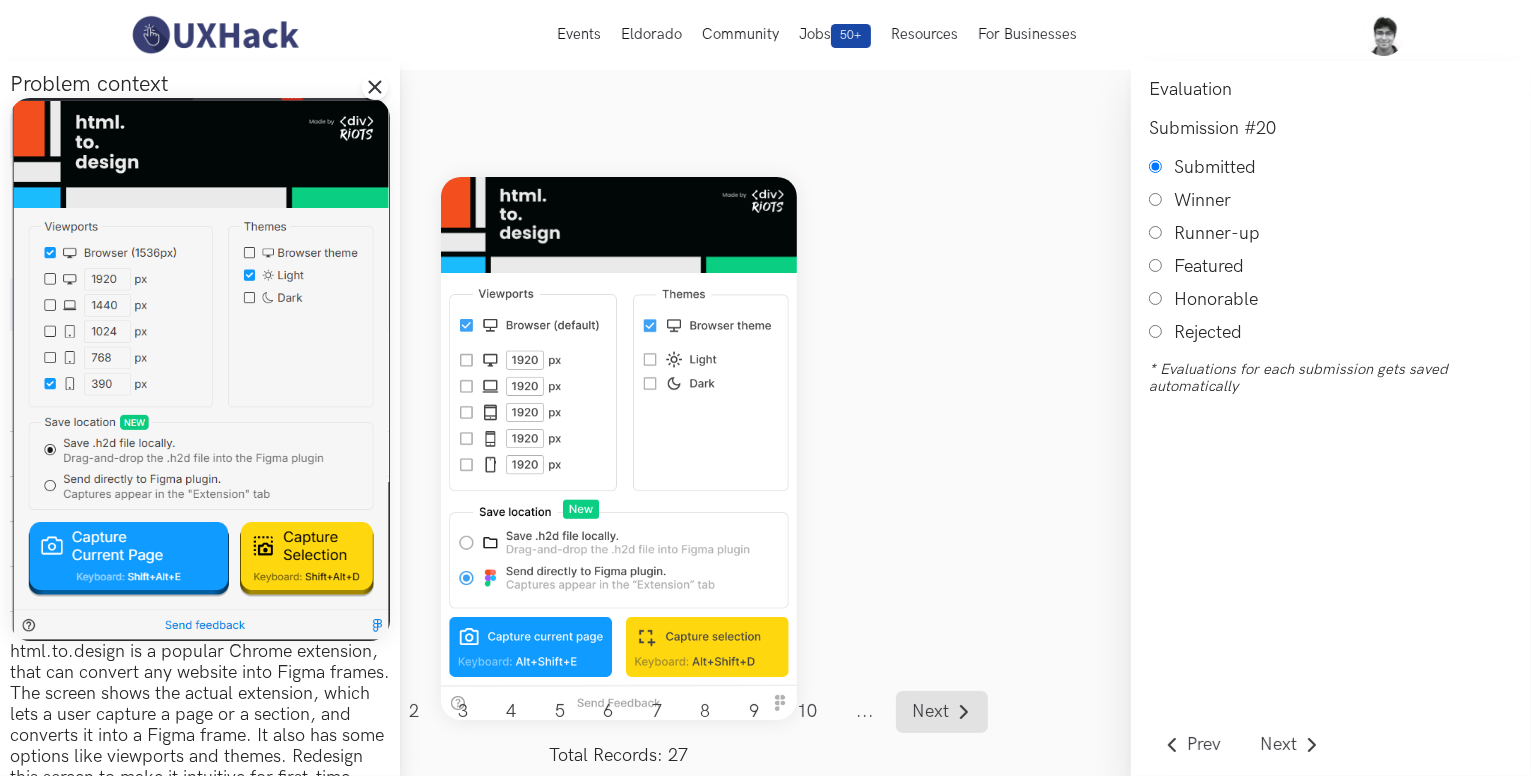 click on "Next" at bounding box center [931, 712] 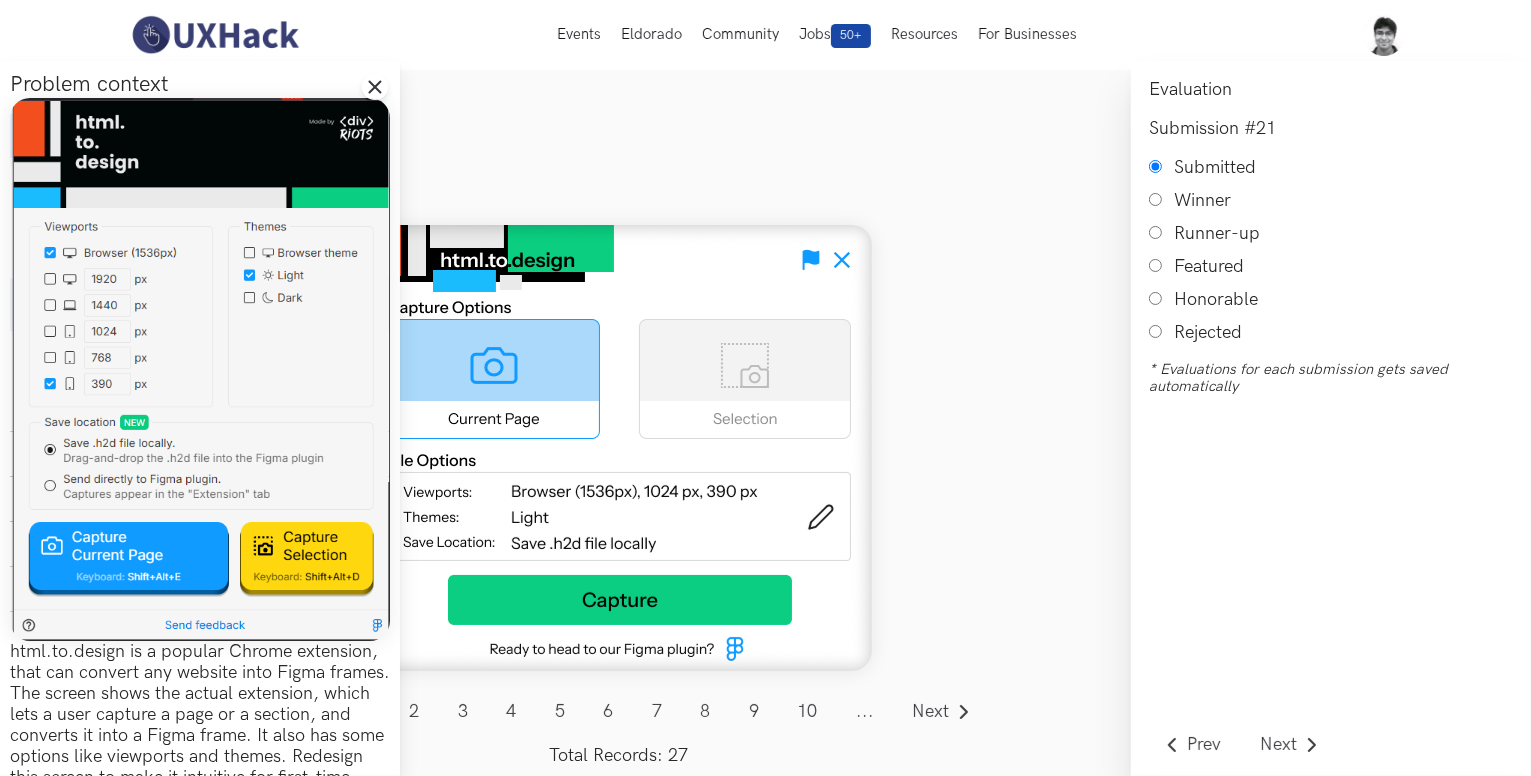 click on "..." at bounding box center [865, 712] 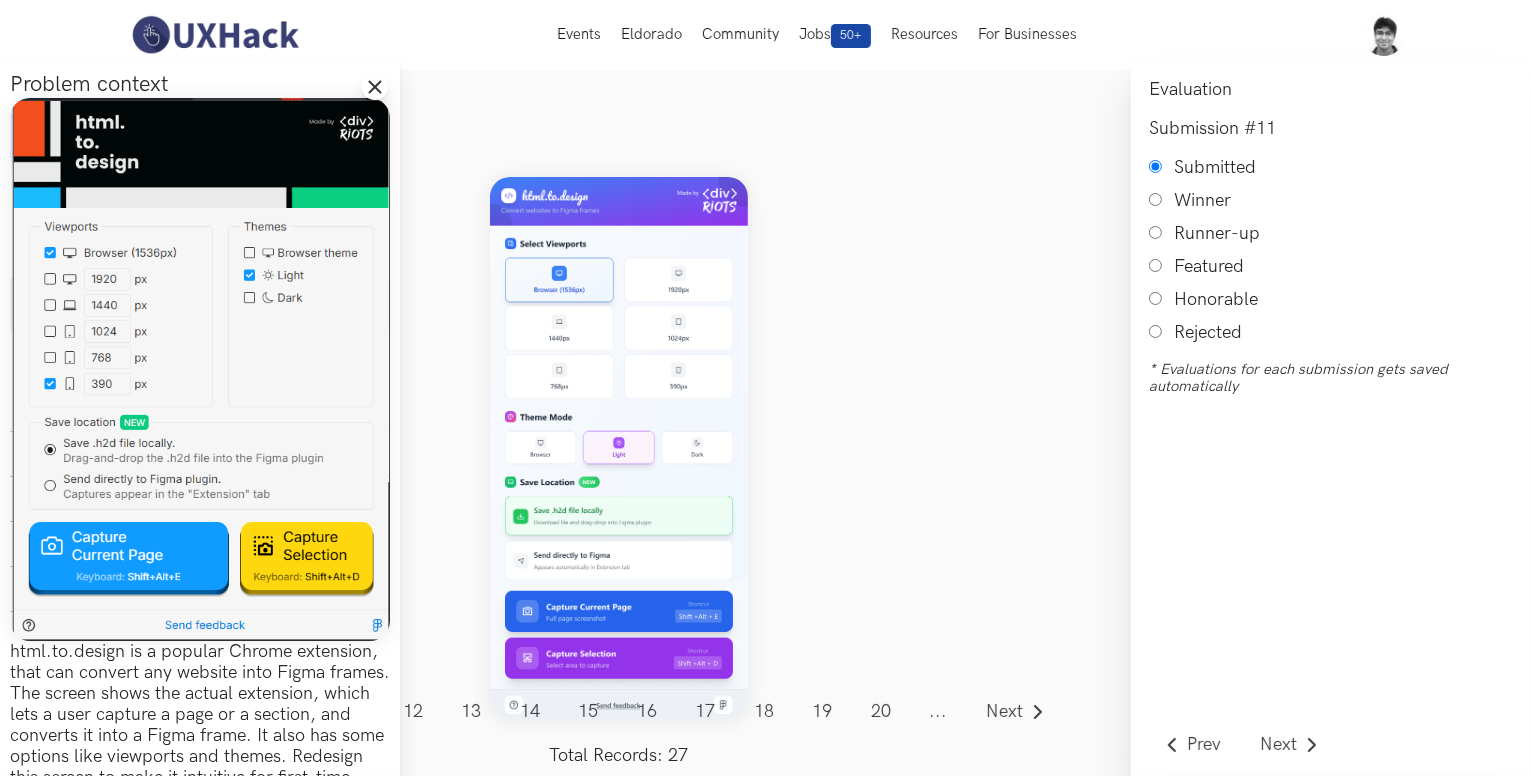 click 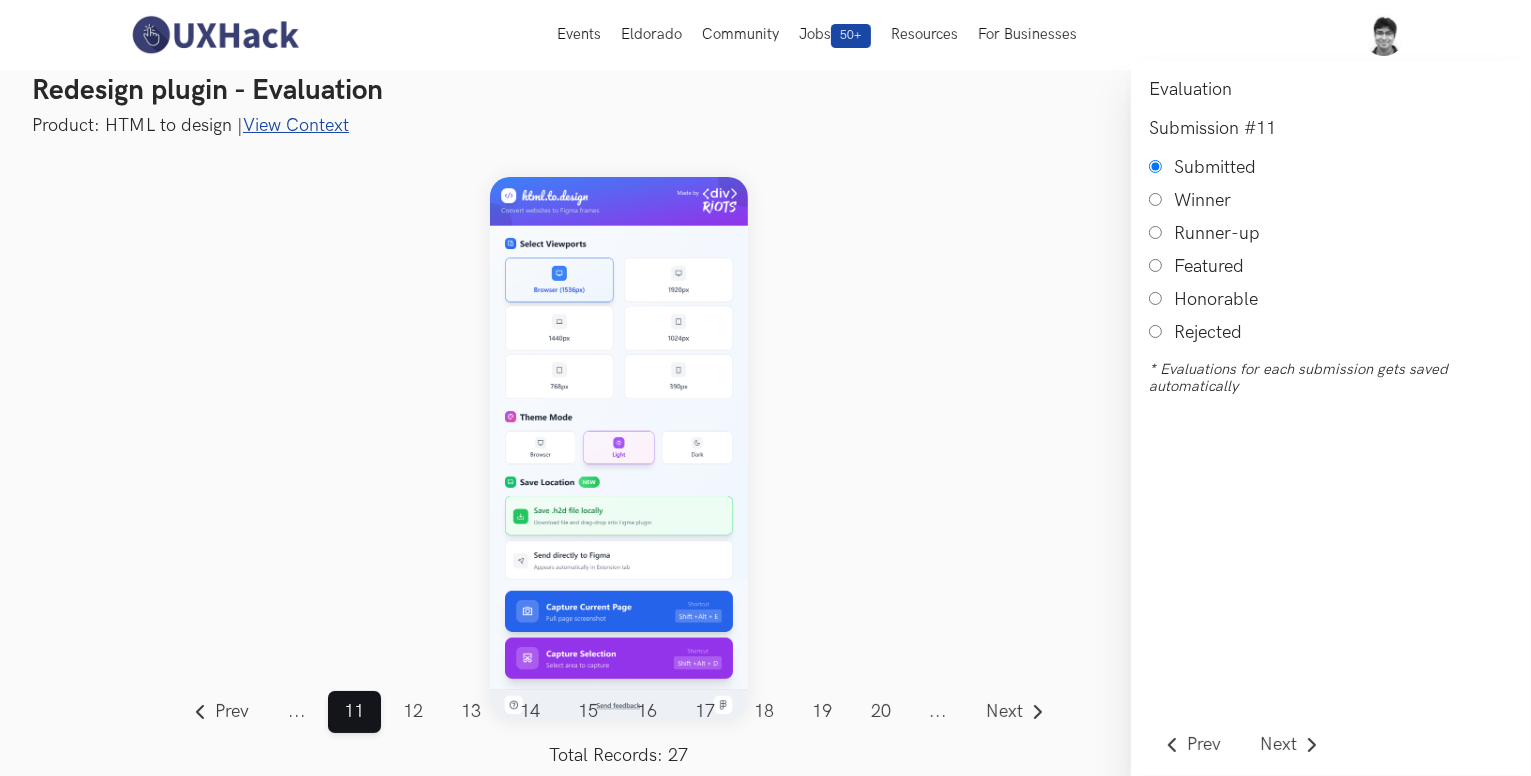 click on "..." at bounding box center [938, 712] 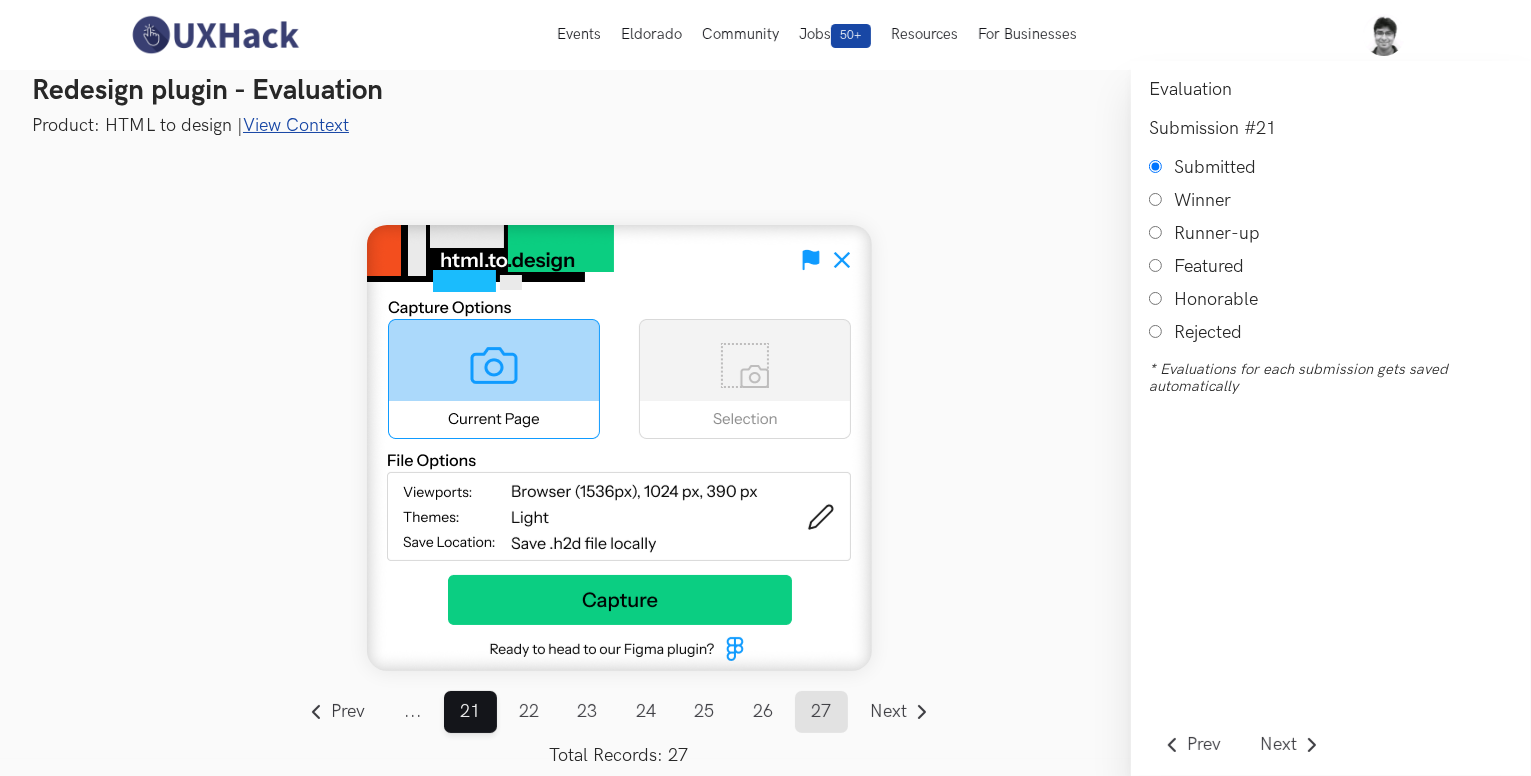 click on "27" at bounding box center (821, 712) 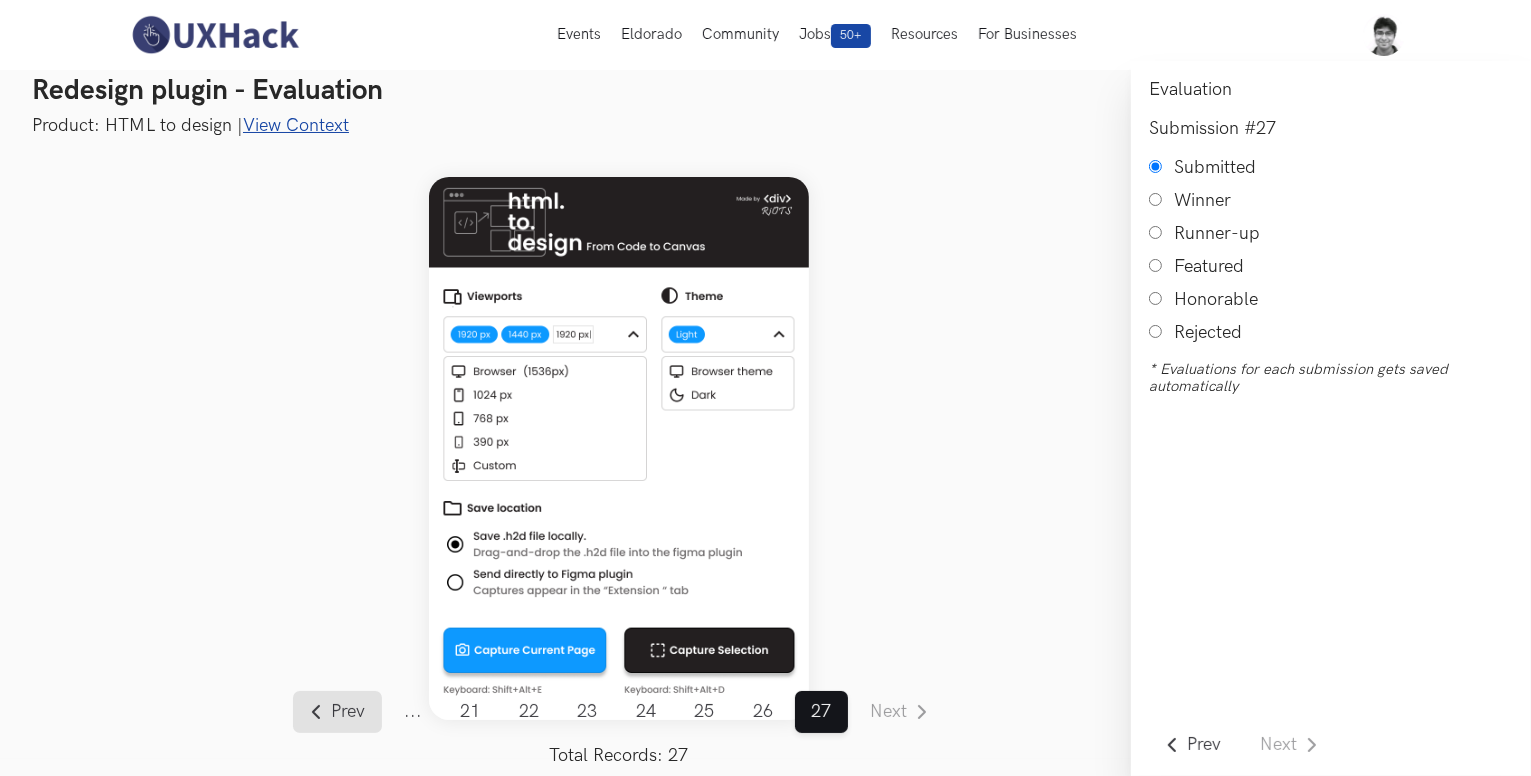 click on "Prev" at bounding box center (348, 712) 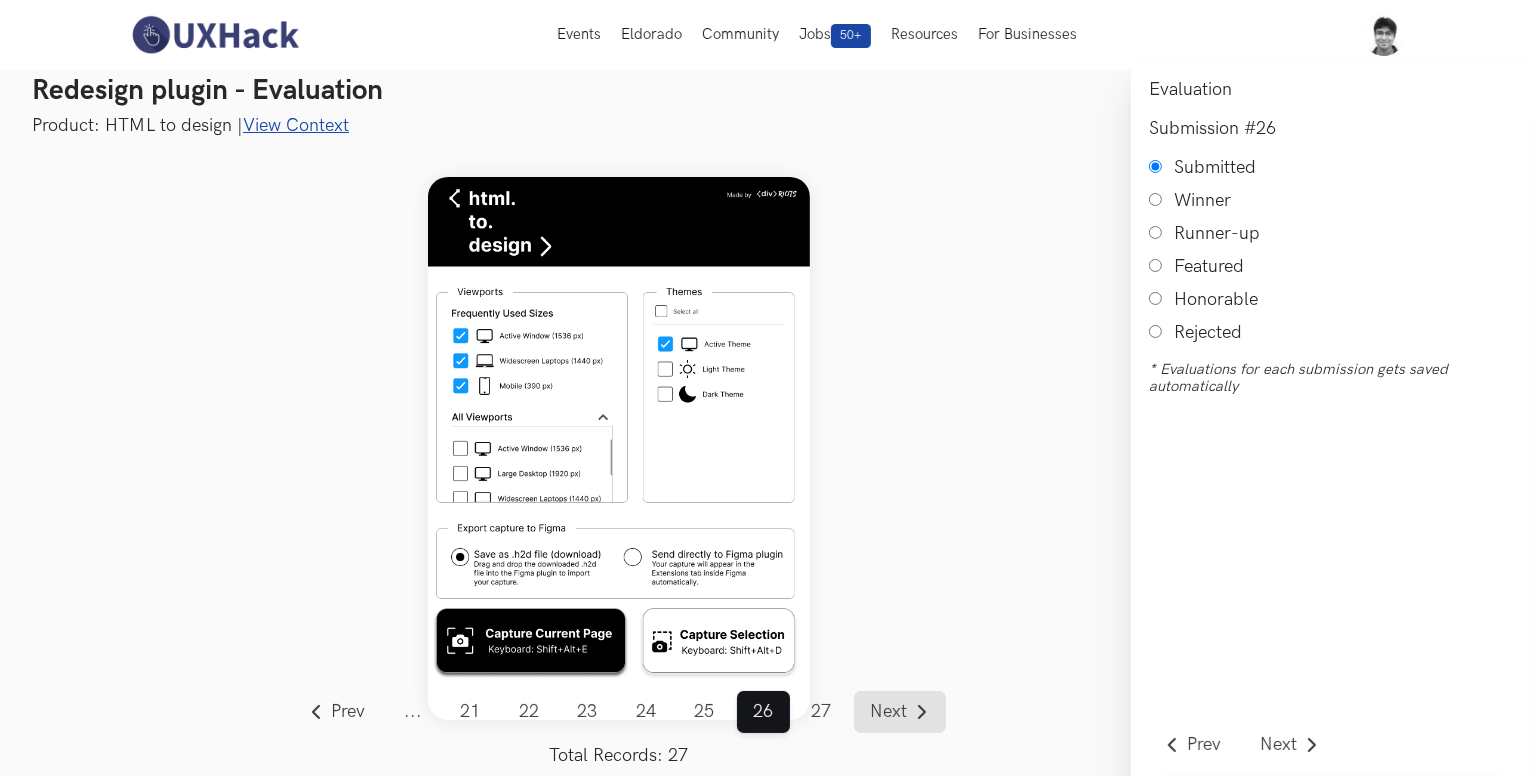 click on "Next" at bounding box center [888, 712] 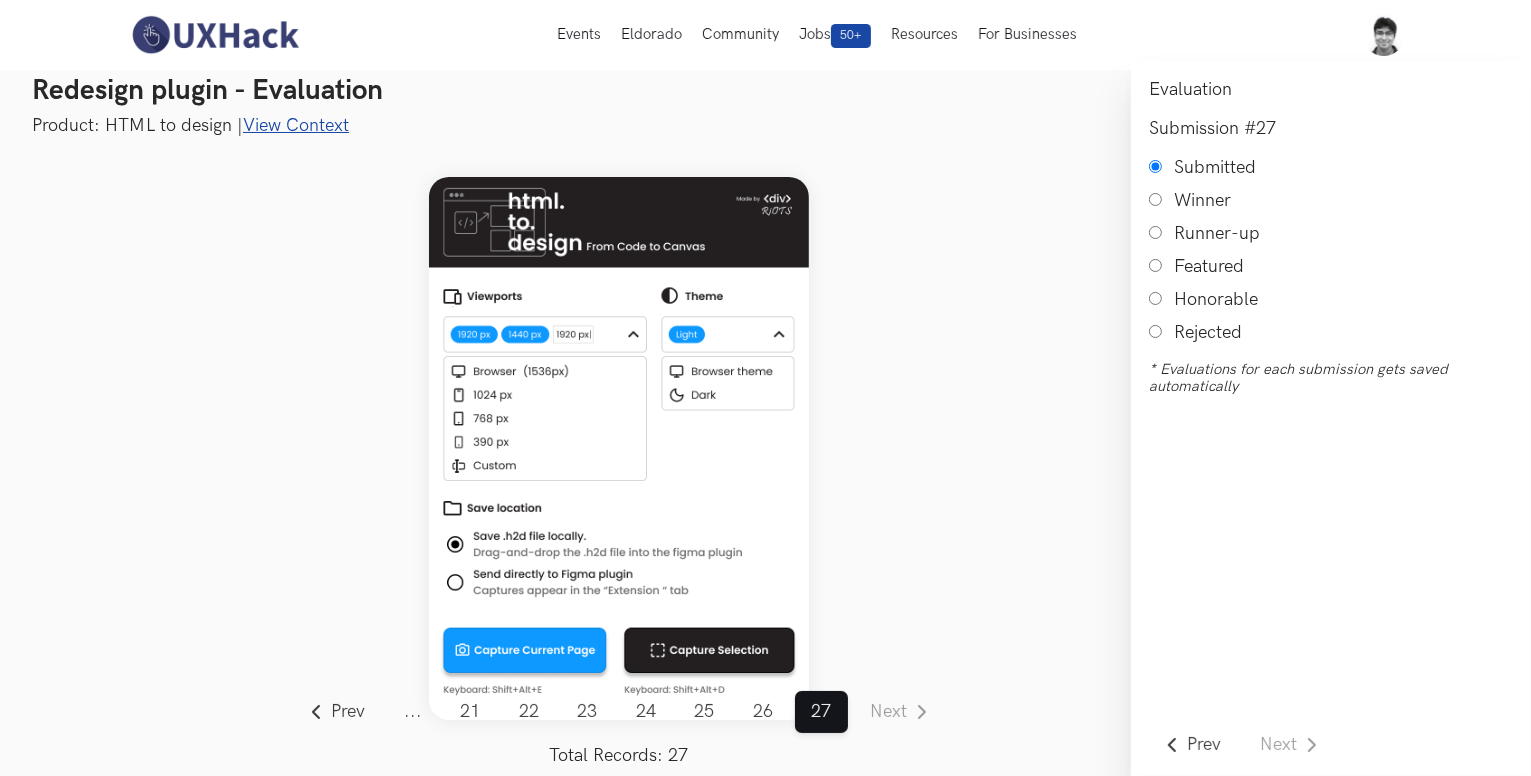 click on "Prev ... 1 2 3 4 5 6 7 8 9 10 11 12 13 14 15 16 17 18 19 20 21 22 23 24 25 26 27 ... Next Total Records: 27" at bounding box center (619, 448) 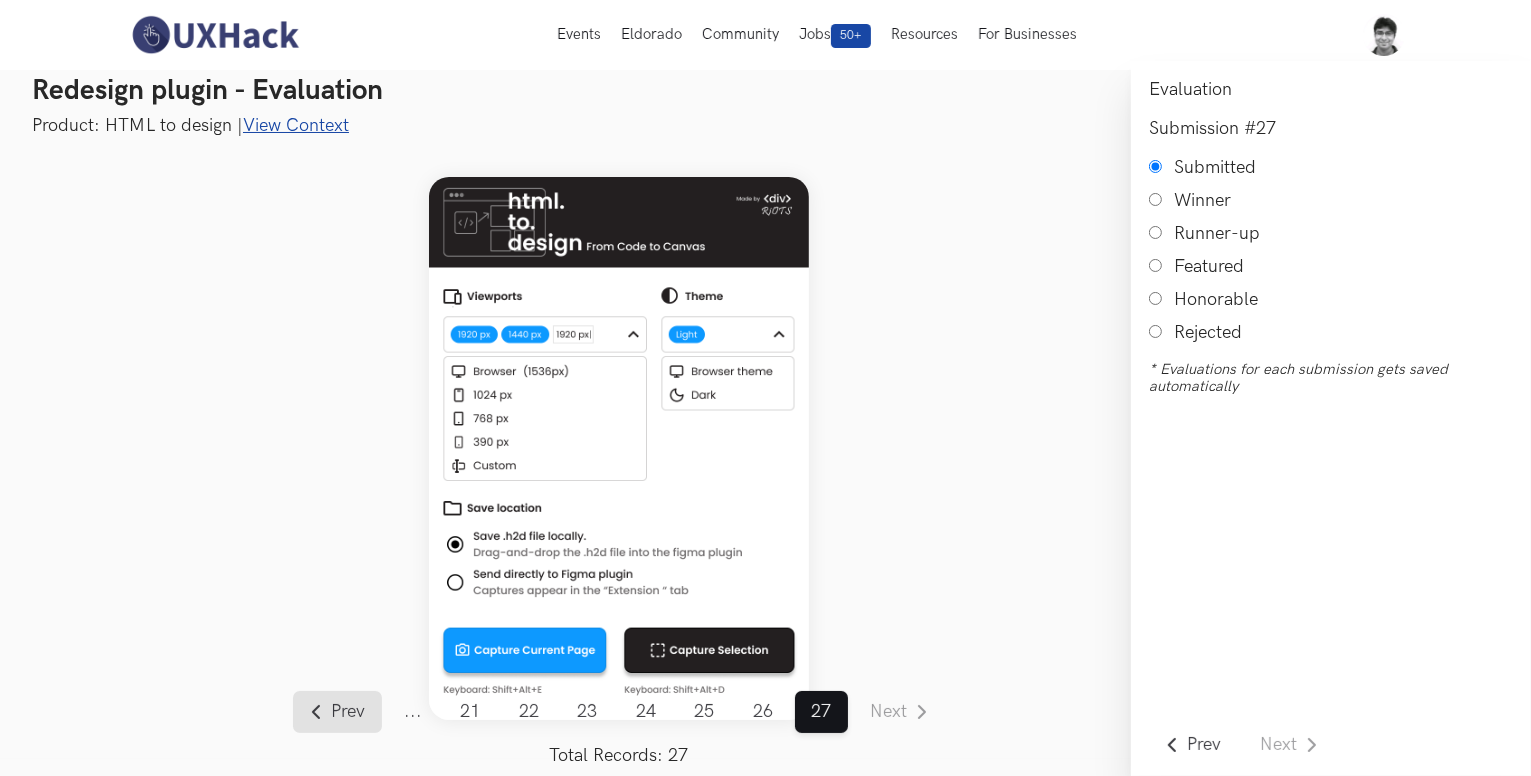 click on "Prev" at bounding box center [337, 712] 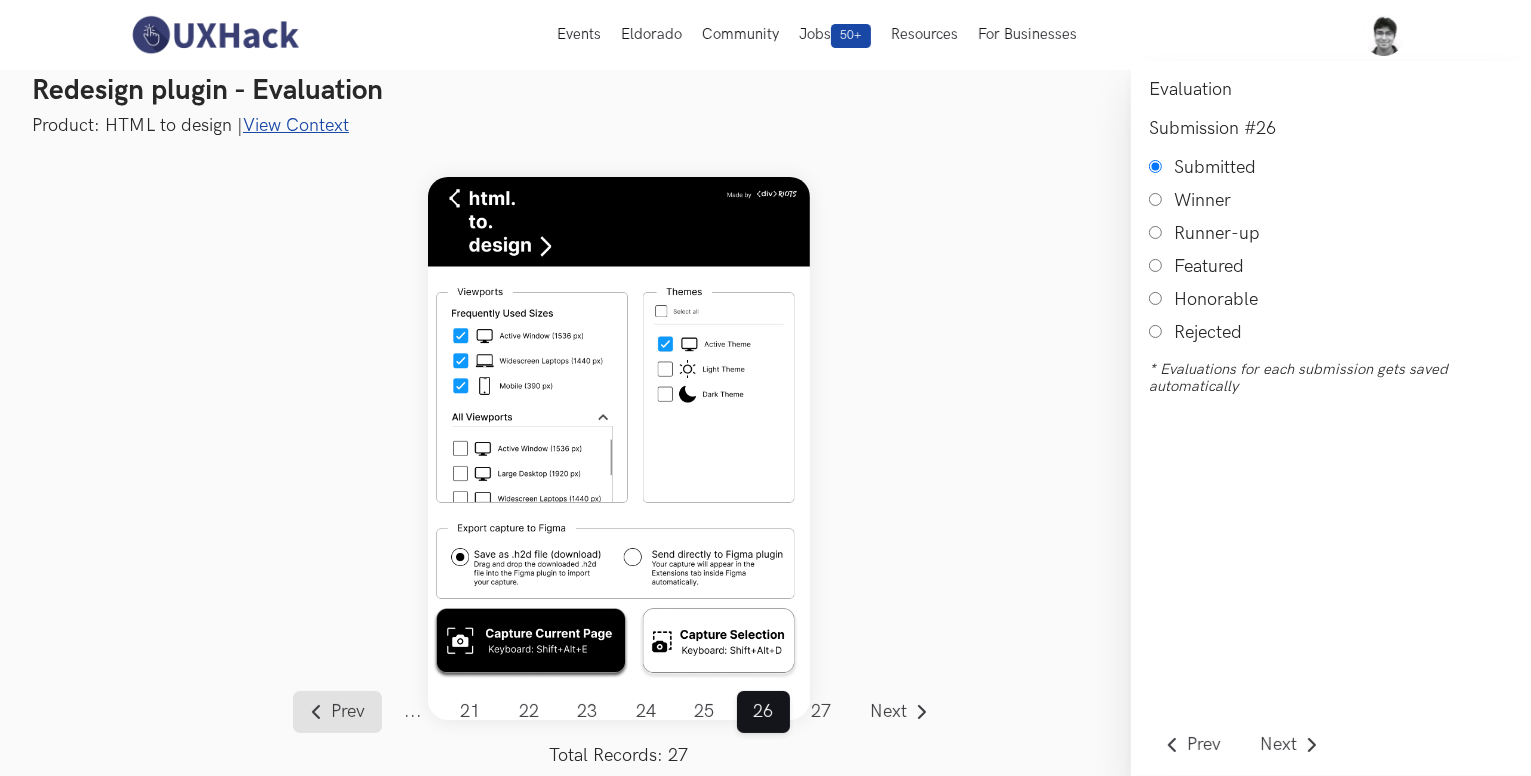 click on "Prev" at bounding box center [337, 712] 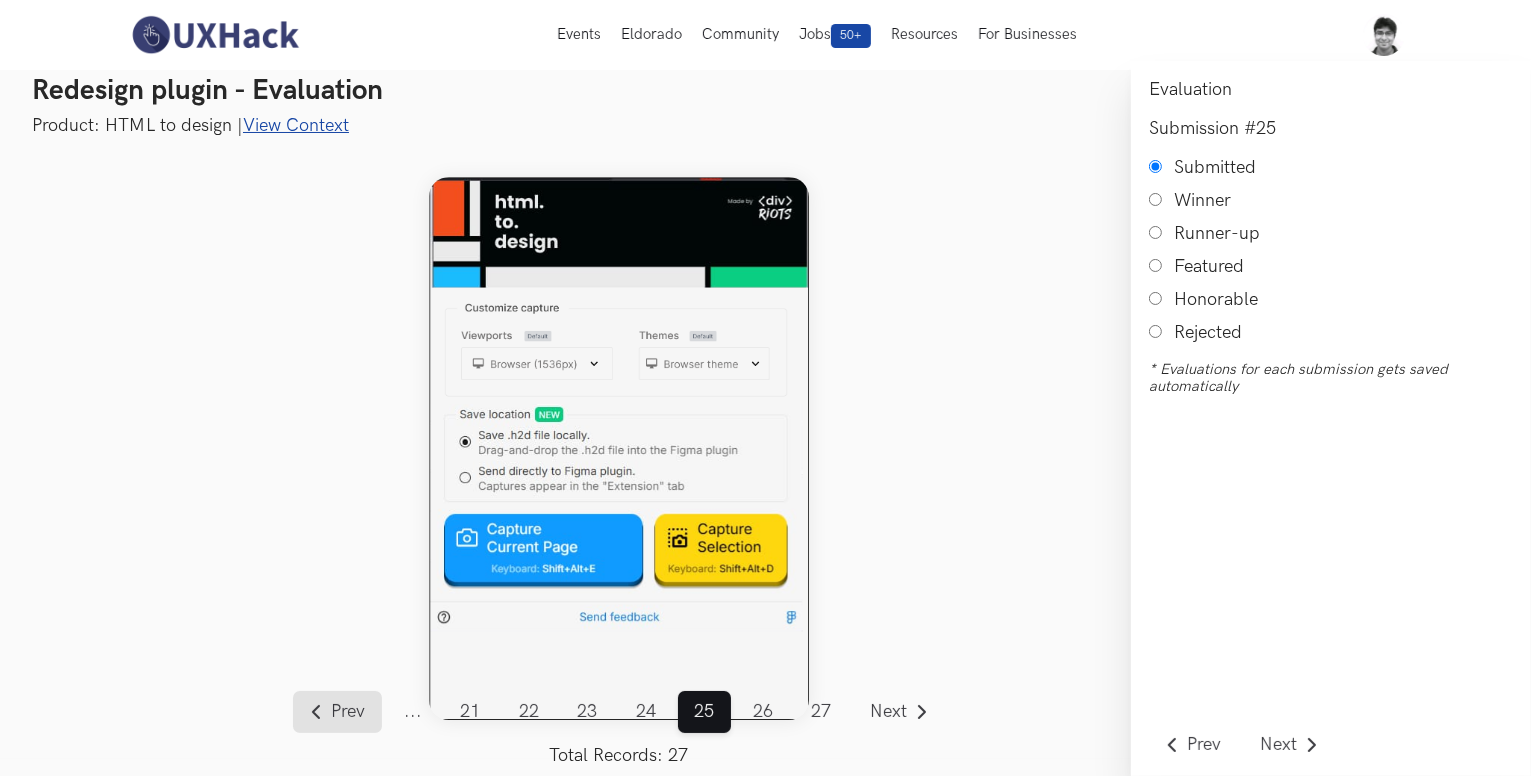 click on "Prev" at bounding box center (337, 712) 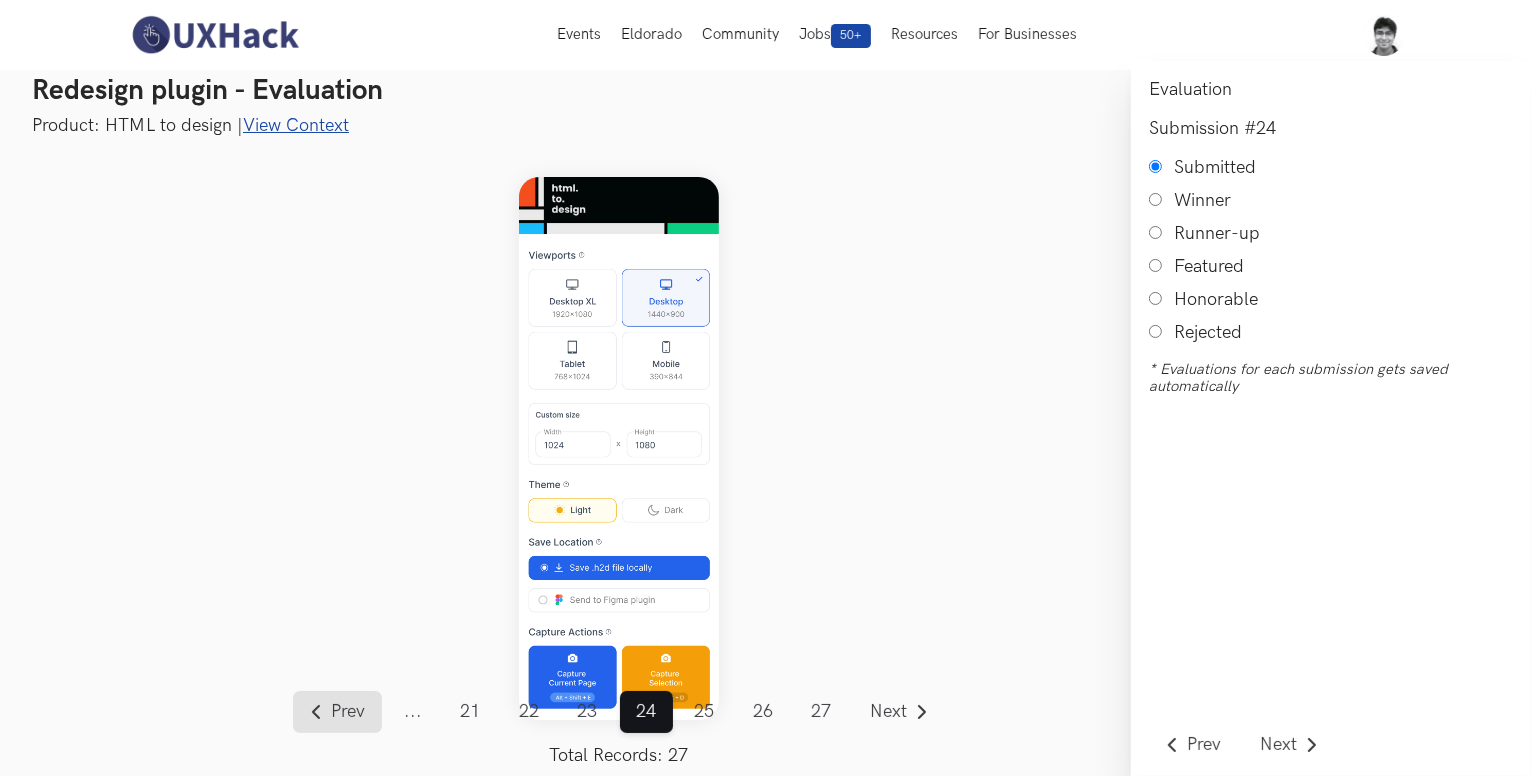 click on "Prev" at bounding box center [337, 712] 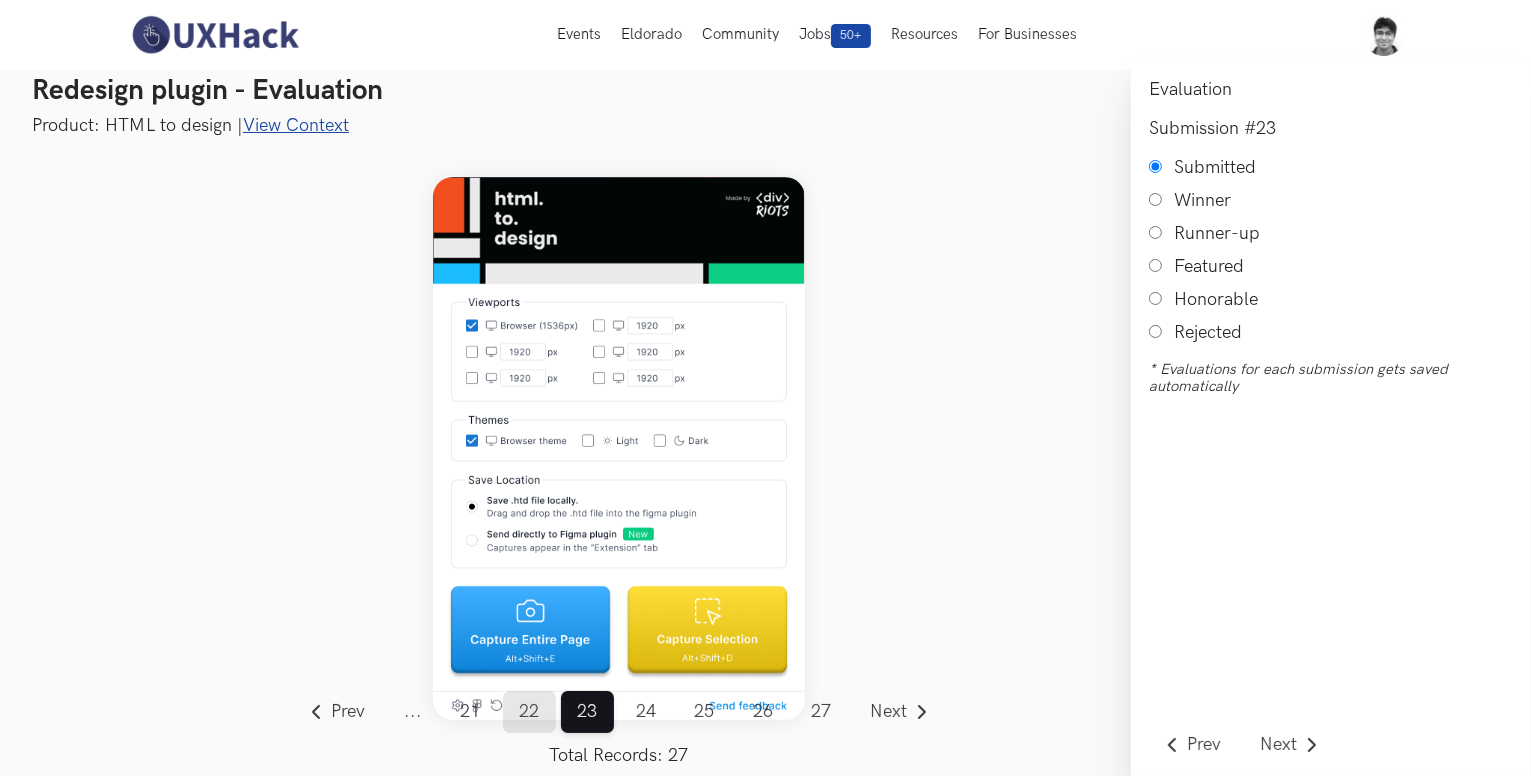 click on "22" at bounding box center (529, 712) 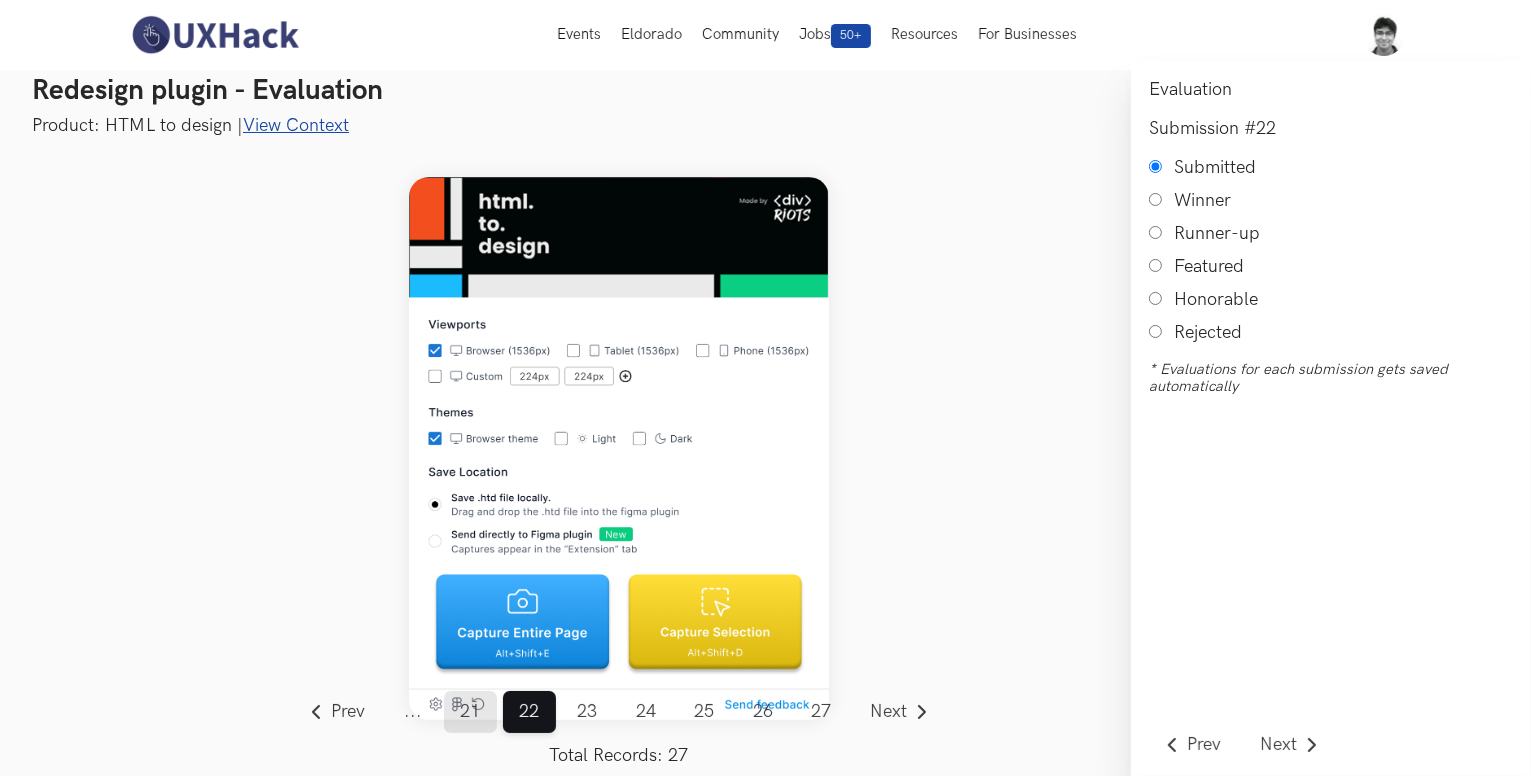 click on "21" at bounding box center (470, 712) 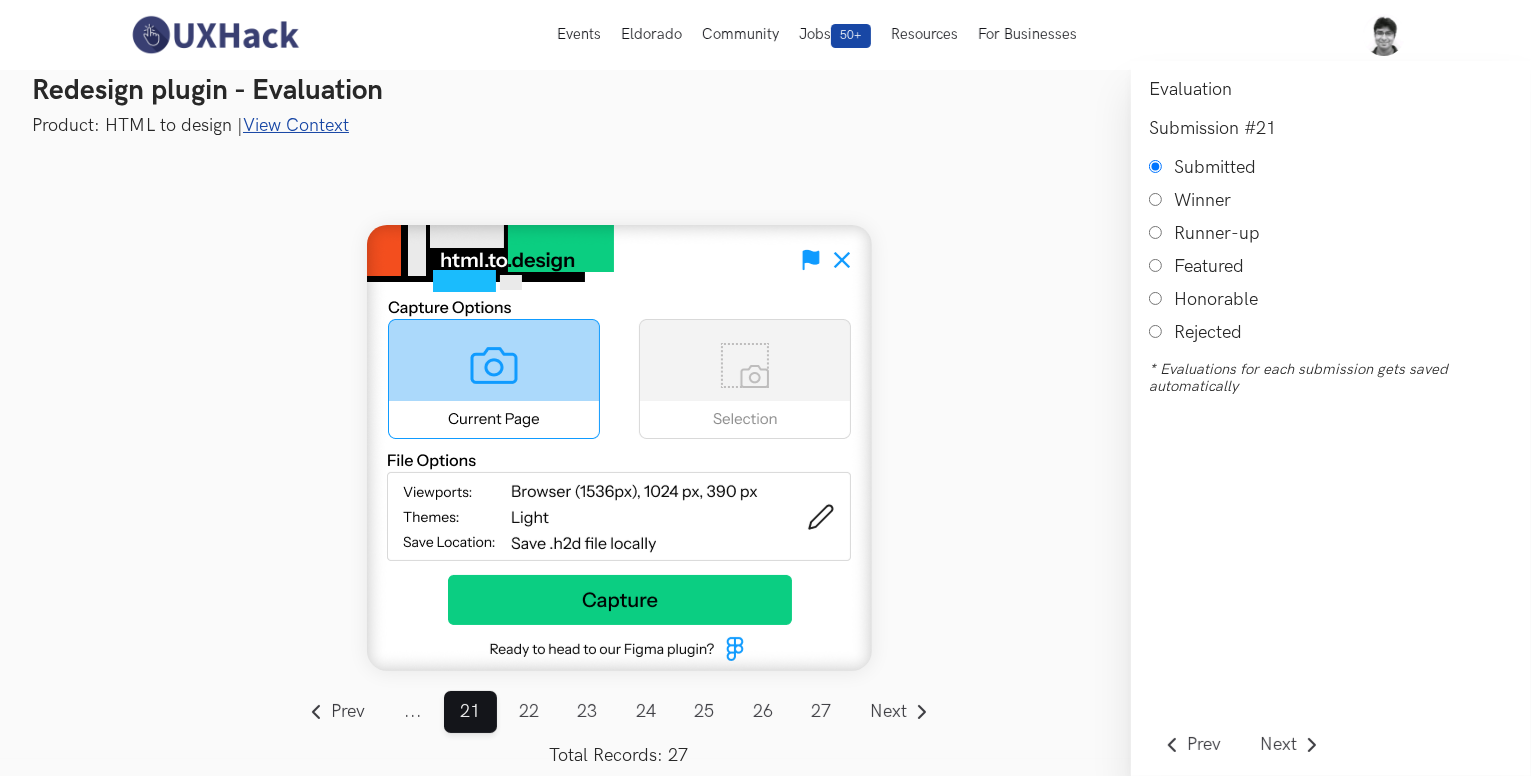 click on "..." at bounding box center [413, 712] 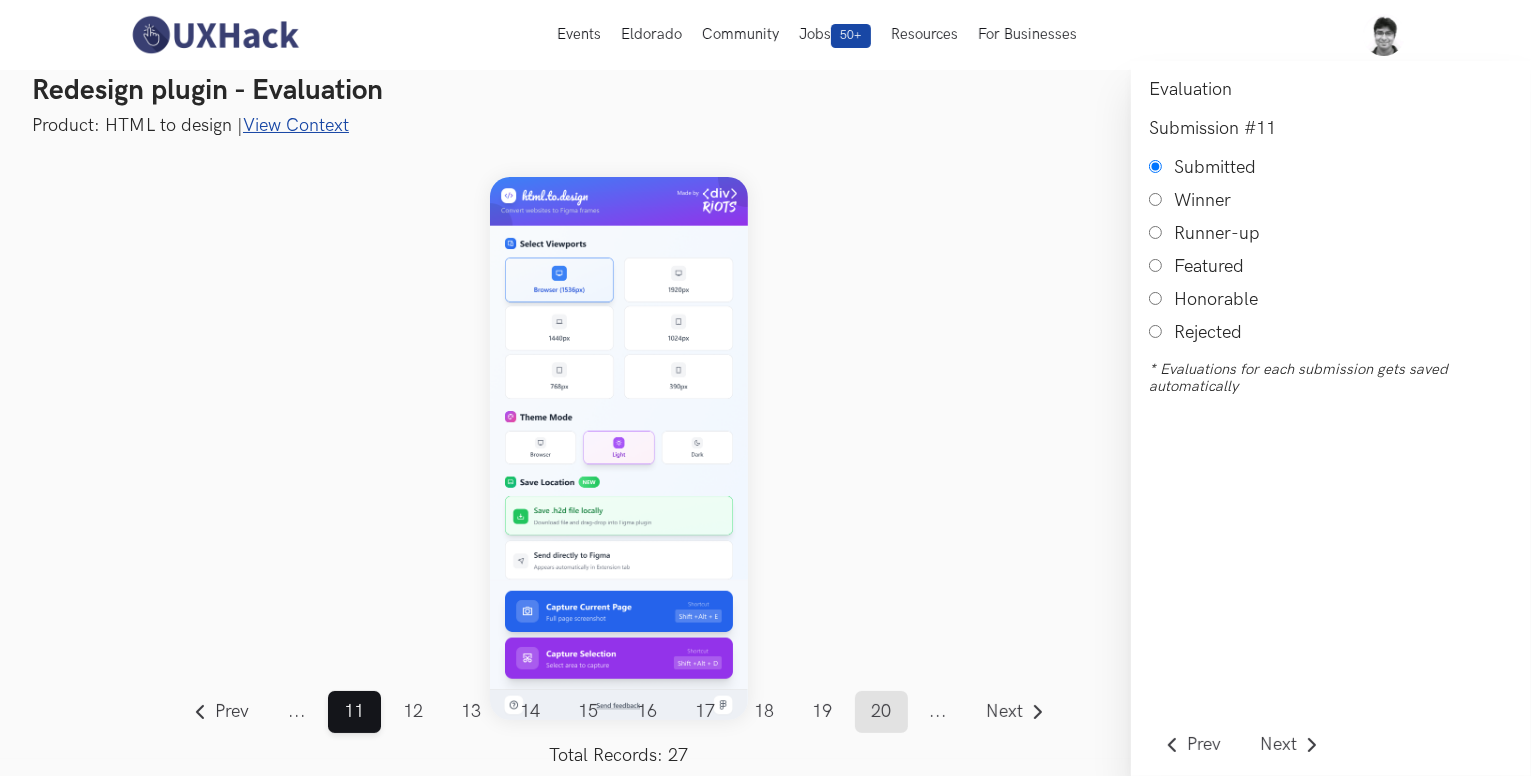 click on "20" at bounding box center [881, 712] 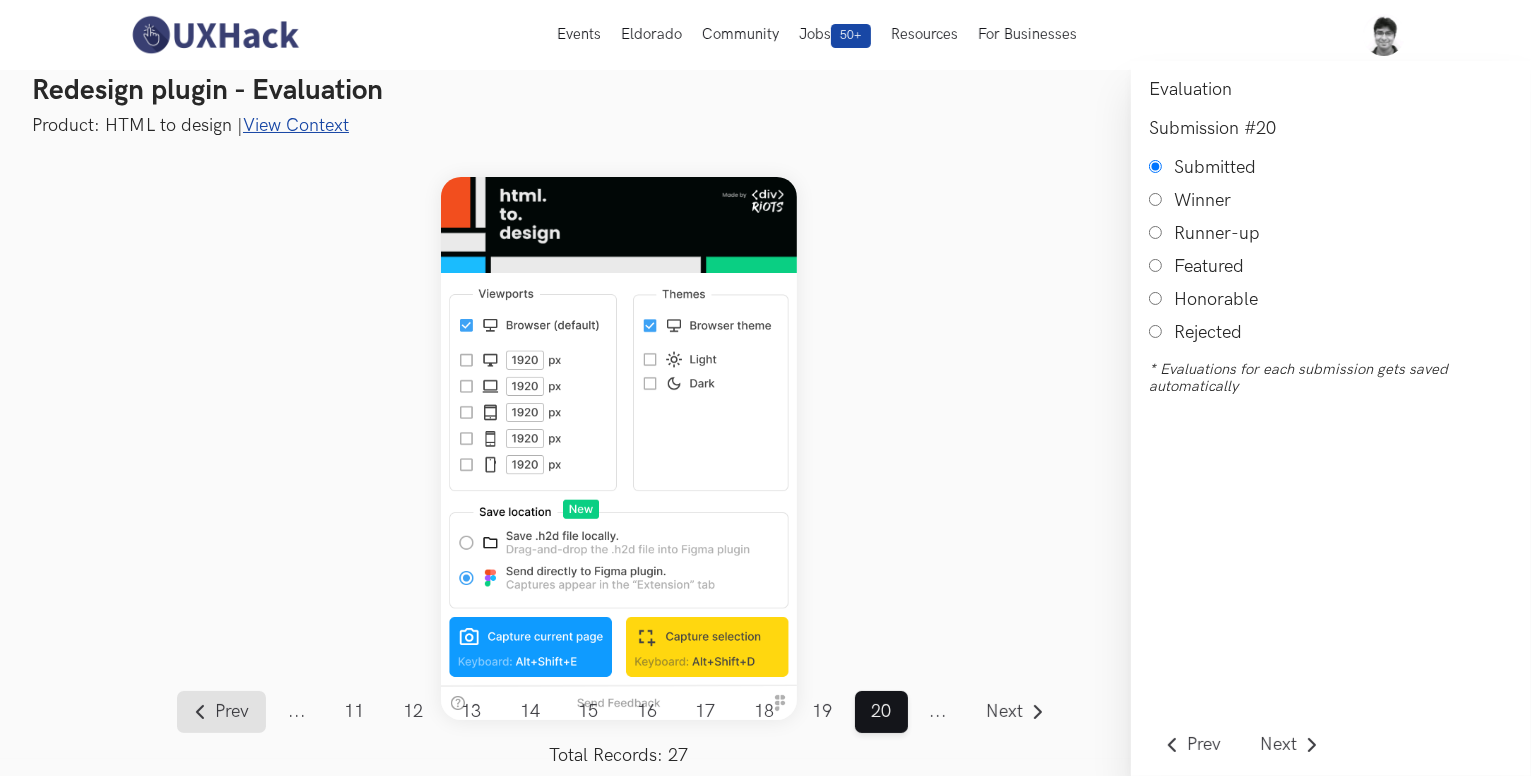 click on "Prev" at bounding box center [232, 712] 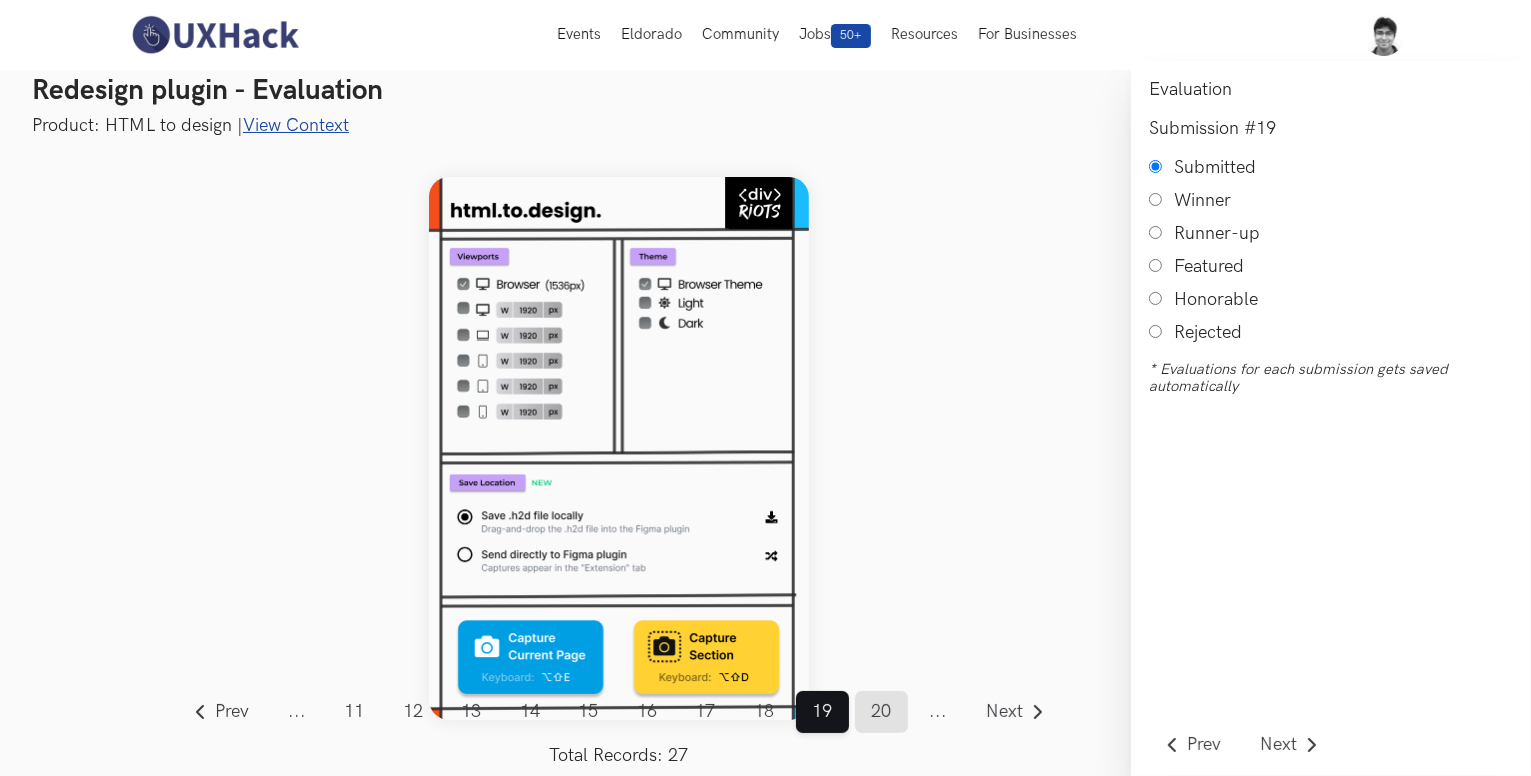 click on "20" at bounding box center (881, 712) 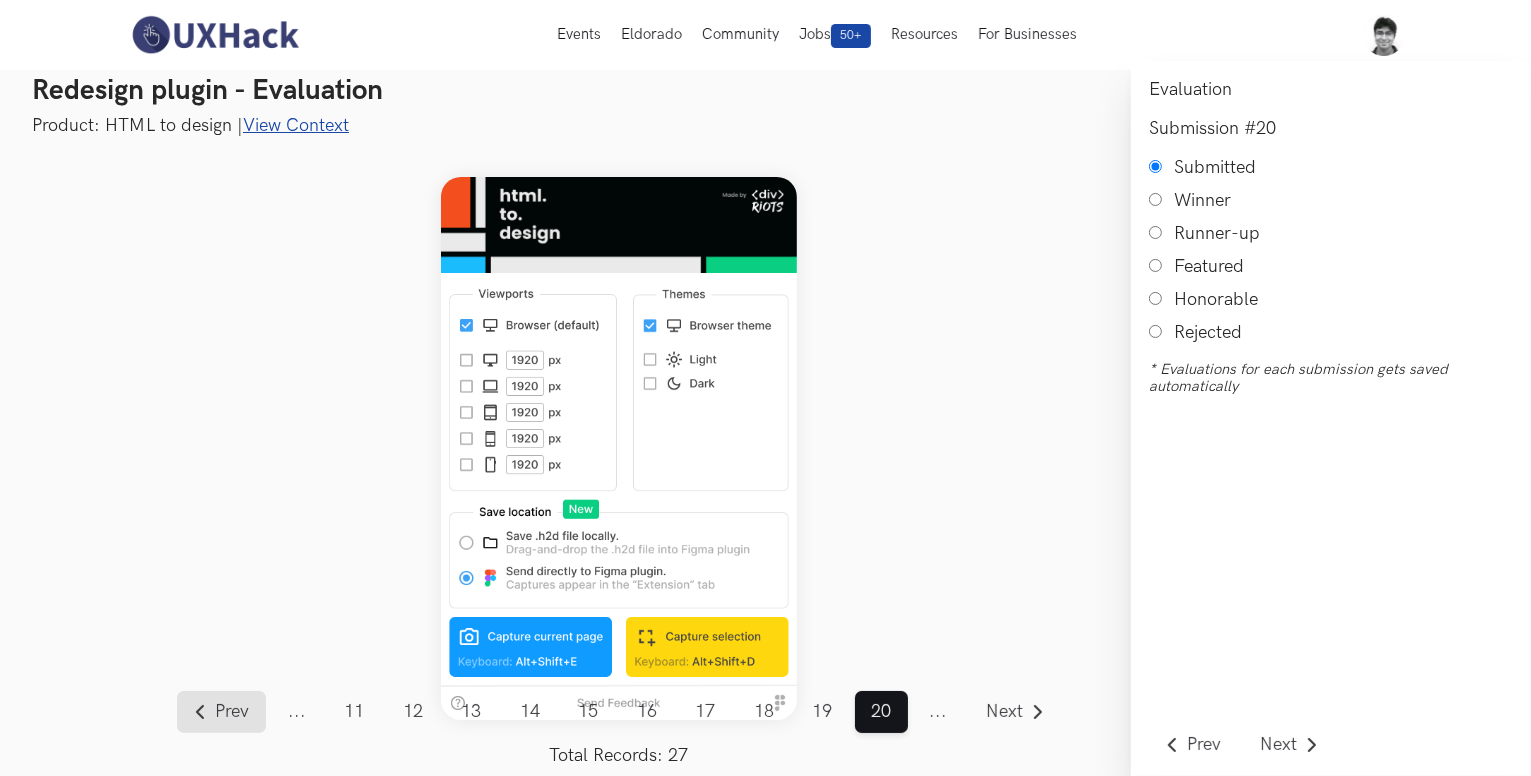 click on "Prev" at bounding box center [221, 712] 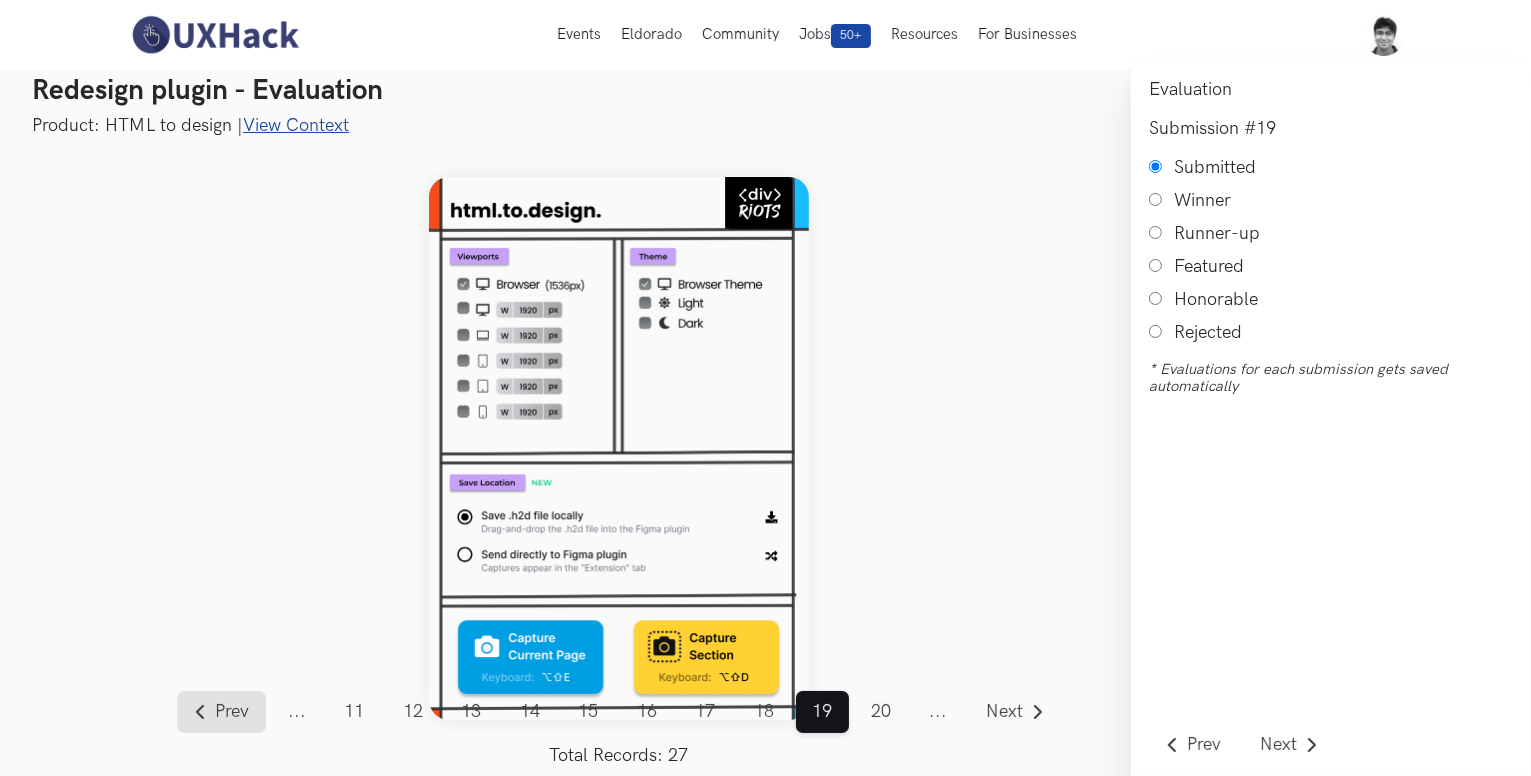click on "Prev" at bounding box center [221, 712] 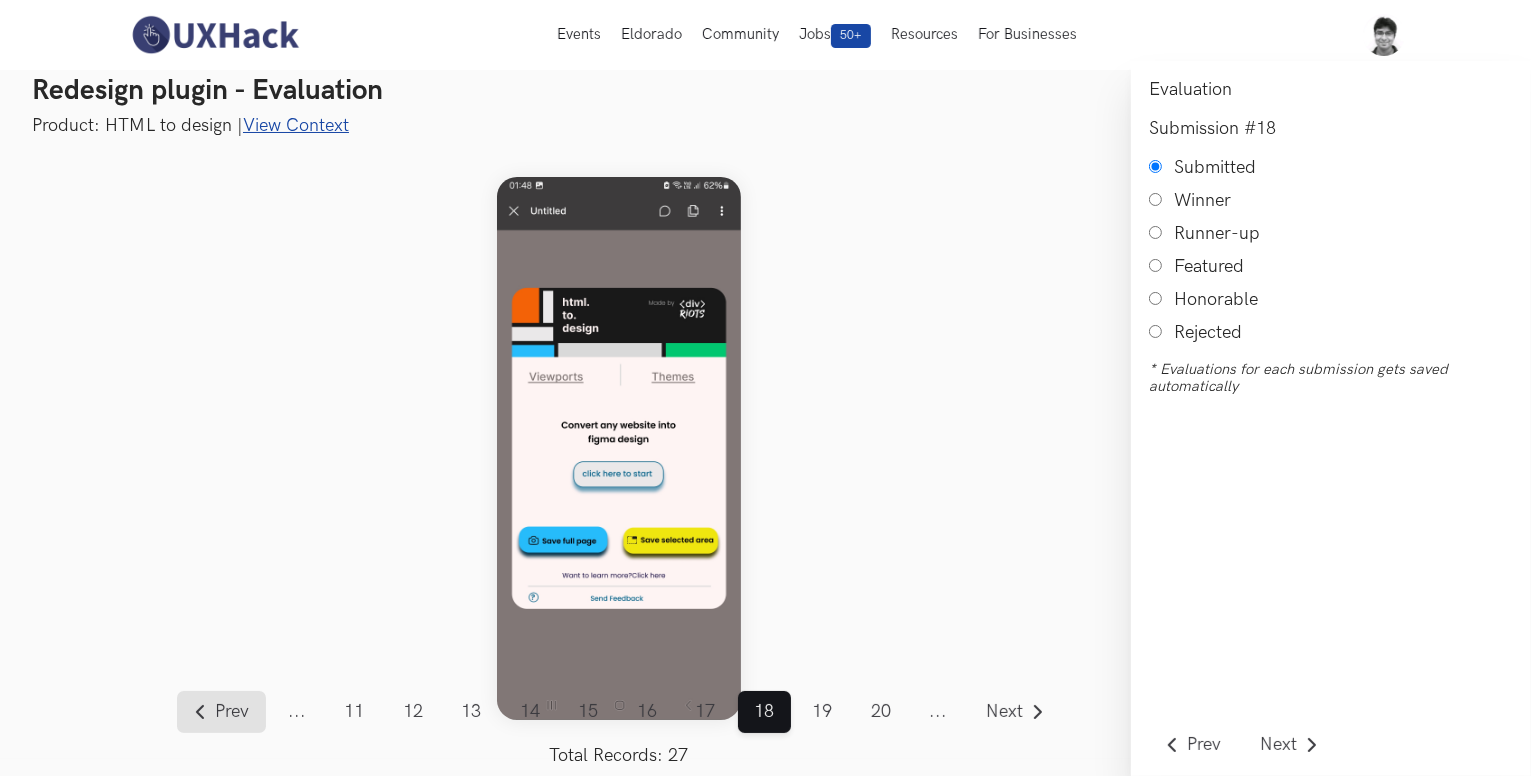 click on "Prev" at bounding box center (221, 712) 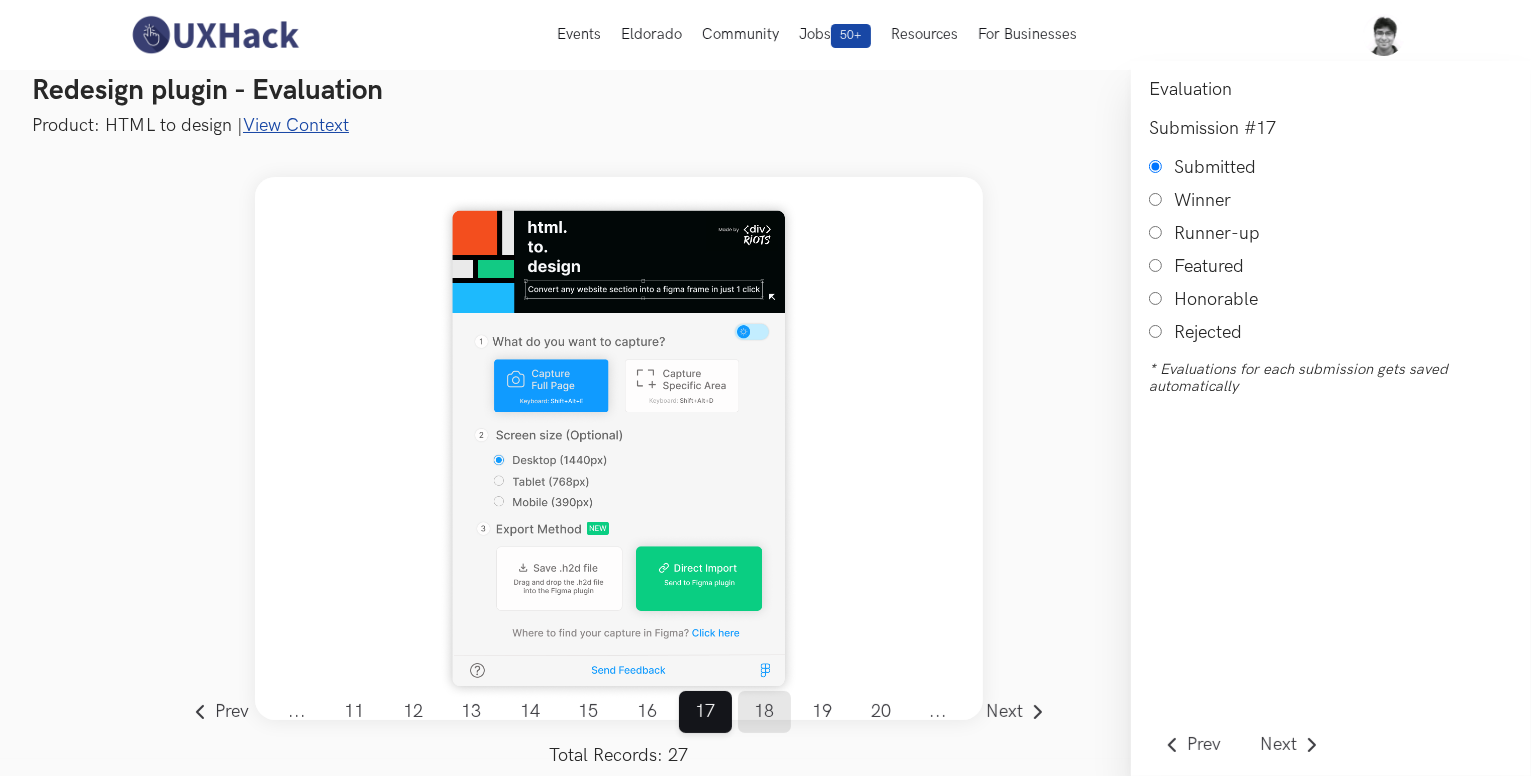 click on "18" at bounding box center (764, 712) 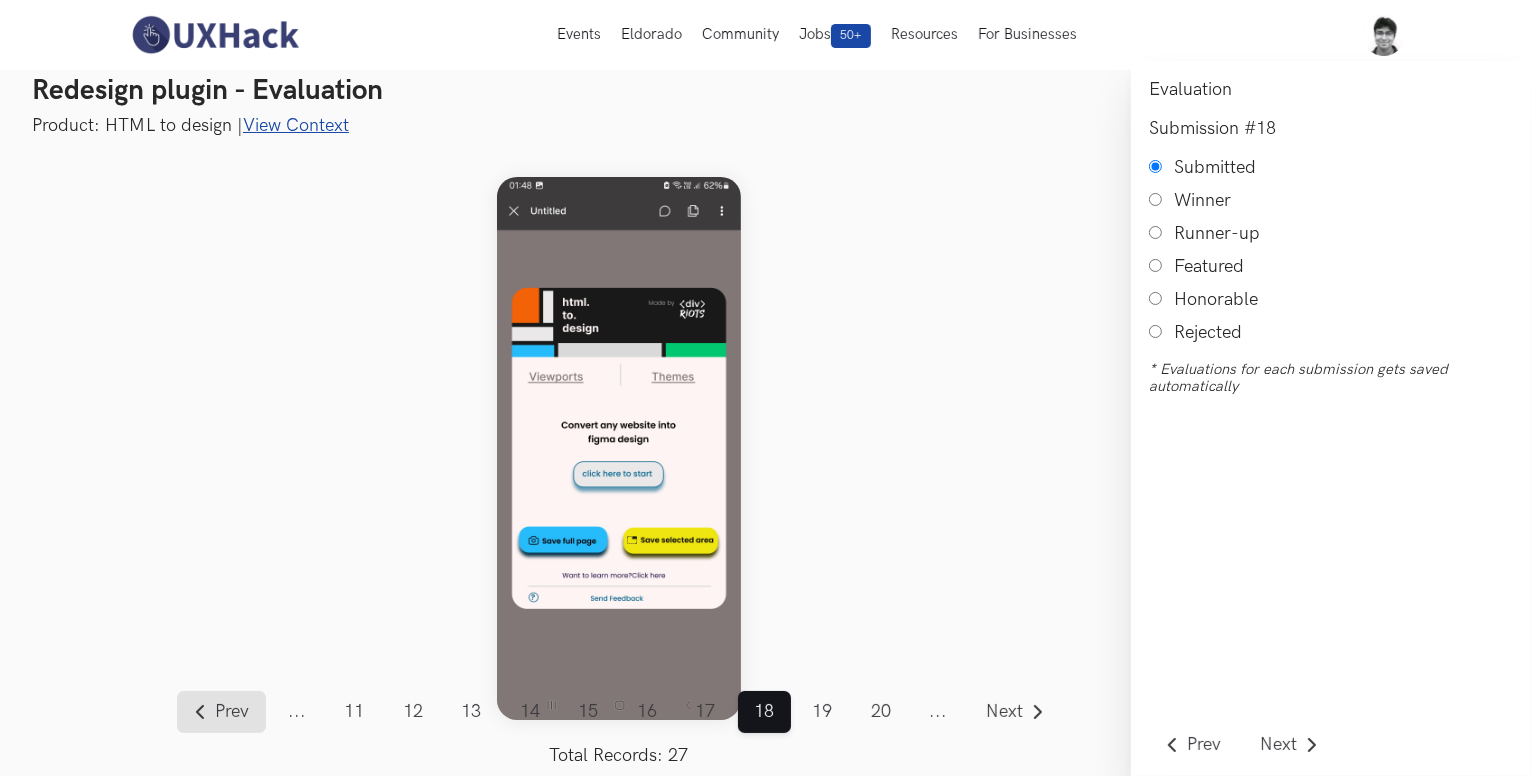 click on "Prev" at bounding box center [232, 712] 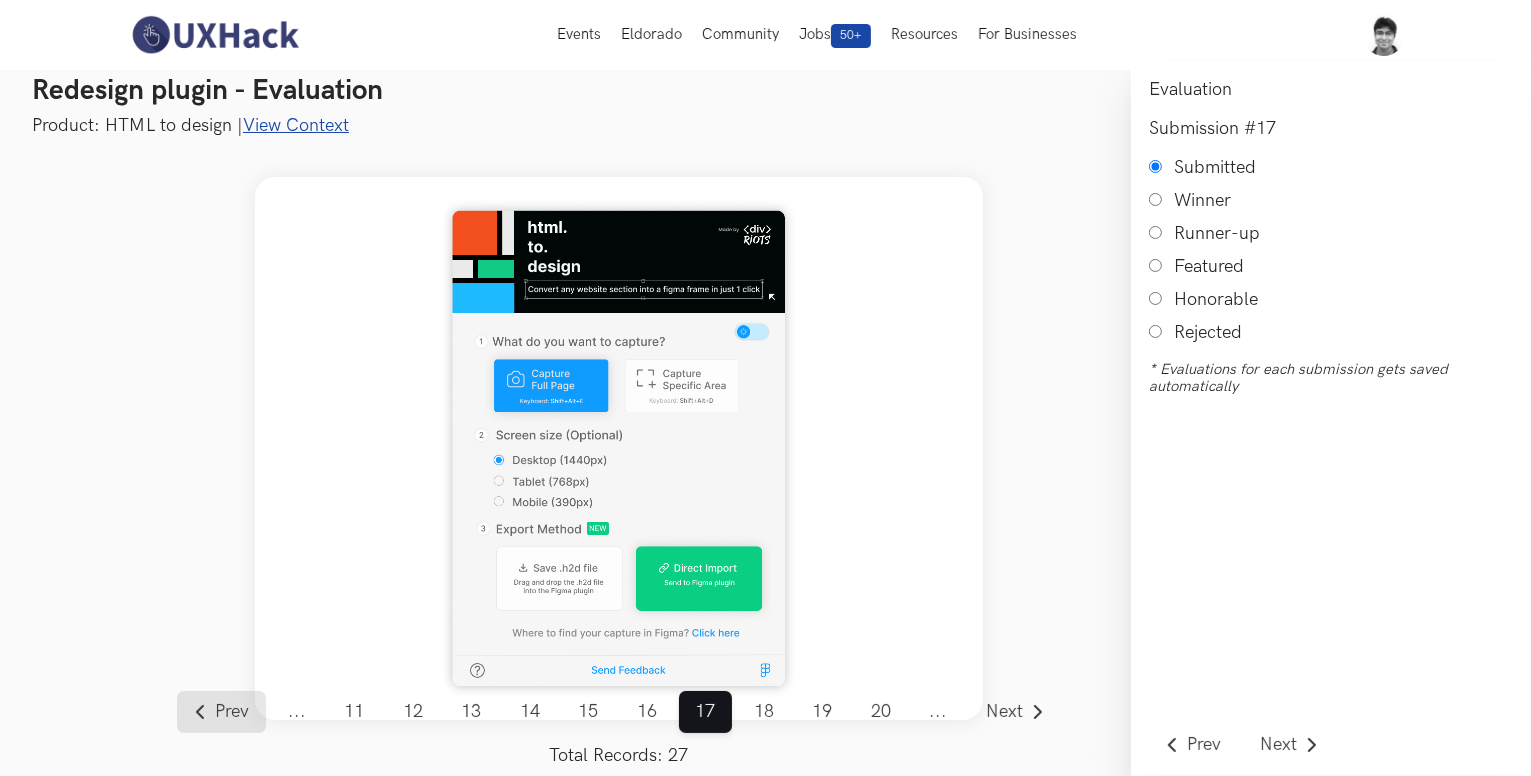 click on "Prev" at bounding box center (232, 712) 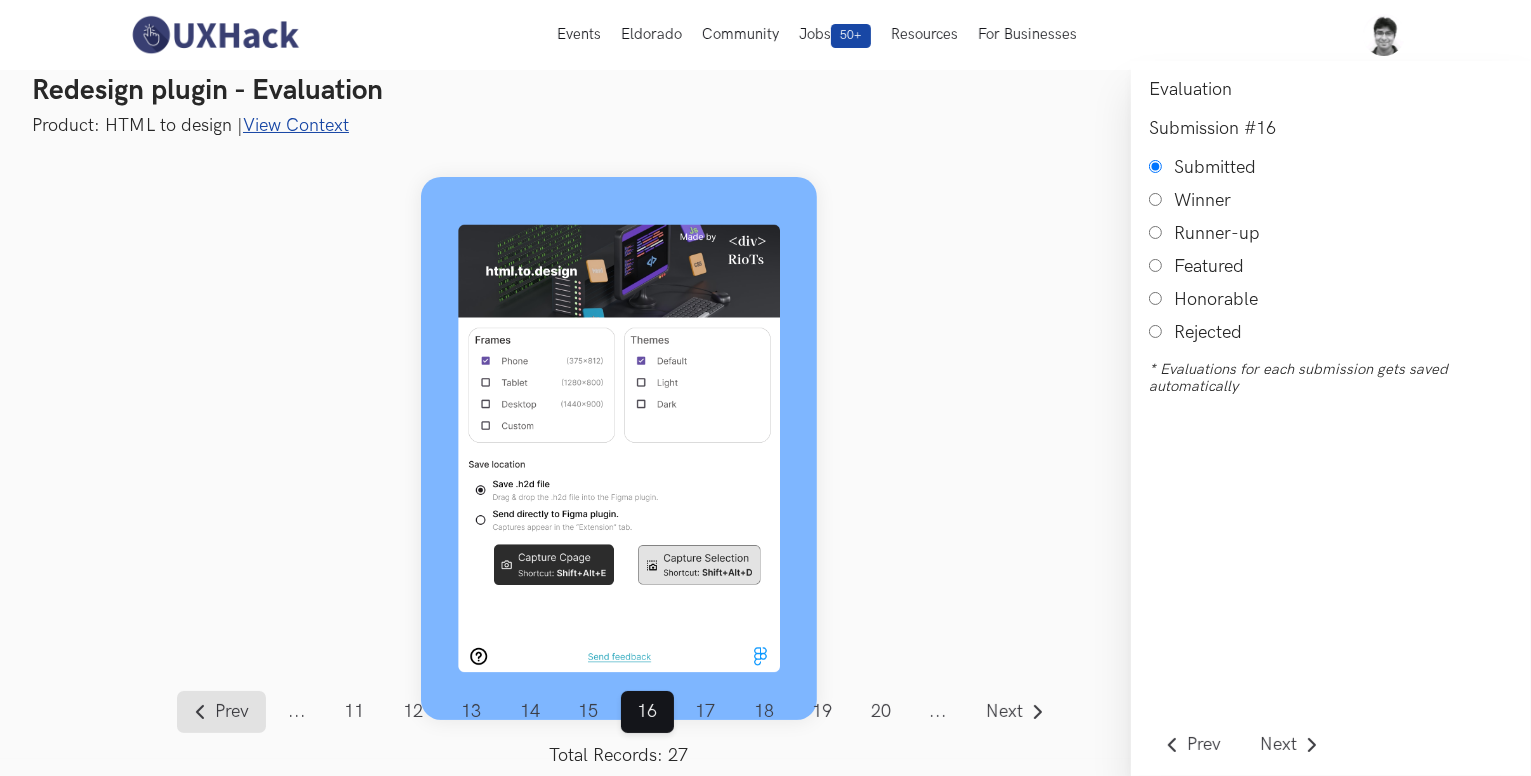 click on "Prev" at bounding box center (232, 712) 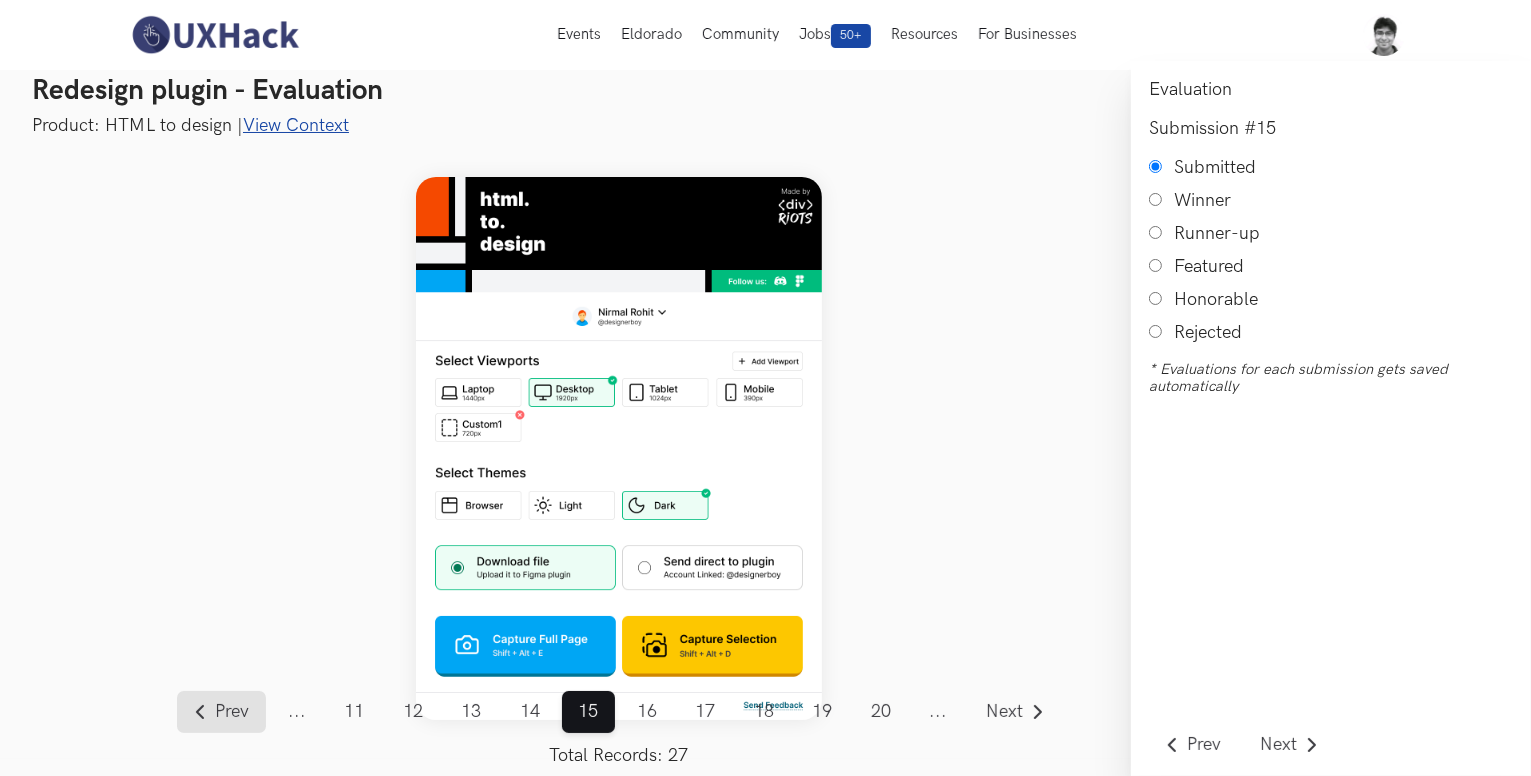 click on "Prev" at bounding box center (232, 712) 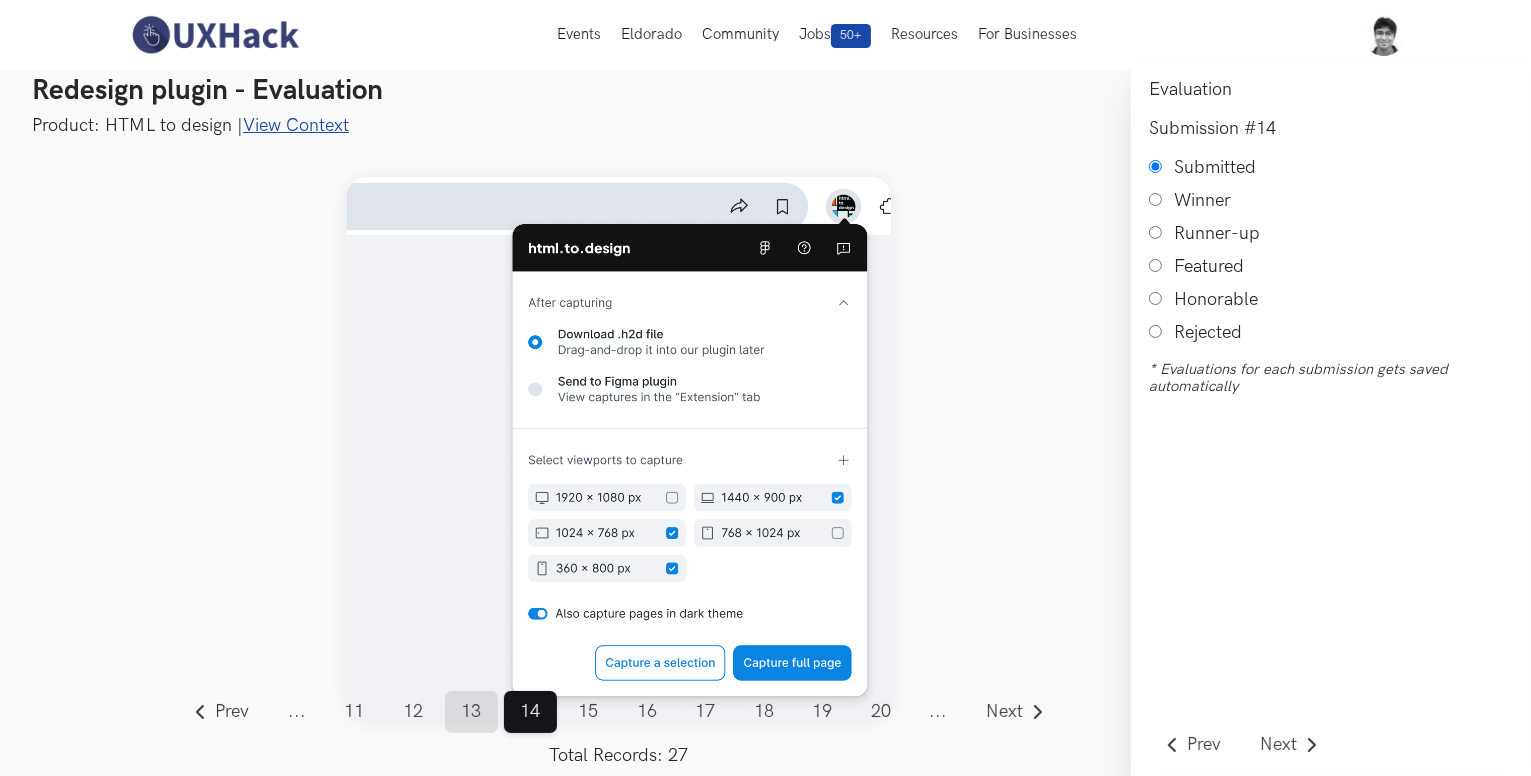click on "13" at bounding box center (471, 712) 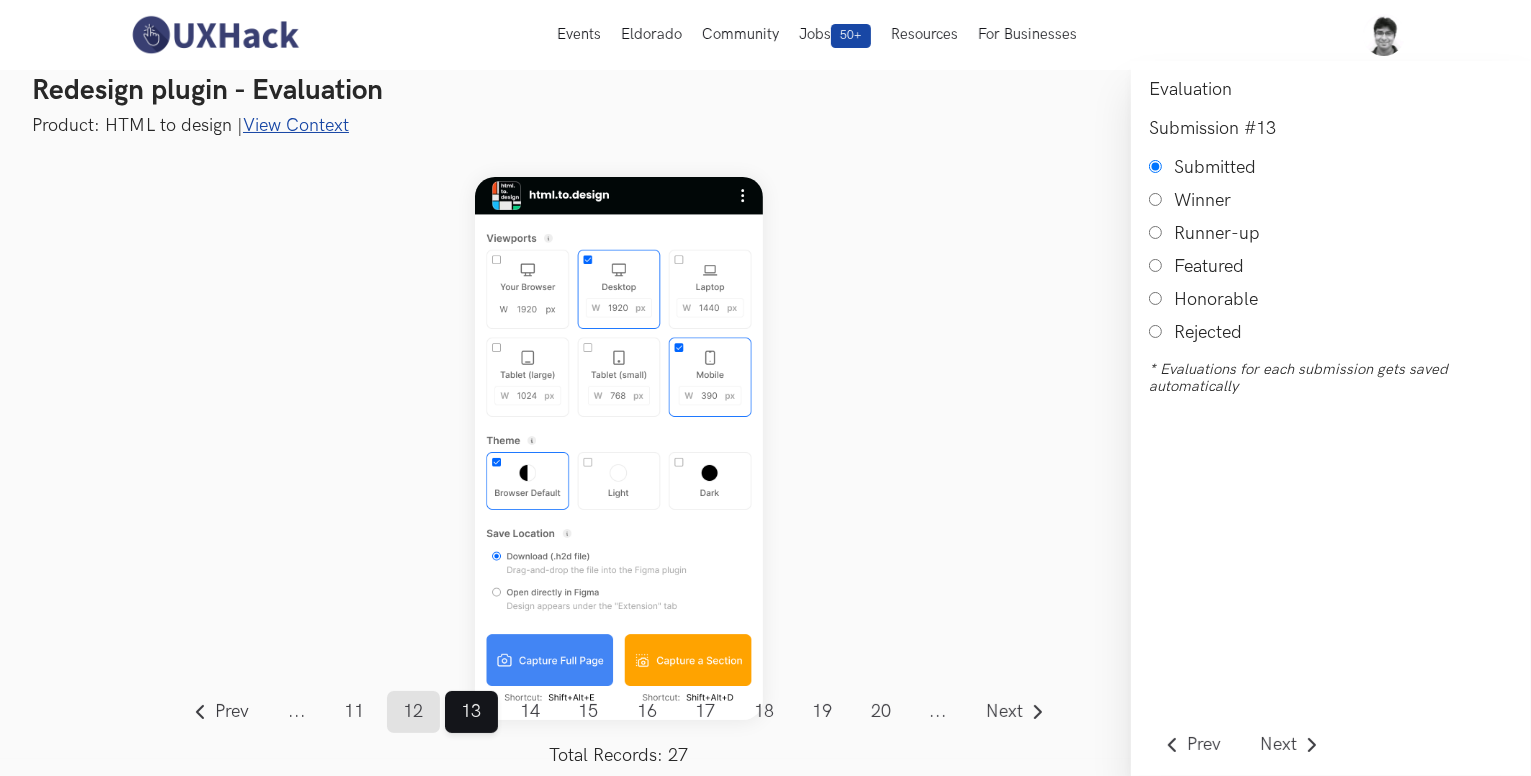 click on "12" at bounding box center [413, 712] 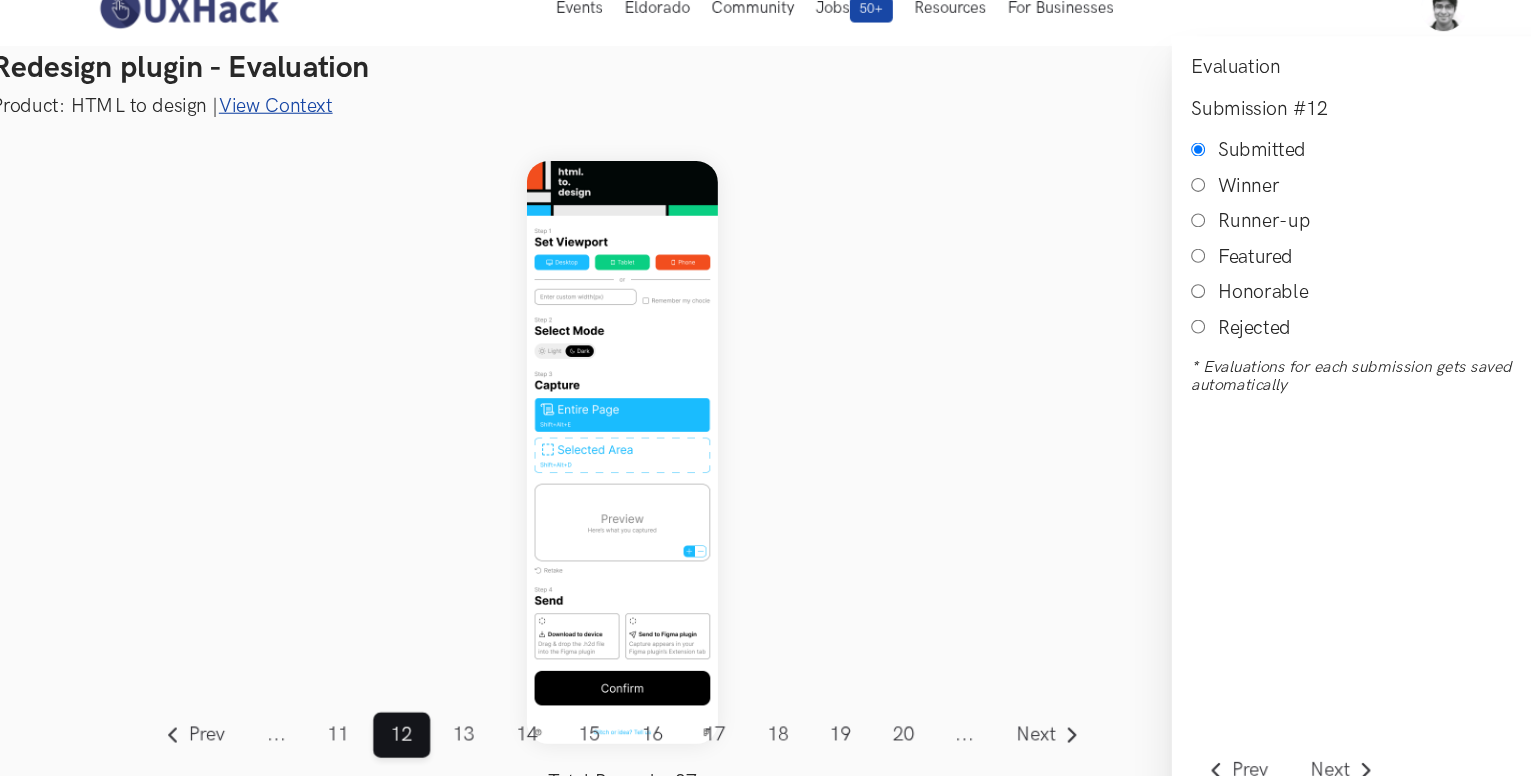 scroll, scrollTop: 14, scrollLeft: 0, axis: vertical 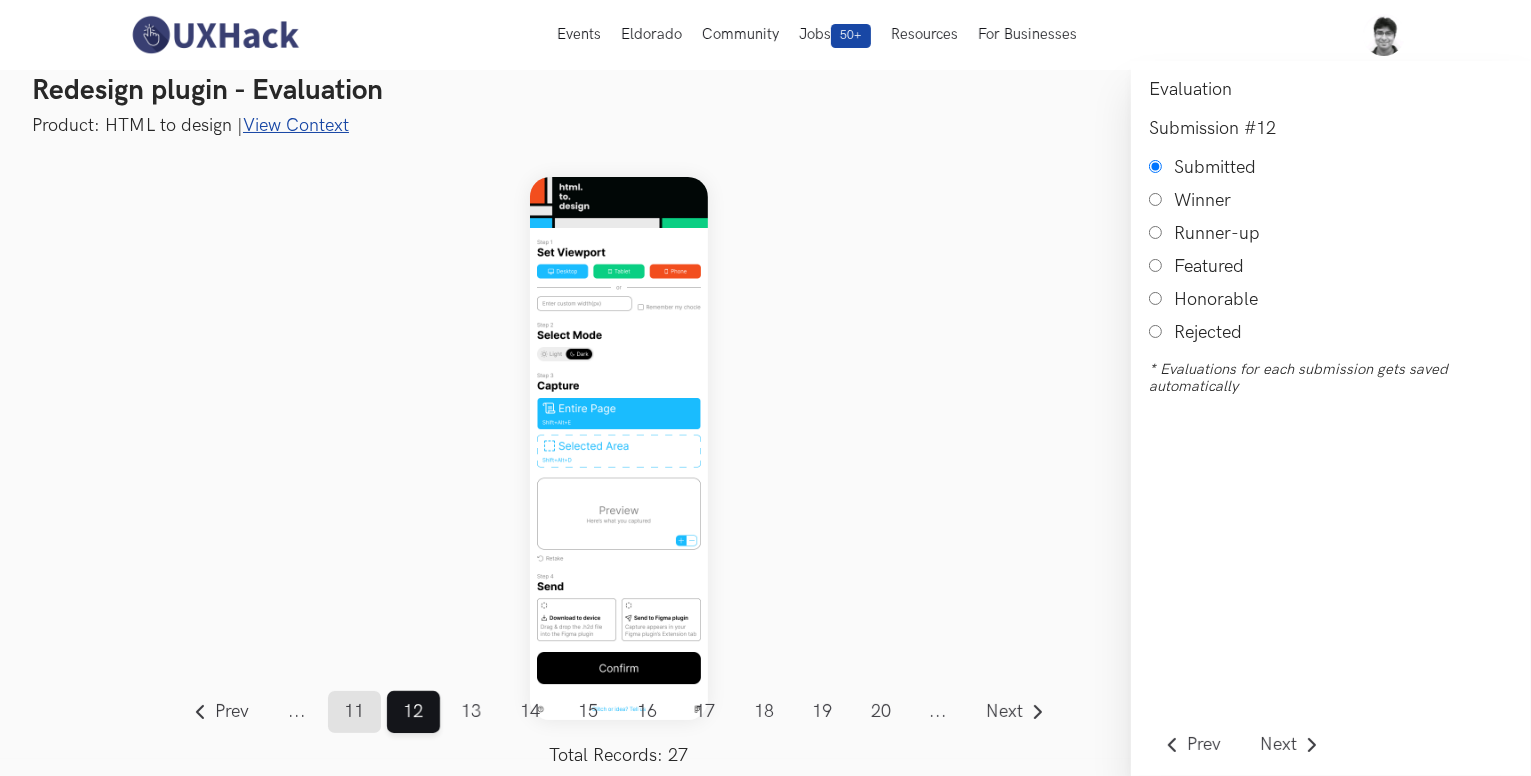 click on "11" at bounding box center (354, 712) 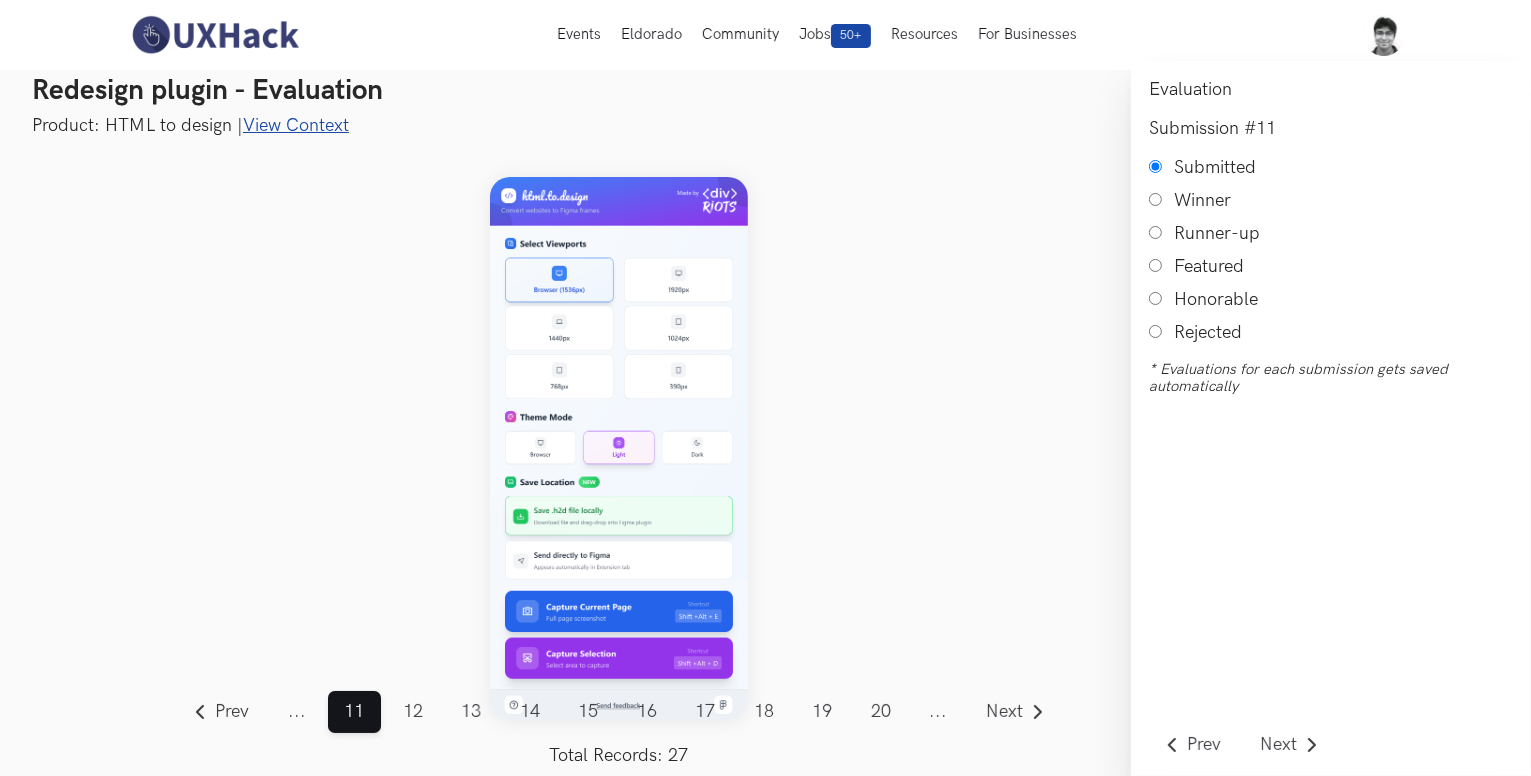 click on "..." at bounding box center [297, 712] 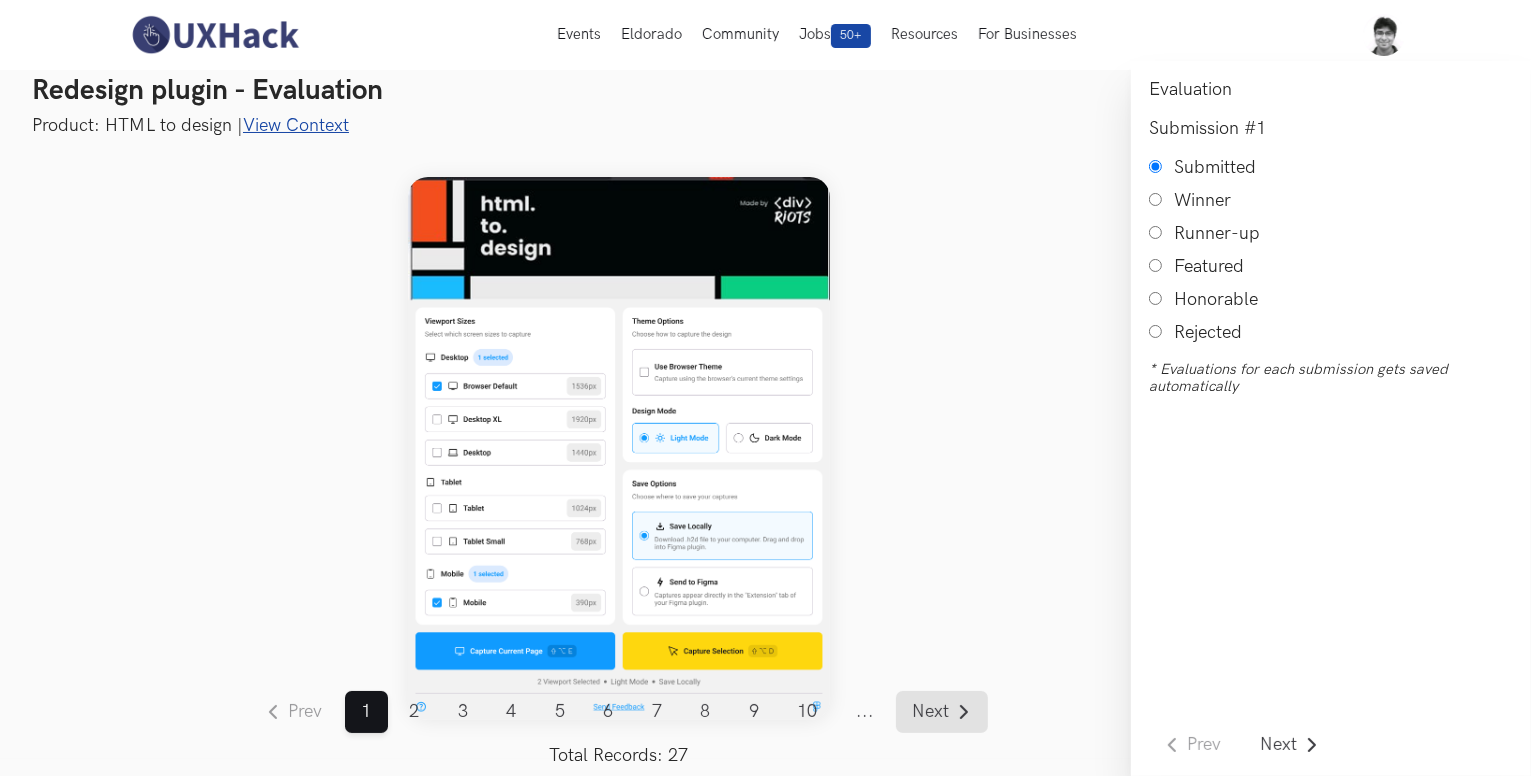 click on "Next" at bounding box center (931, 712) 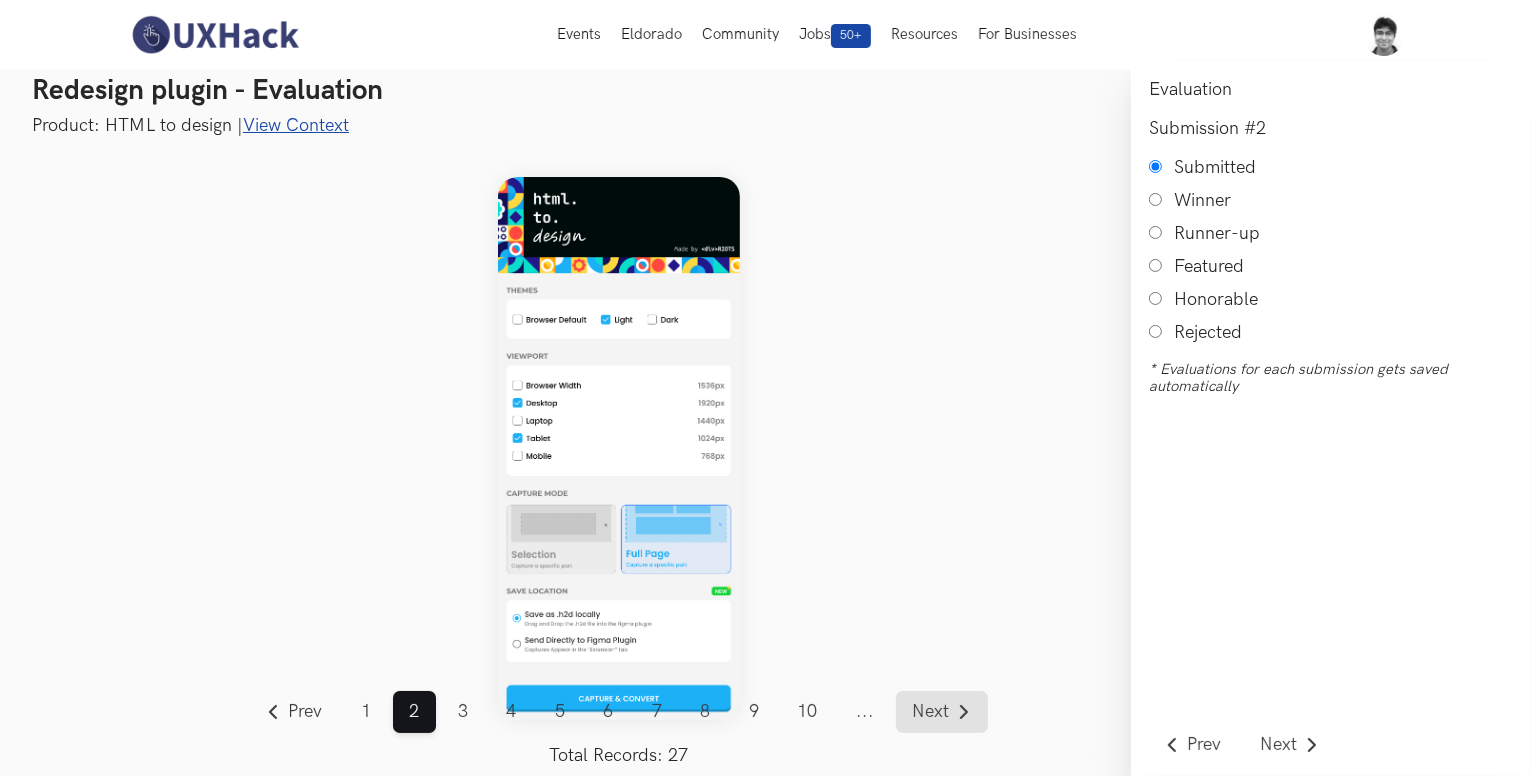 click on "Next" at bounding box center (931, 712) 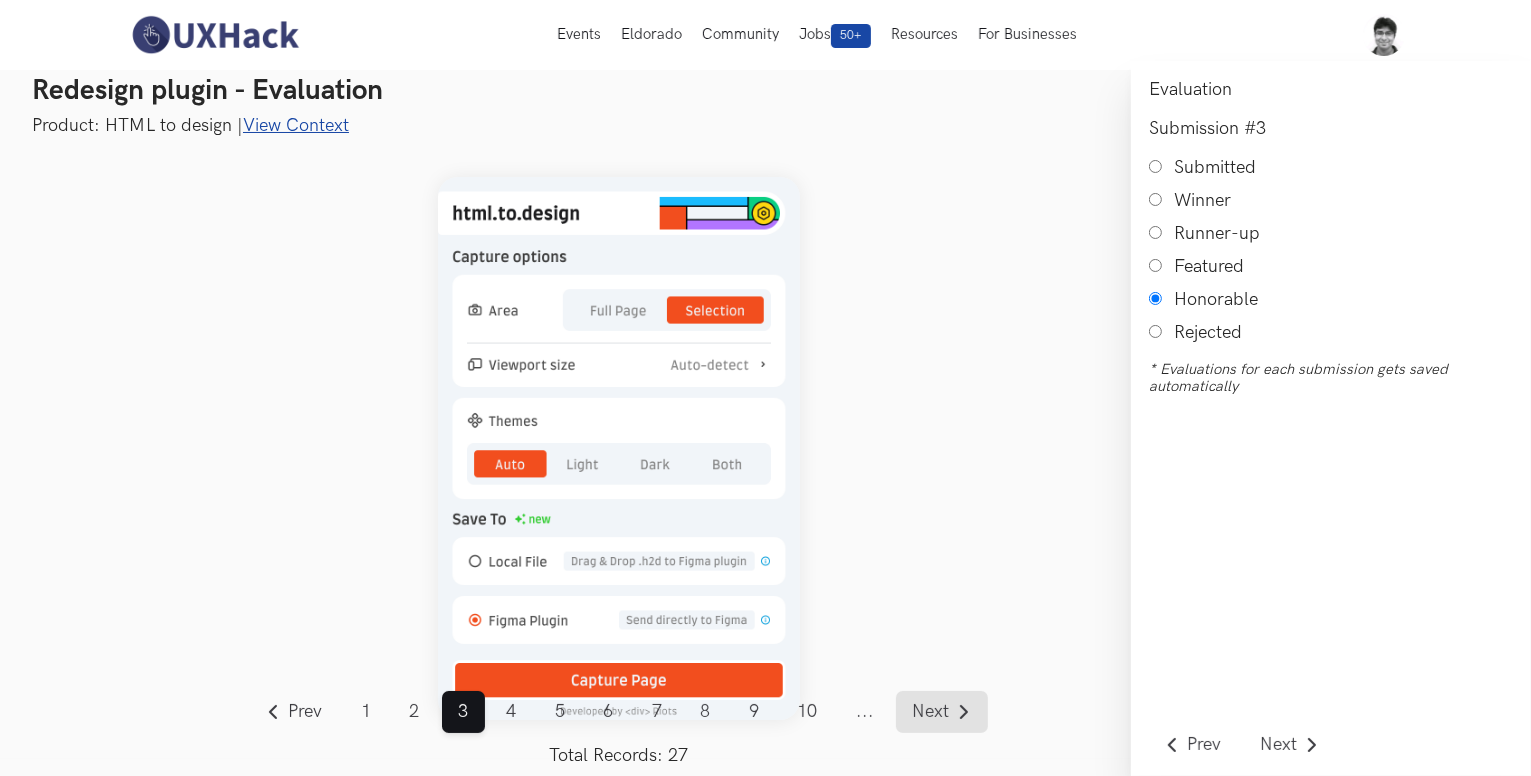 click on "Next" at bounding box center [942, 712] 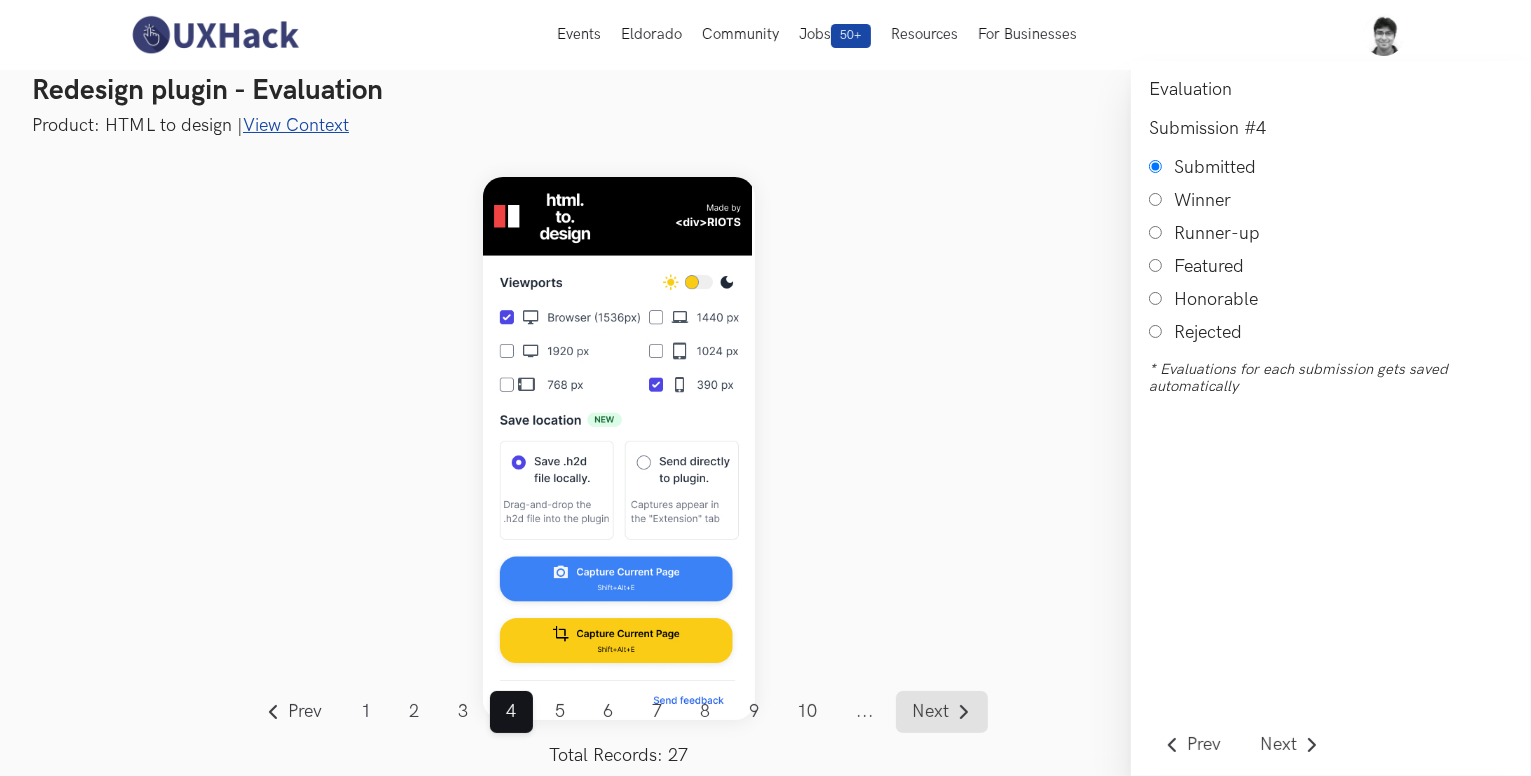 click on "Next" at bounding box center [942, 712] 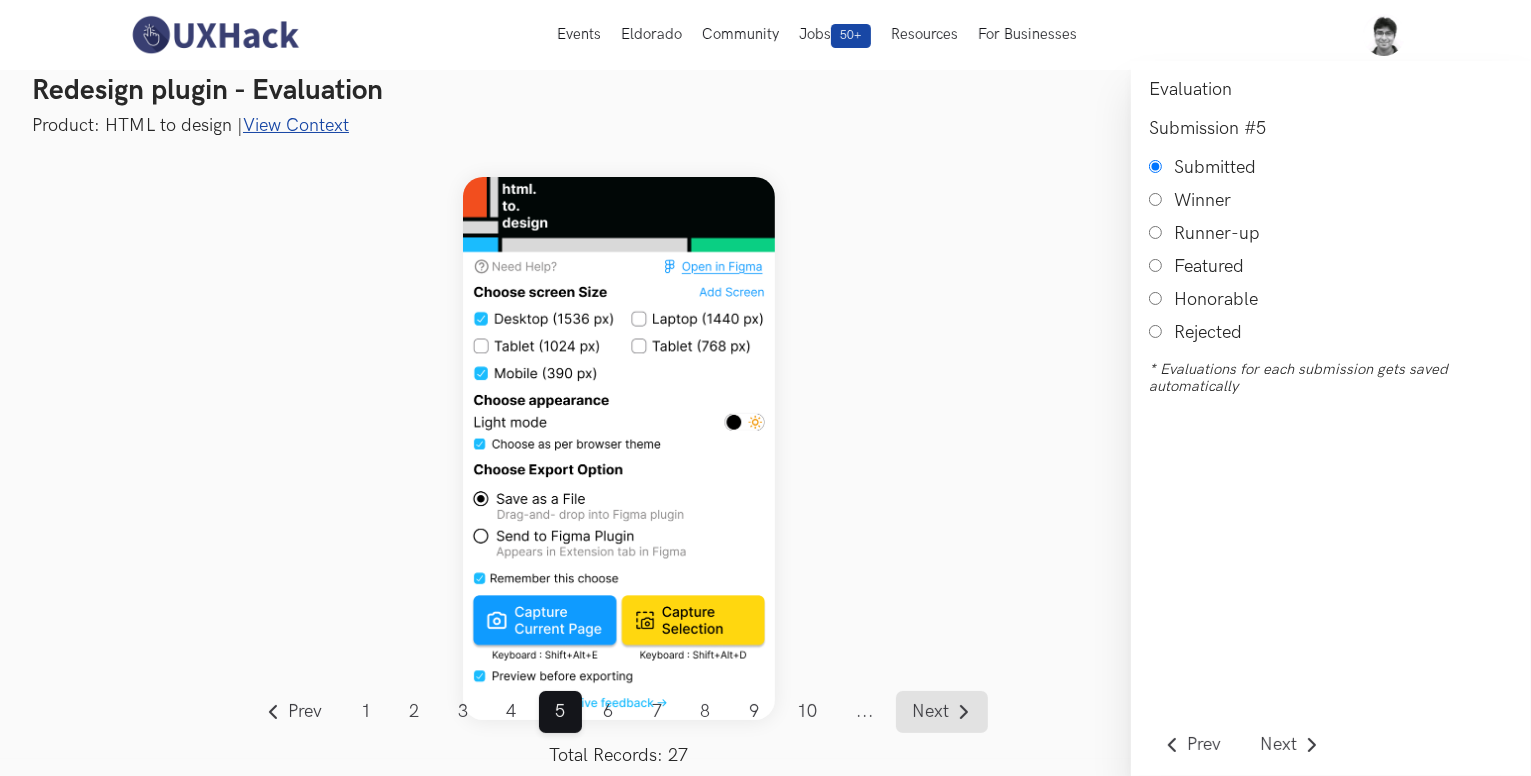 click on "Next" at bounding box center [942, 712] 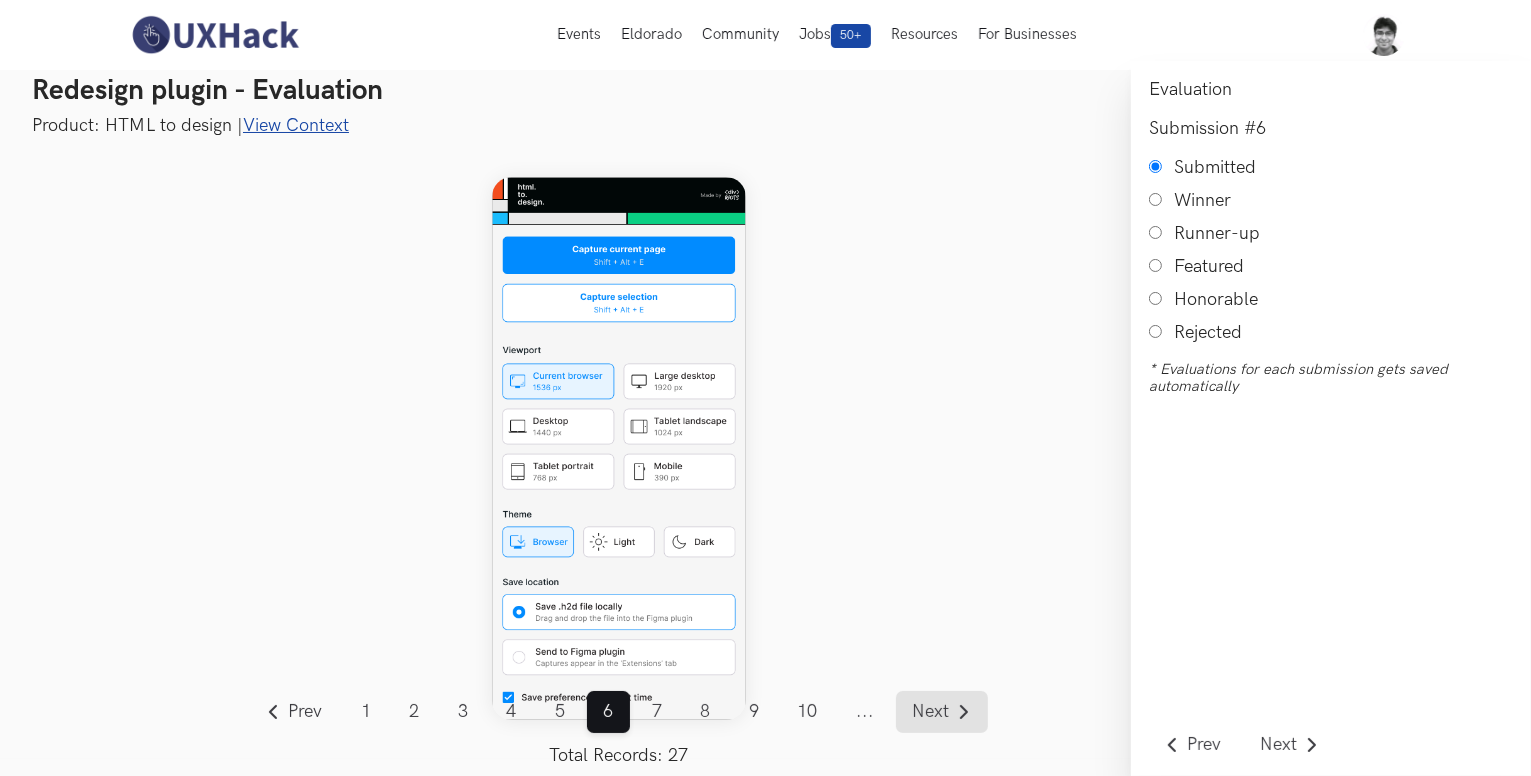 click on "Next" at bounding box center (942, 712) 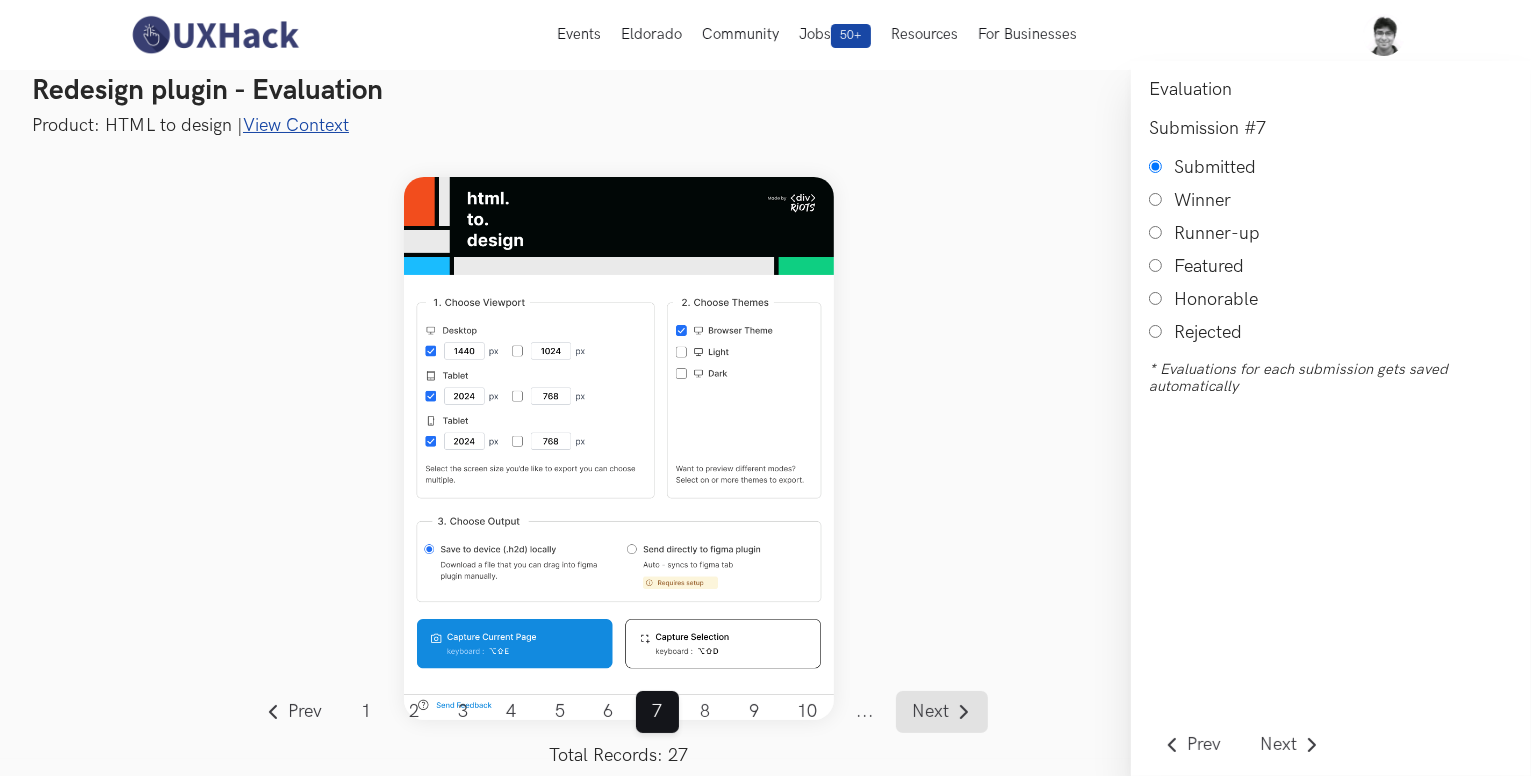 click on "Next" at bounding box center (942, 712) 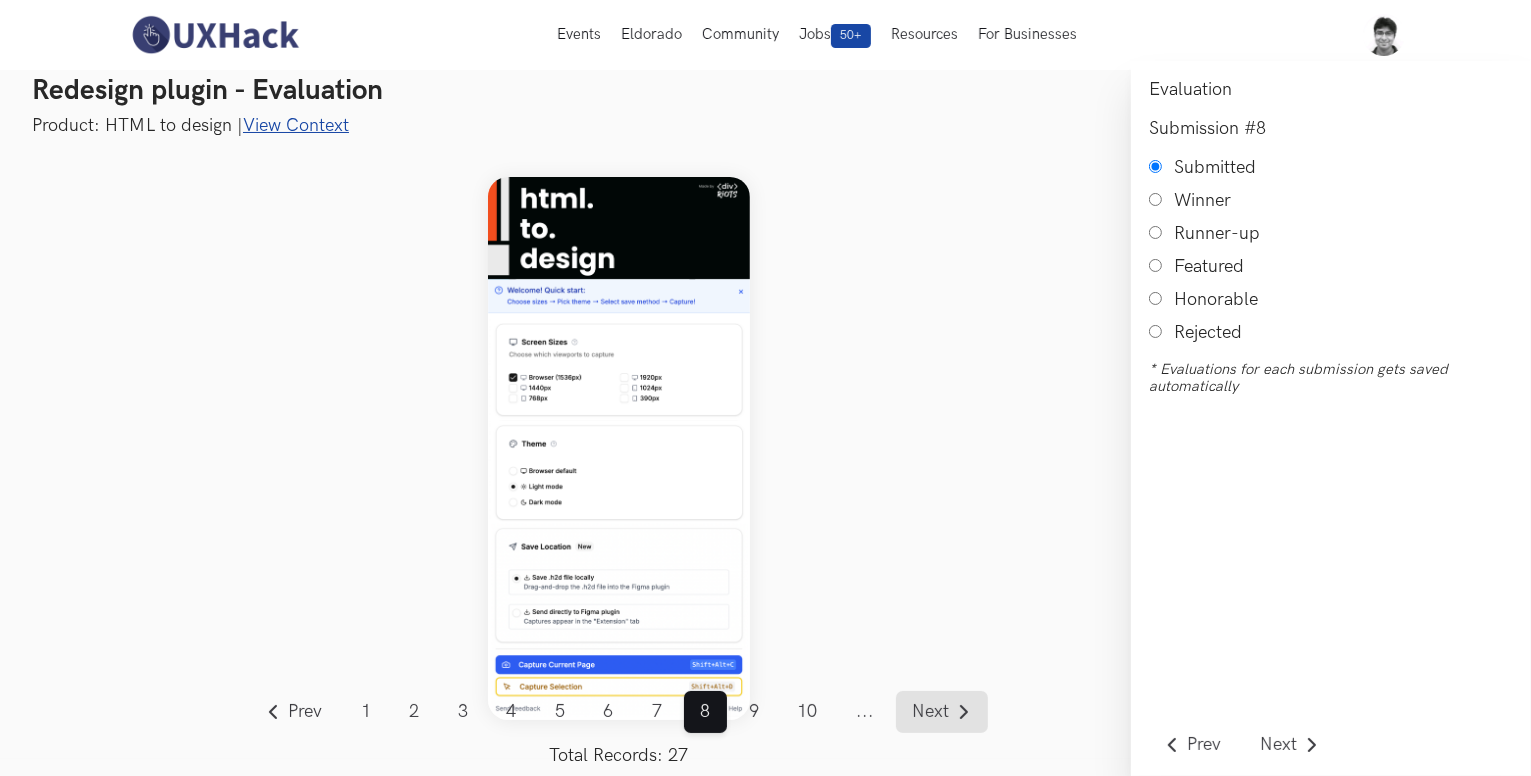 click on "Next" at bounding box center [942, 712] 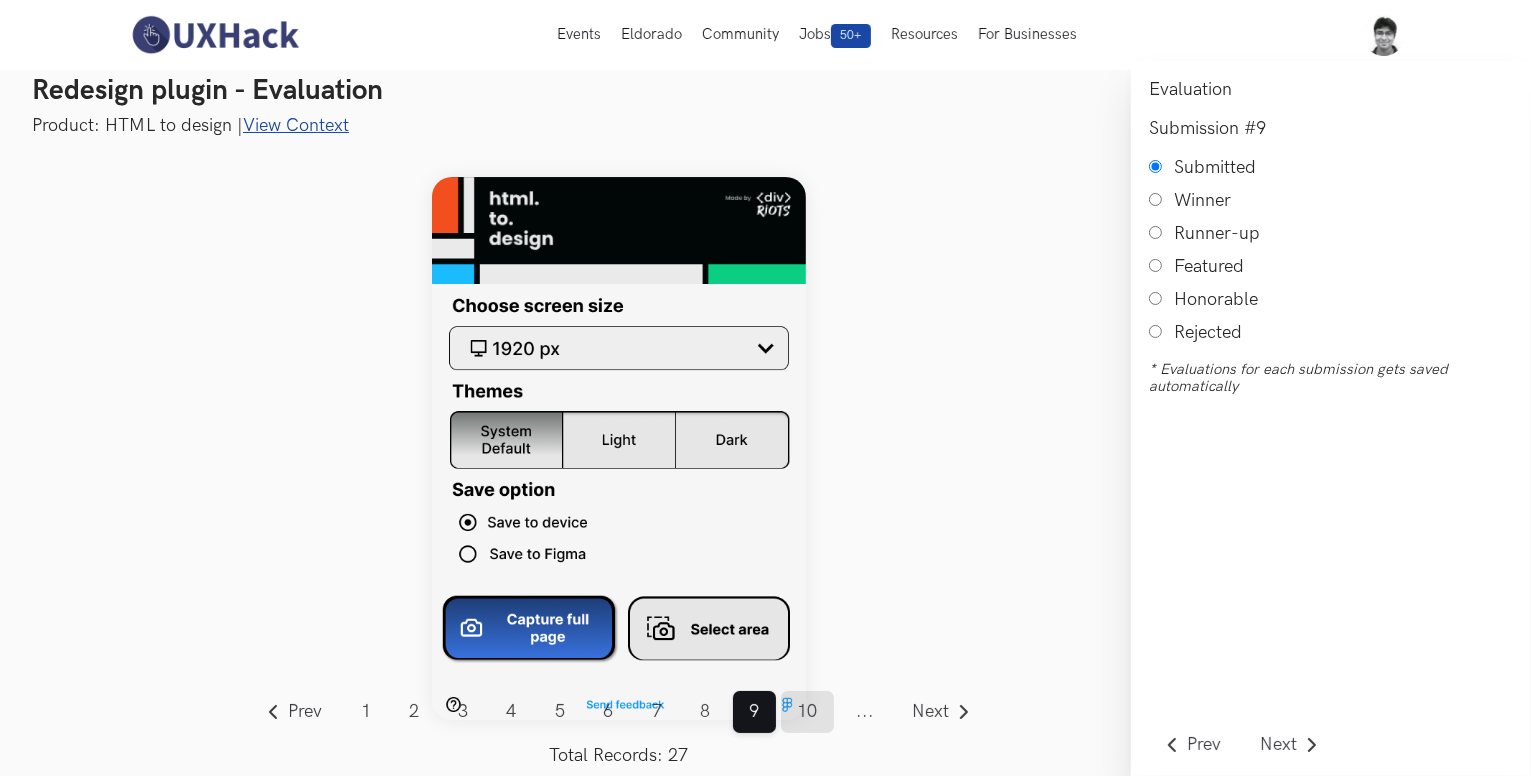 click on "10" at bounding box center (807, 712) 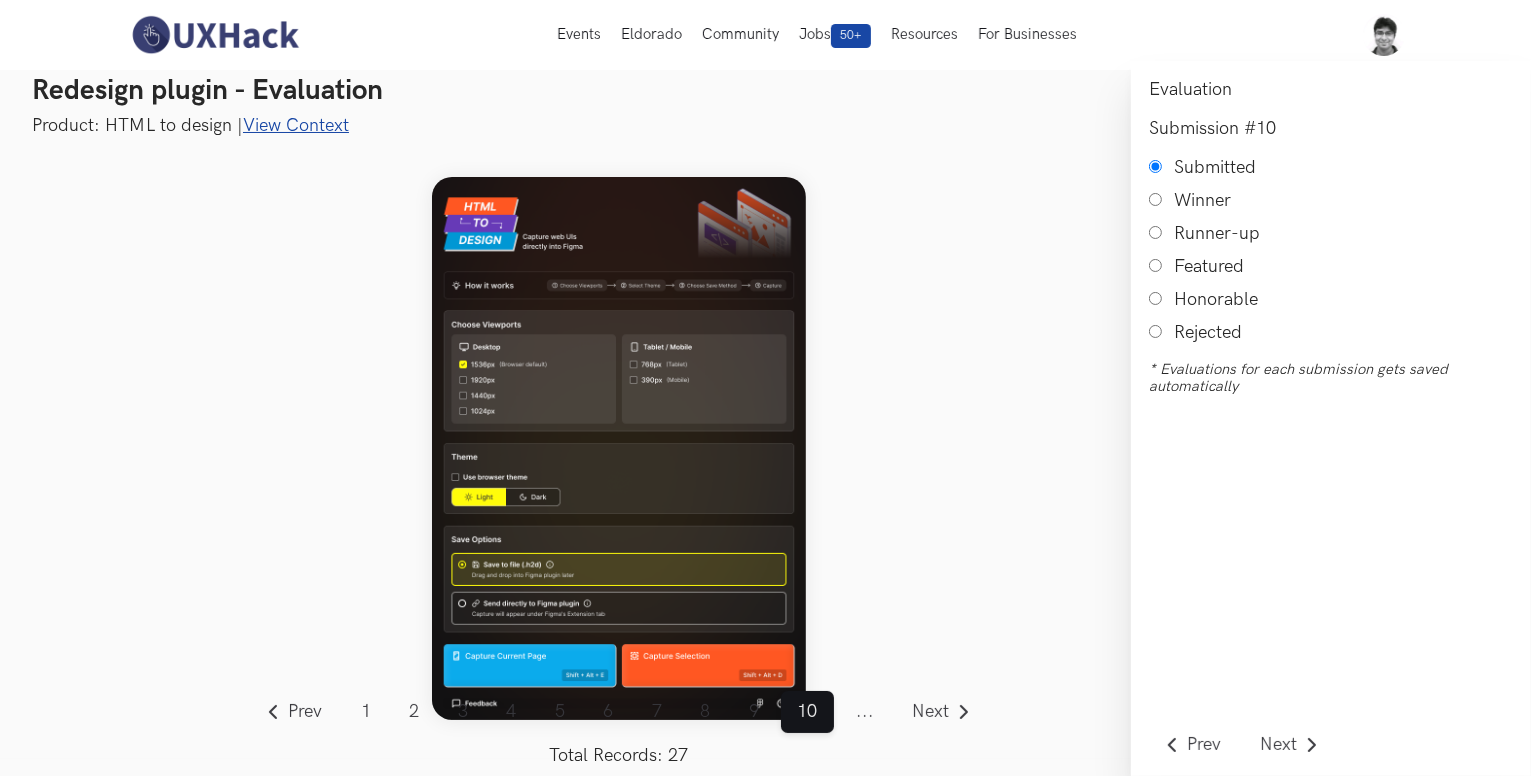 click on "Honorable" at bounding box center [1155, 298] 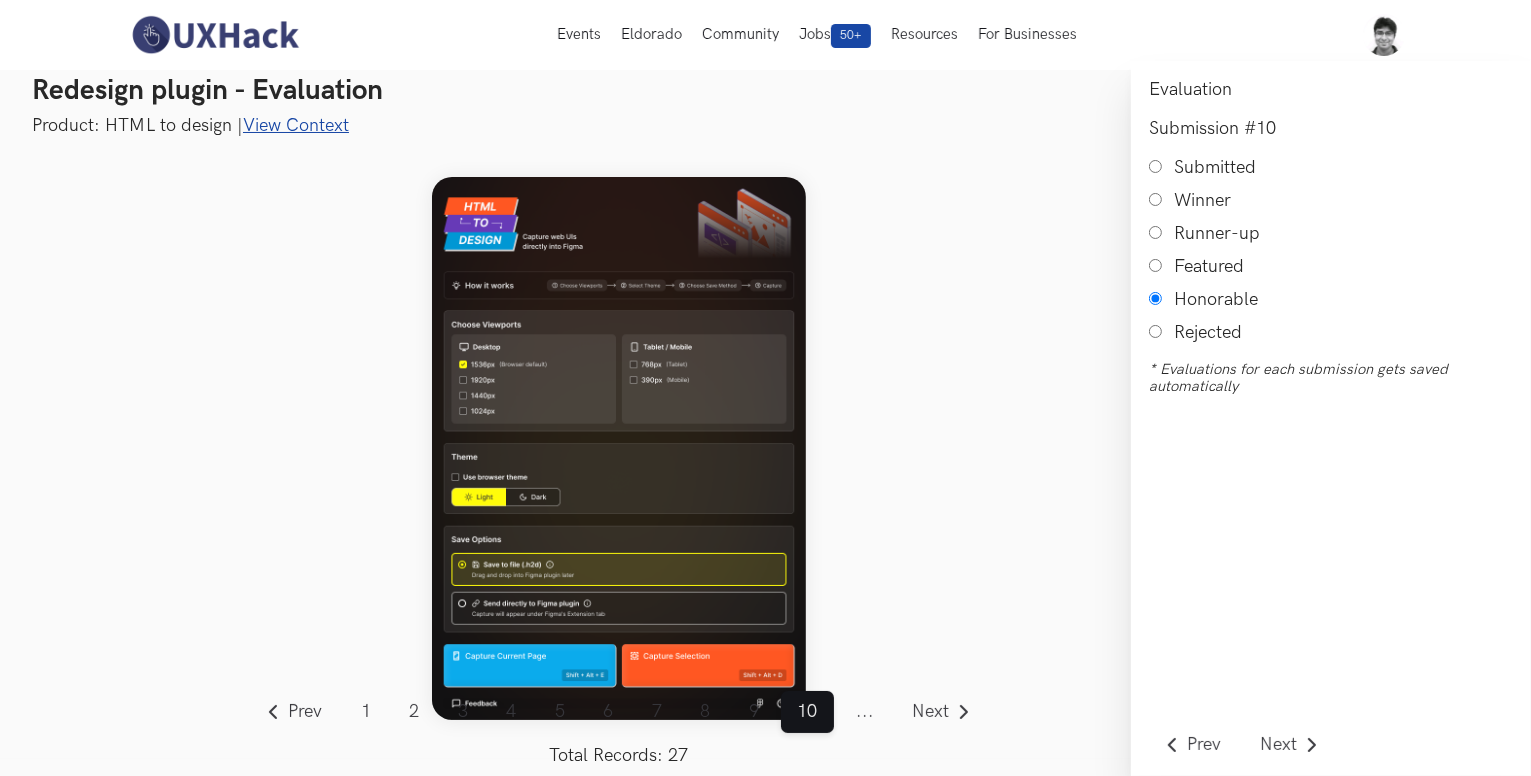 click on "..." at bounding box center [865, 712] 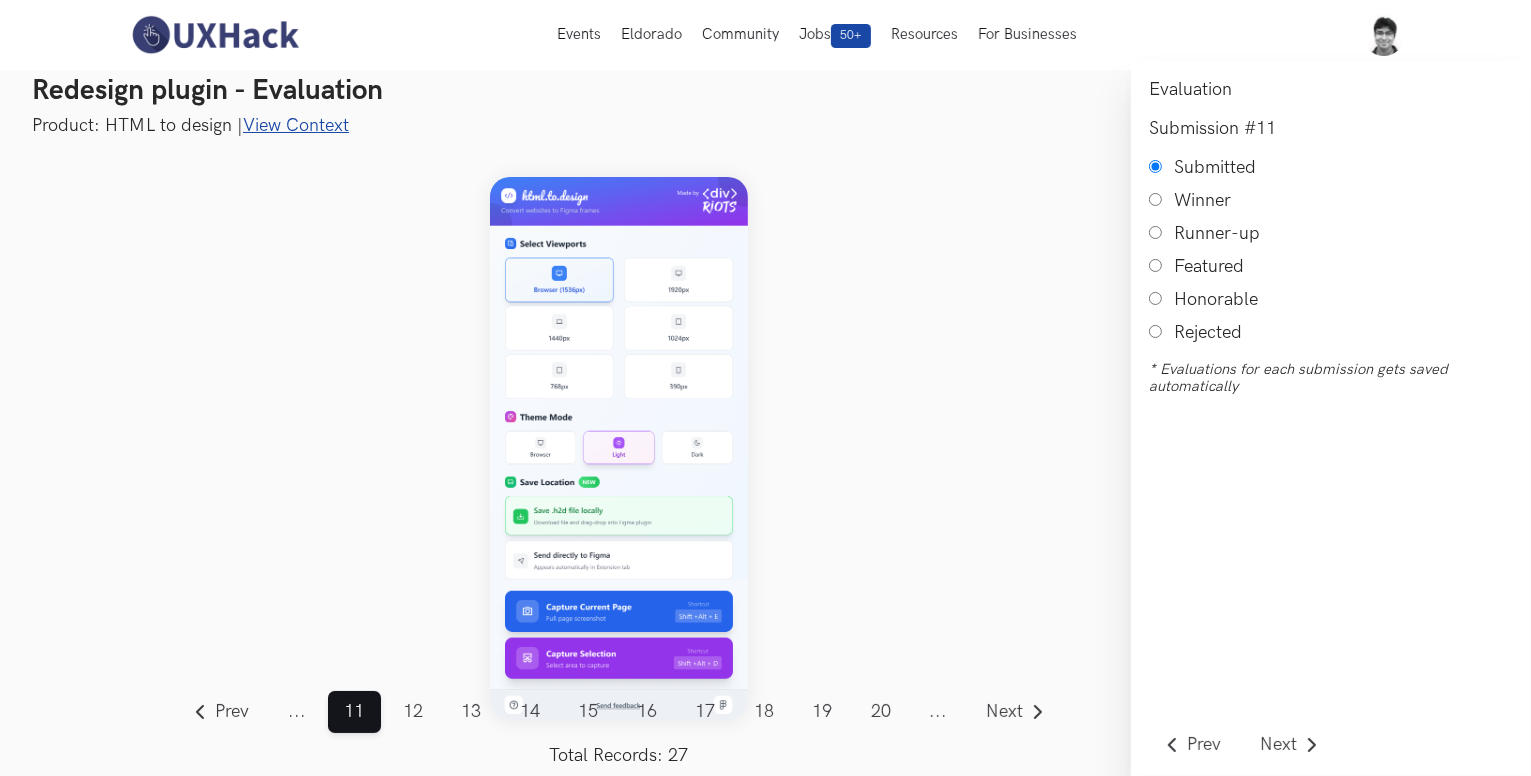 click on "..." at bounding box center (297, 712) 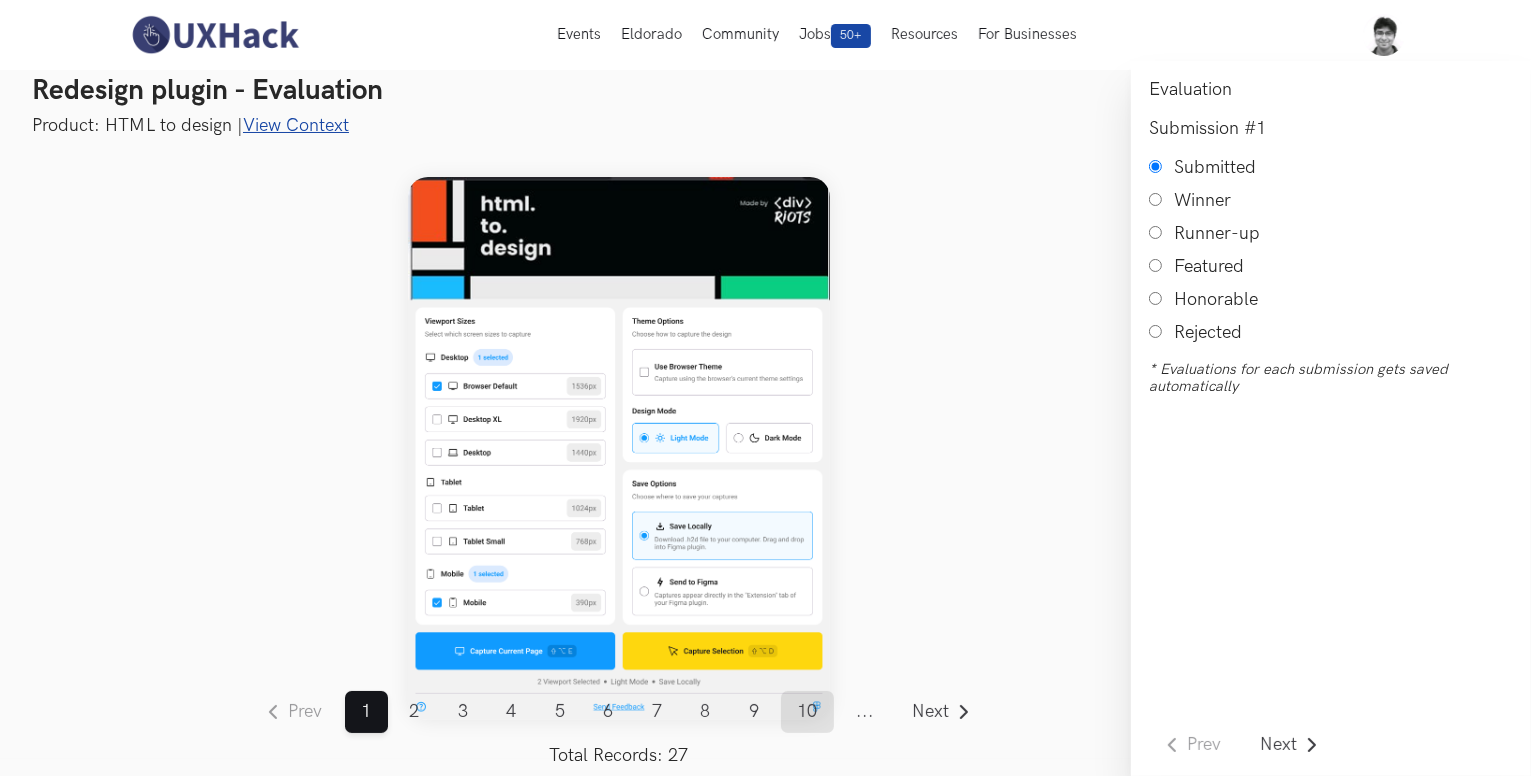 click on "10" at bounding box center (807, 712) 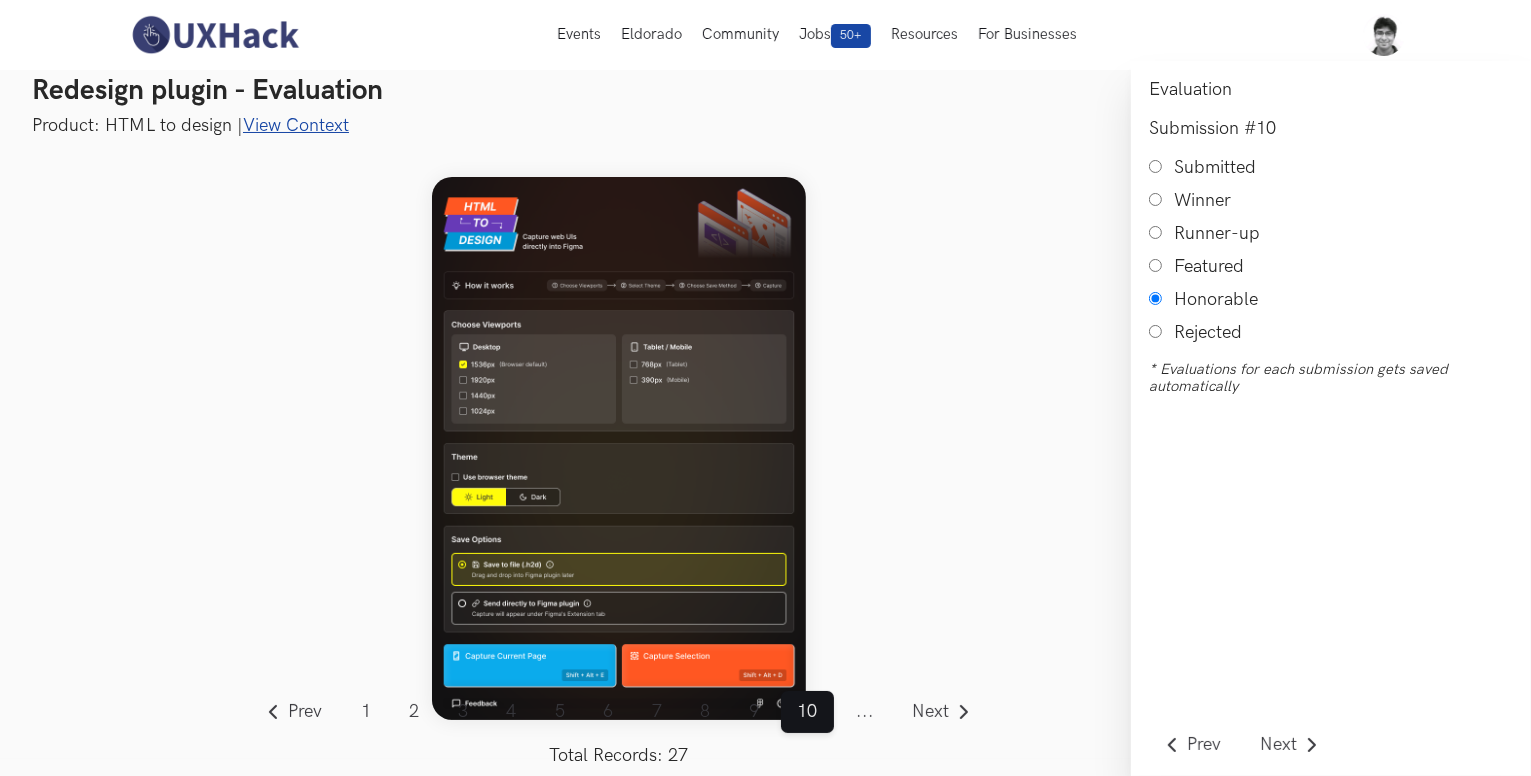 click on "..." at bounding box center (865, 712) 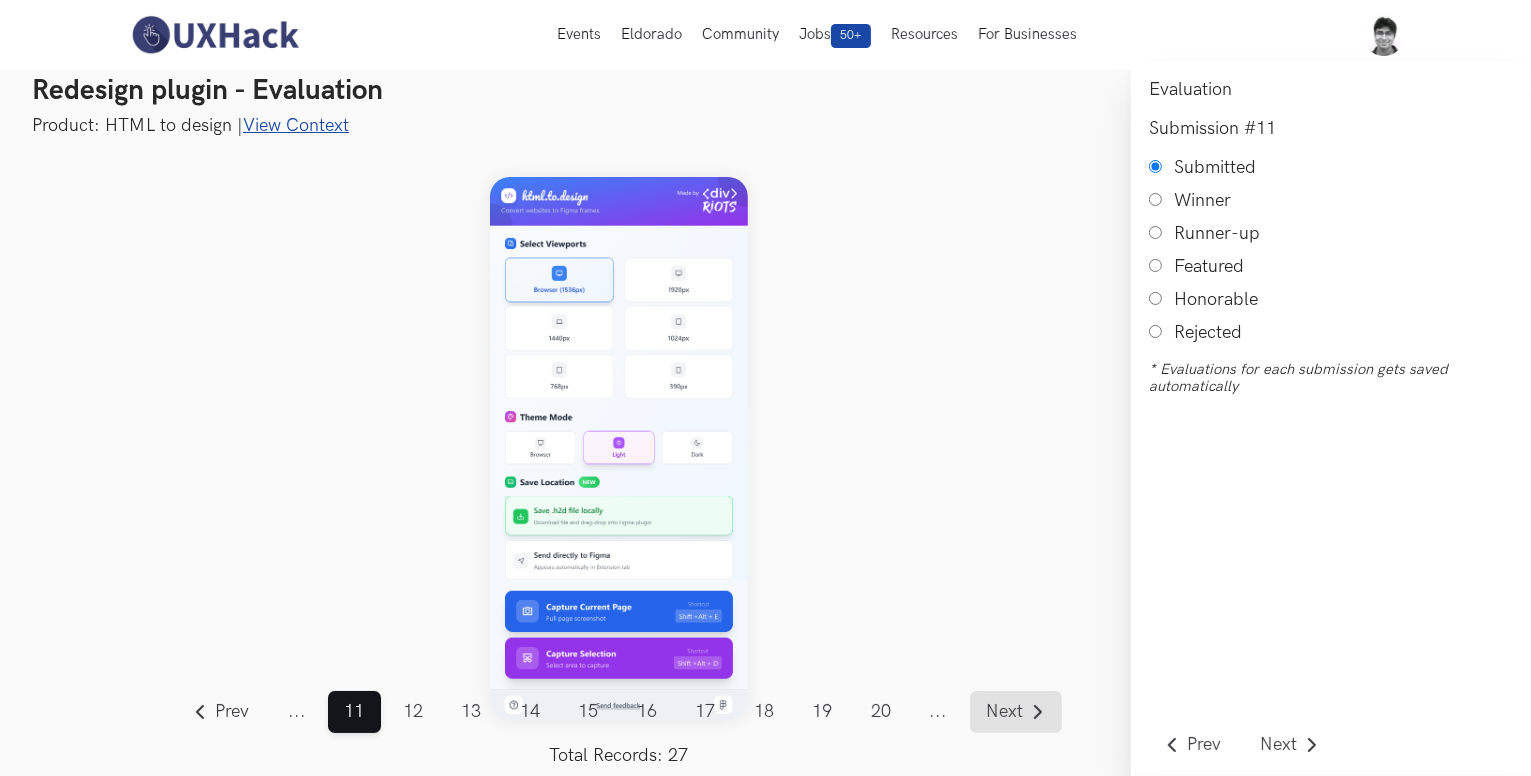 click on "Next" at bounding box center [1004, 712] 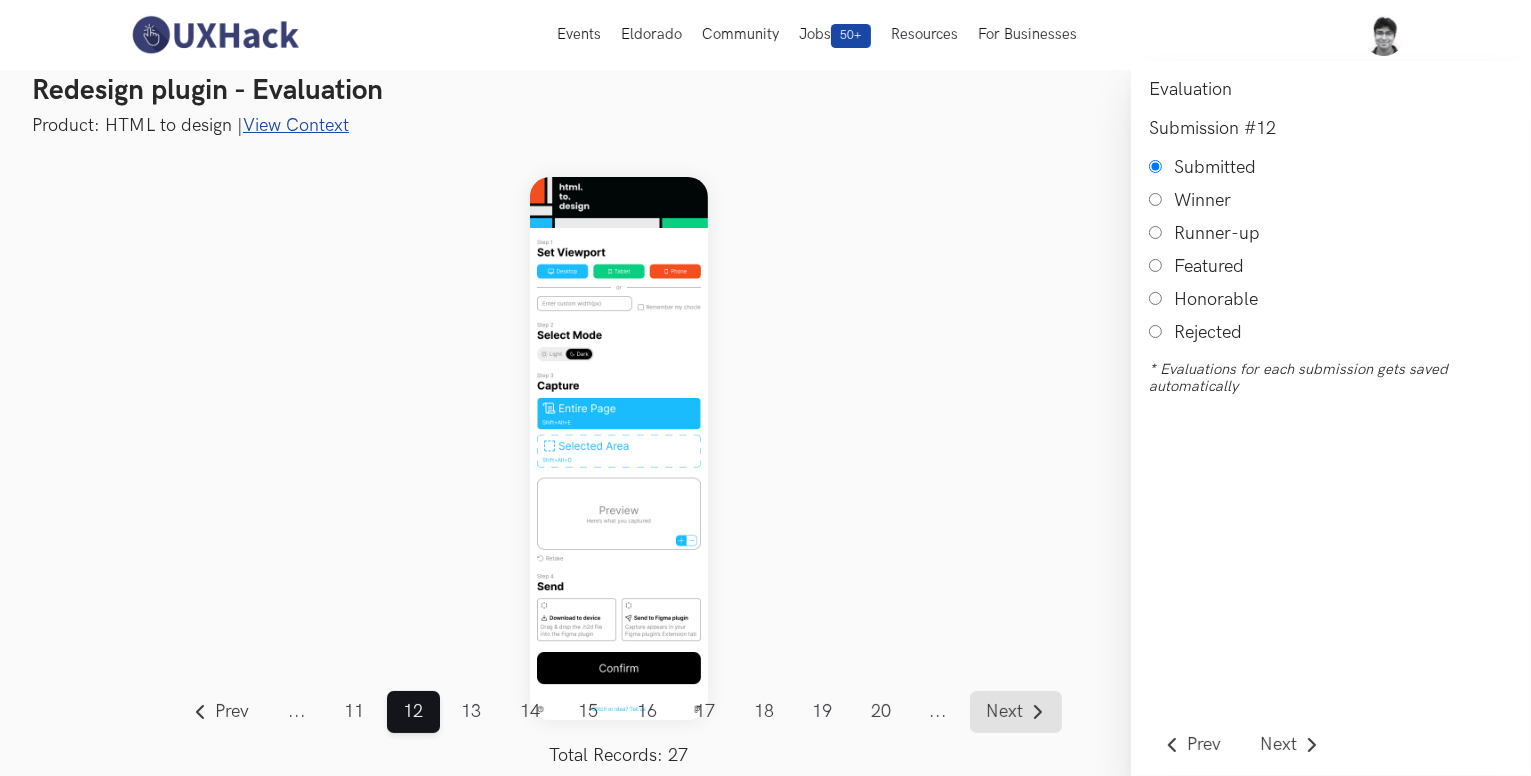 click on "Next" at bounding box center [1004, 712] 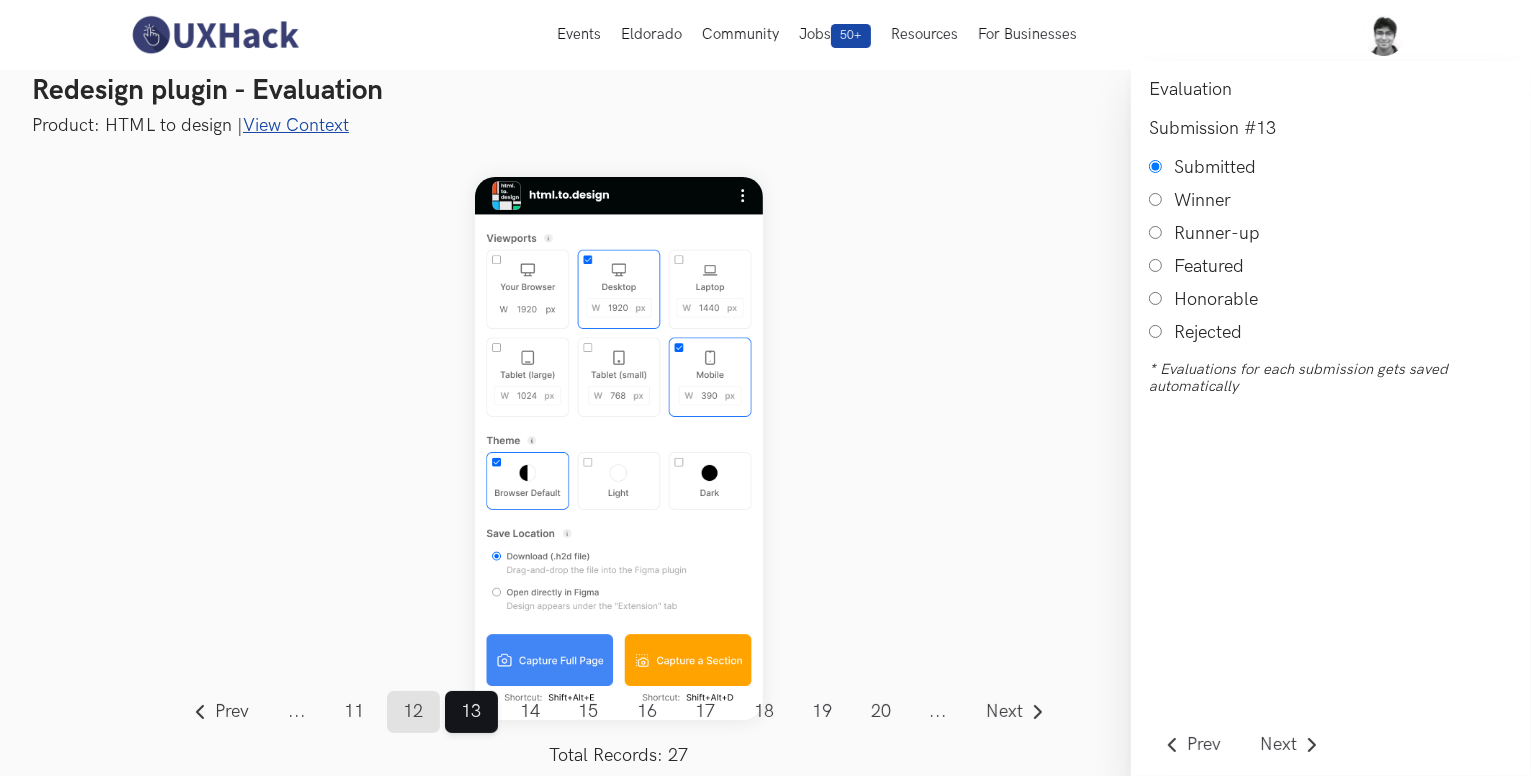 click on "12" at bounding box center (413, 712) 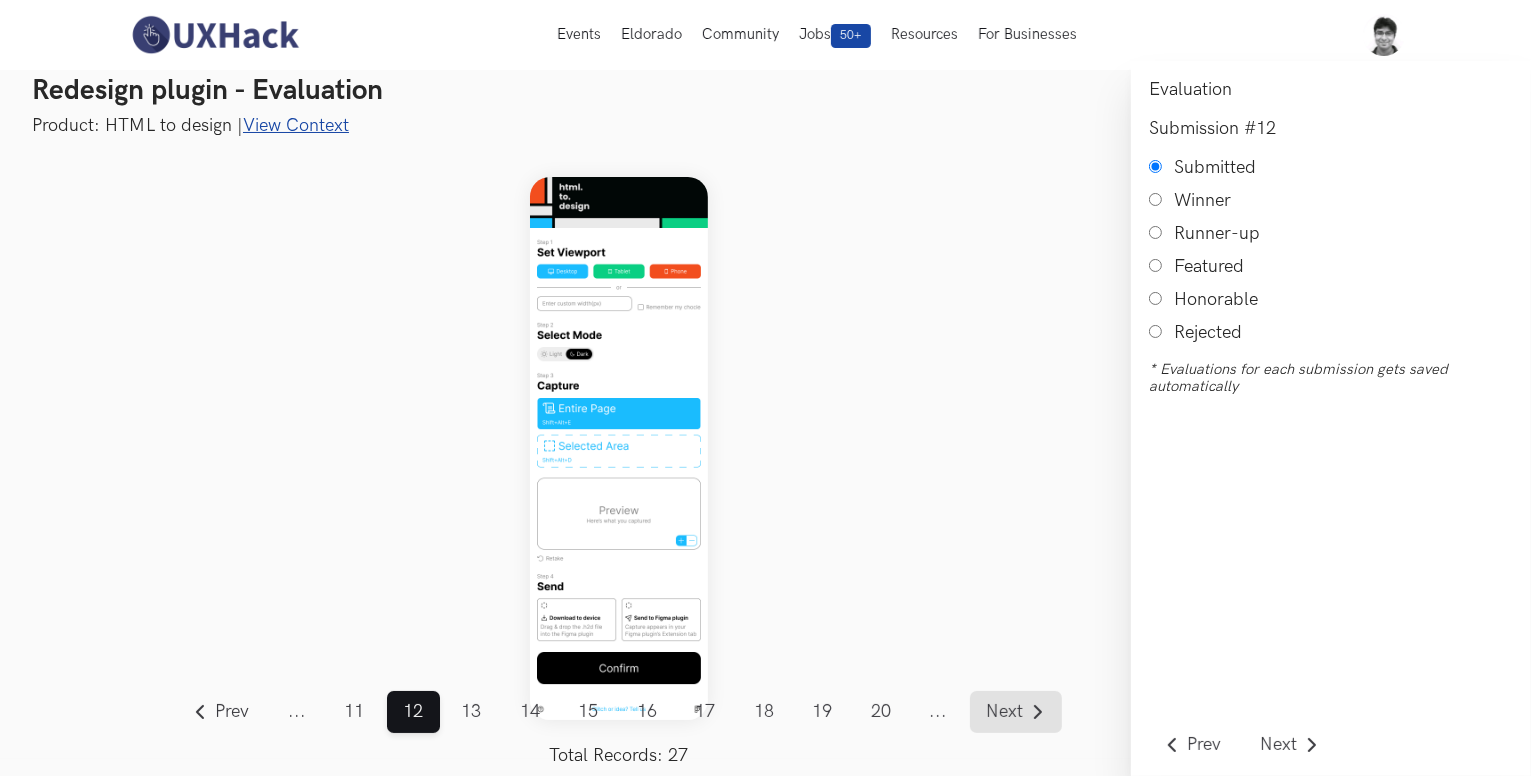 click on "Next" at bounding box center (1004, 712) 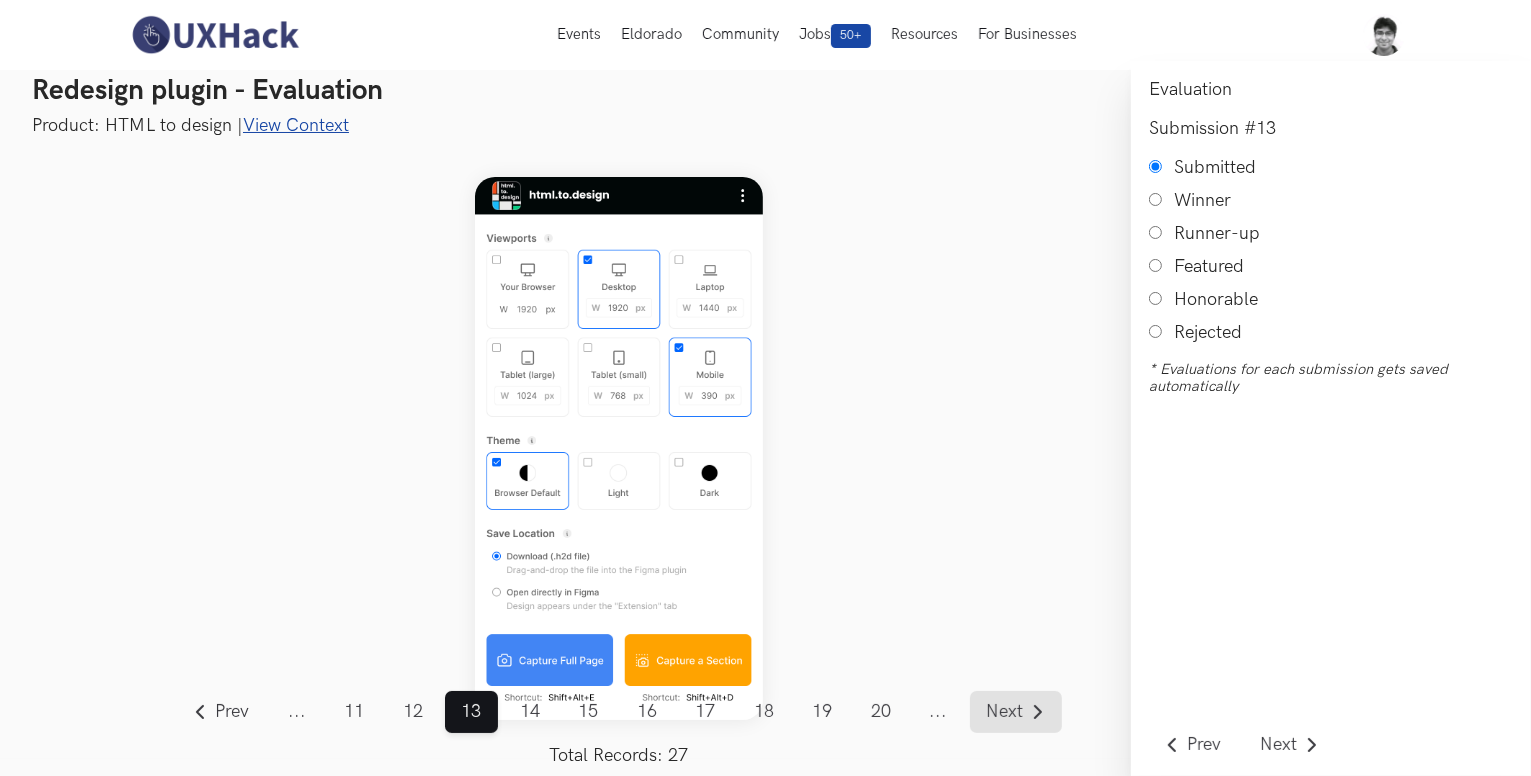 click on "Next" at bounding box center (1004, 712) 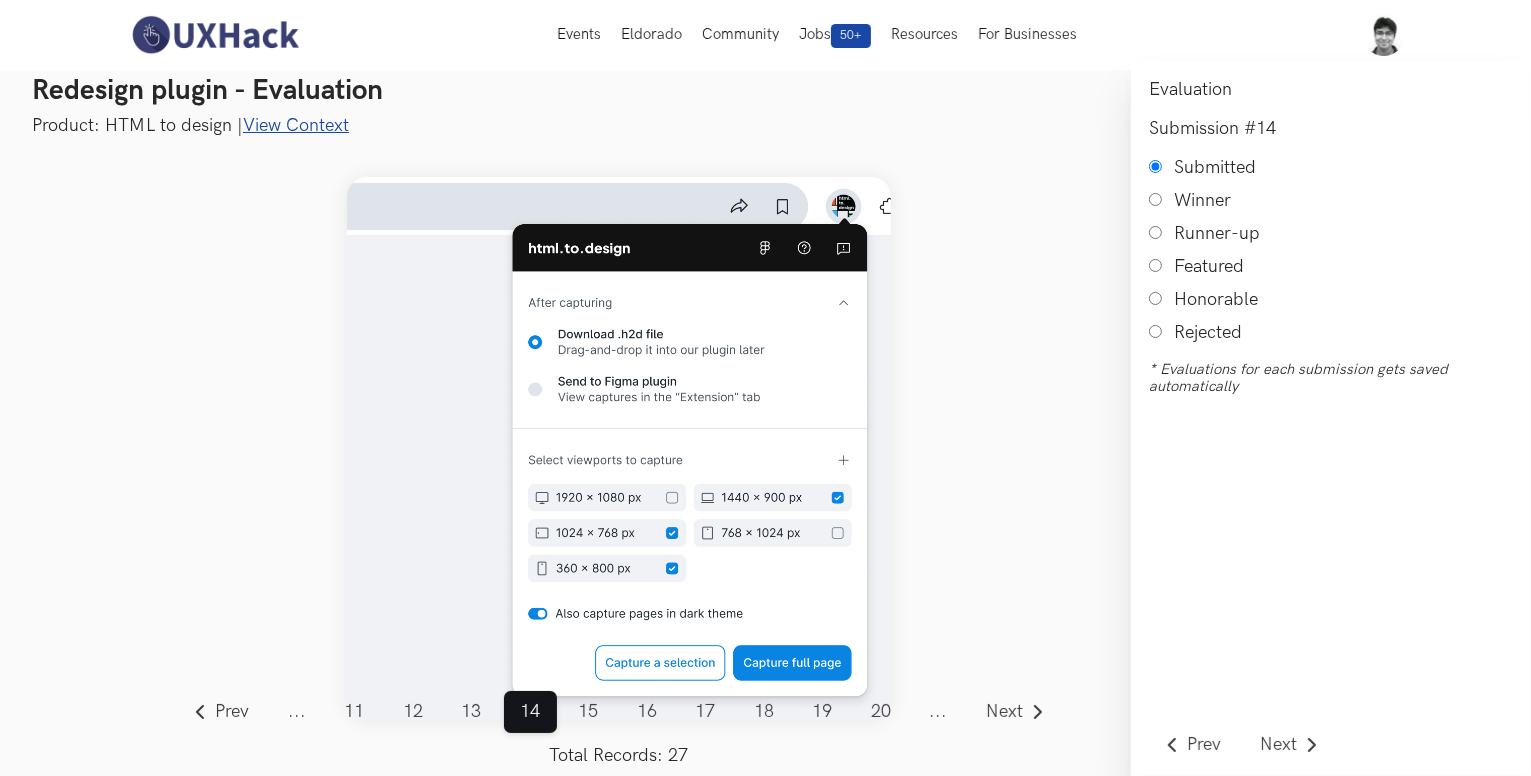 click on "Honorable" at bounding box center (1155, 298) 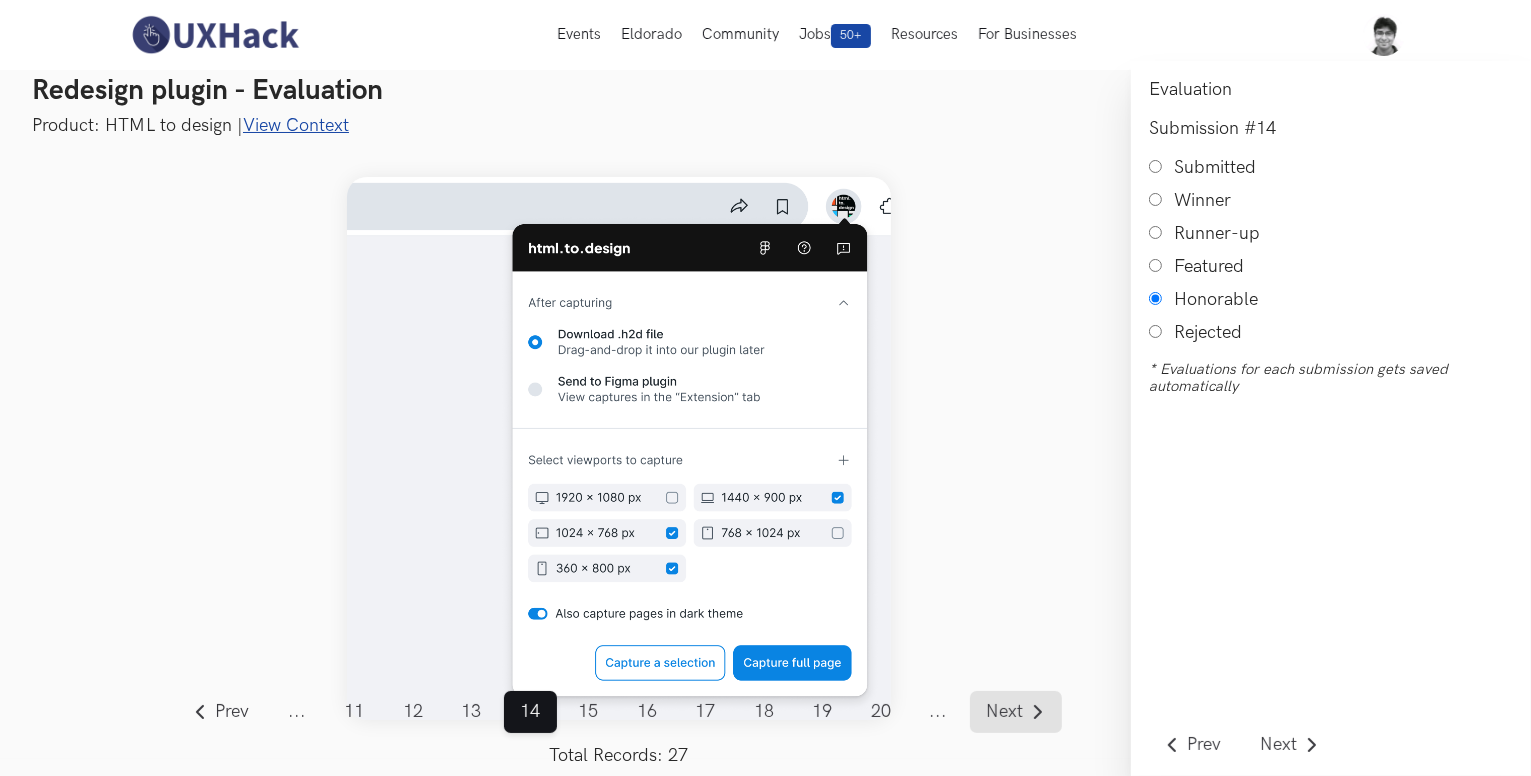 click on "Next" at bounding box center [1004, 712] 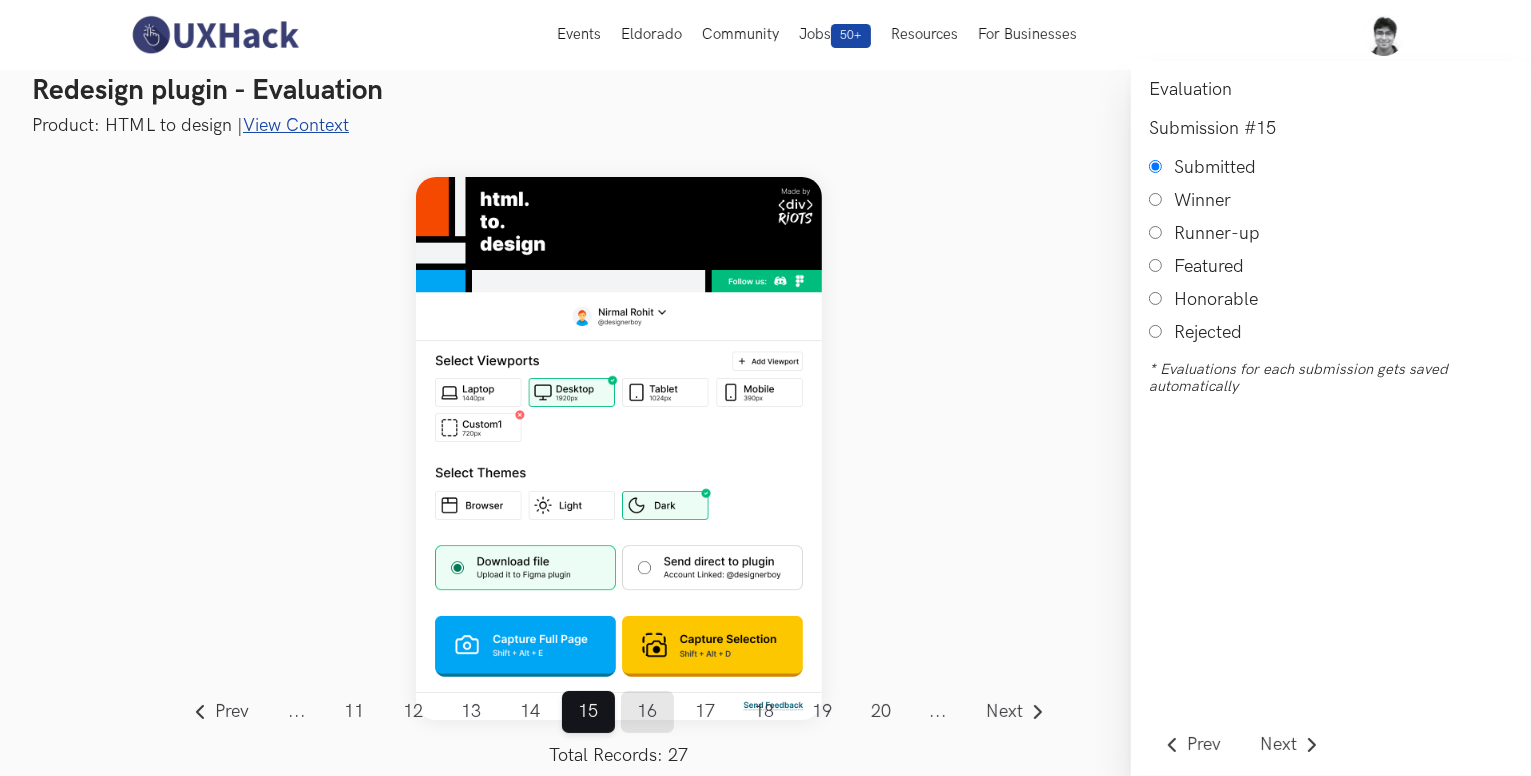 click on "16" at bounding box center [647, 712] 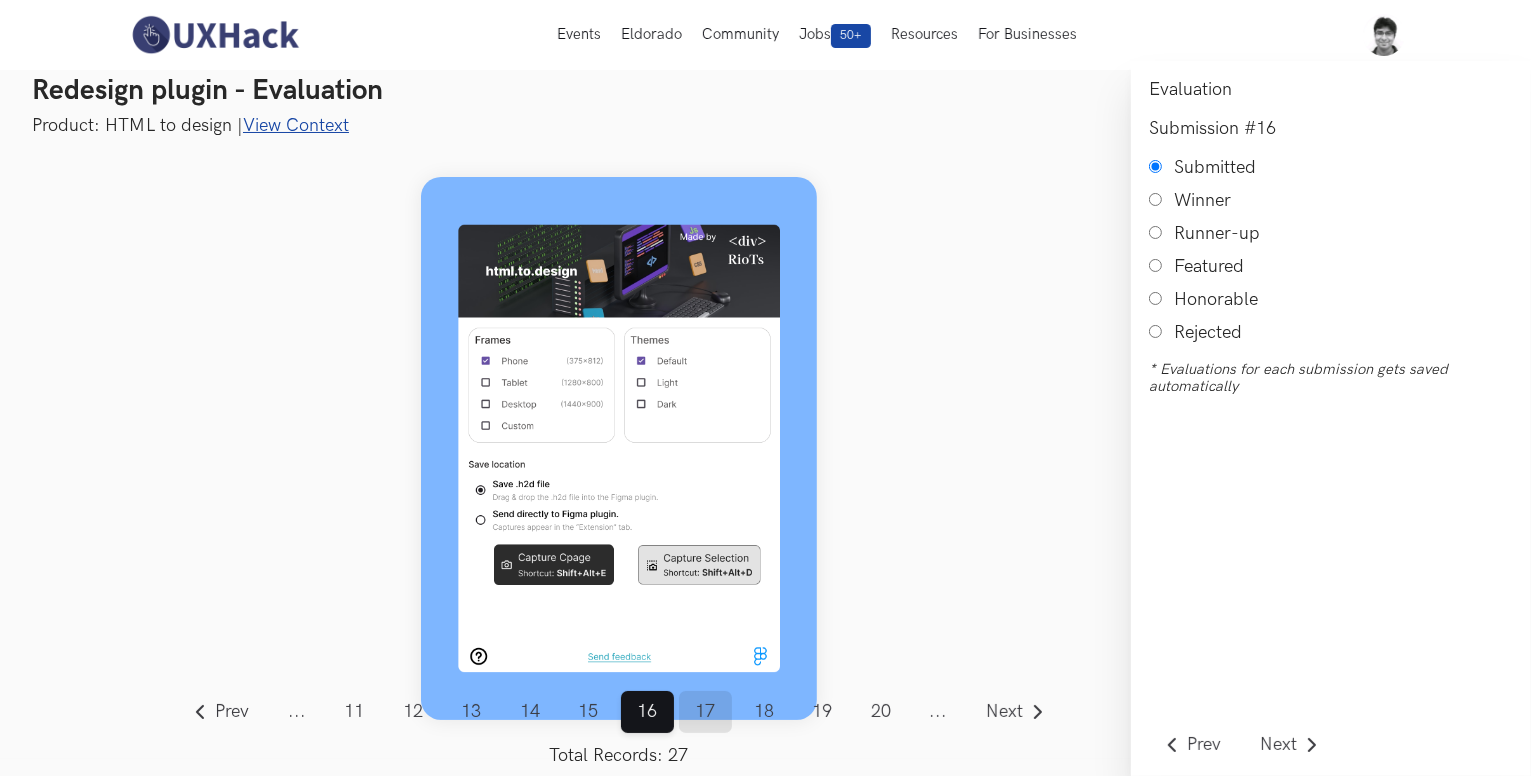 click on "17" at bounding box center (705, 712) 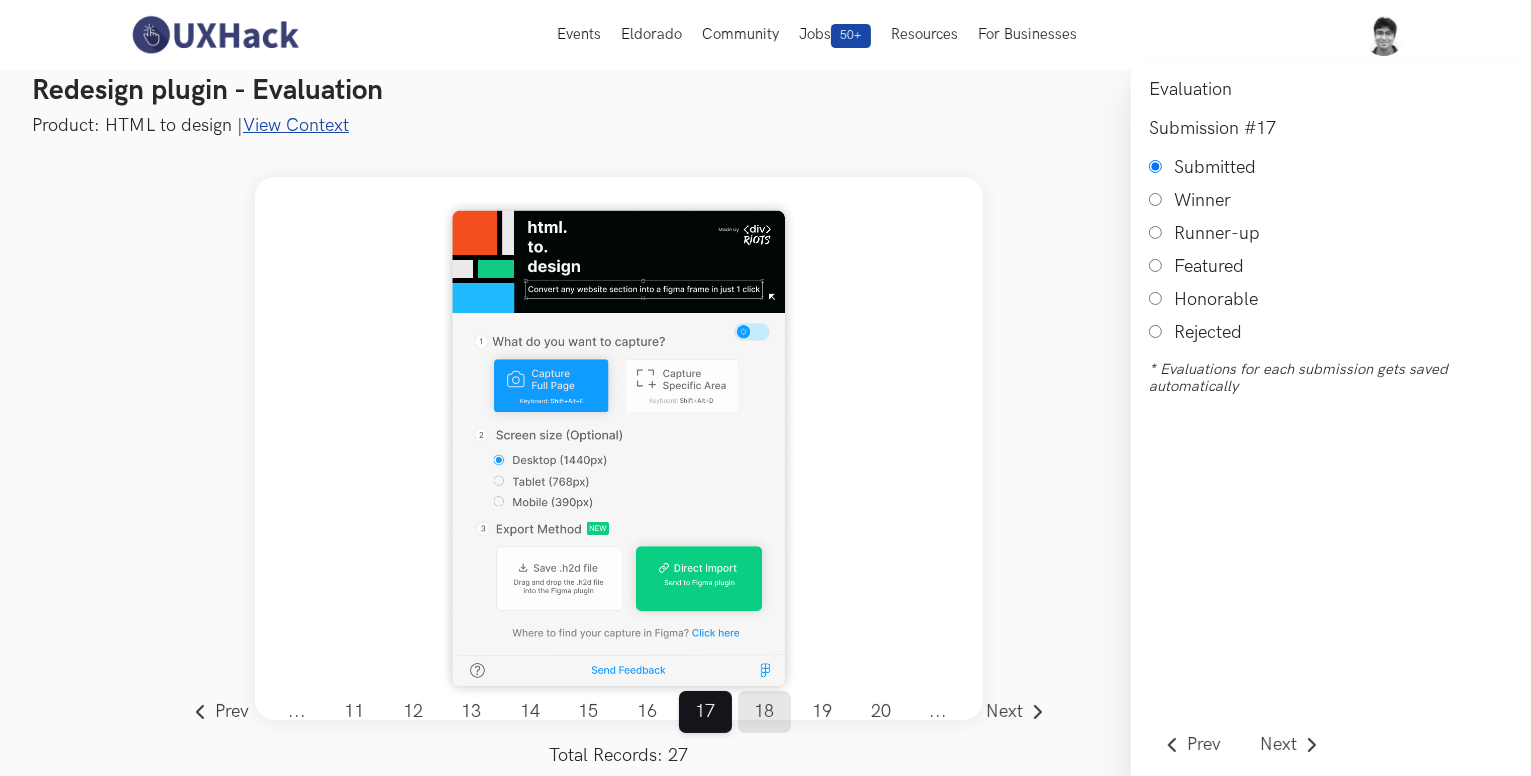 click on "18" at bounding box center [764, 712] 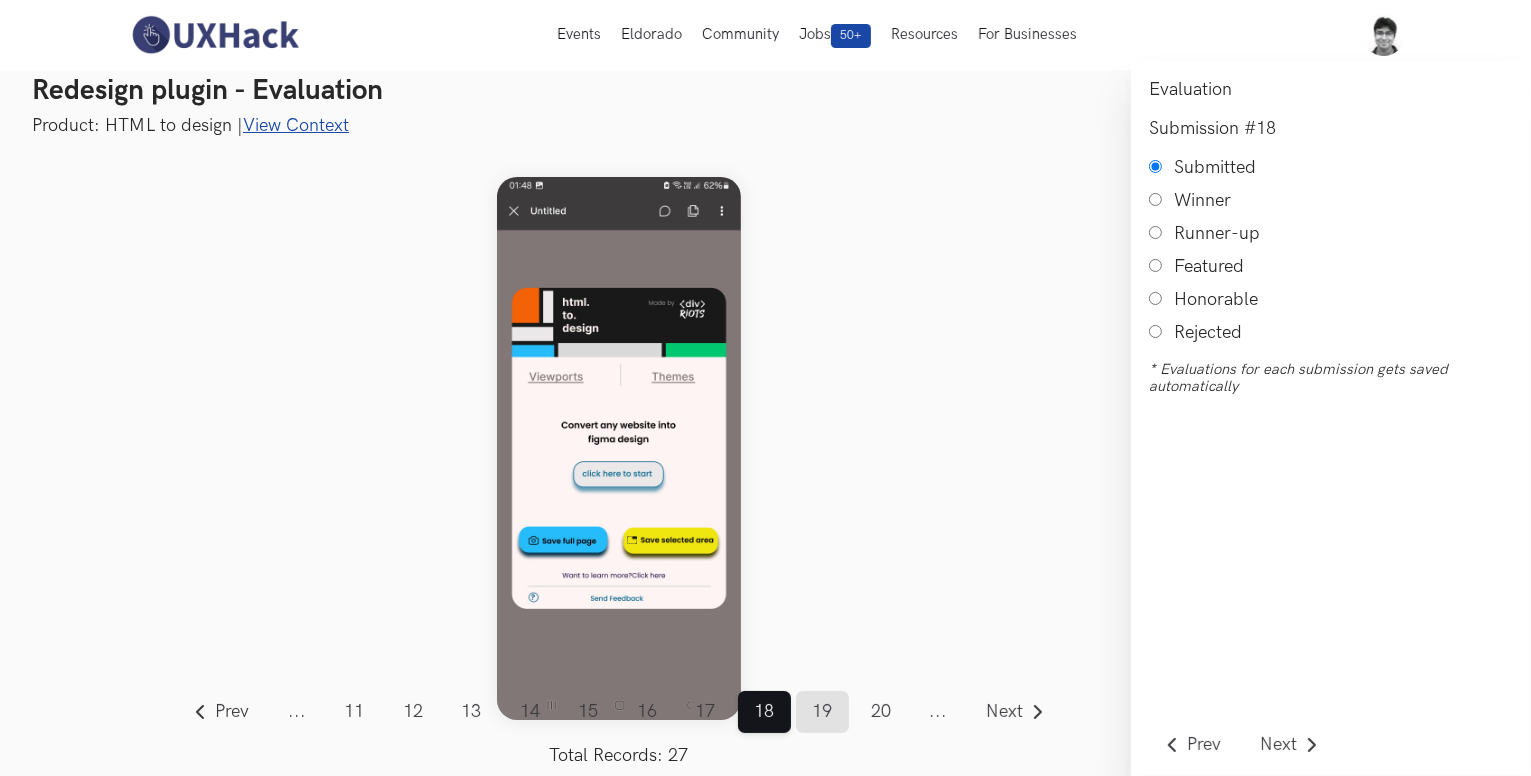 click on "19" at bounding box center [822, 712] 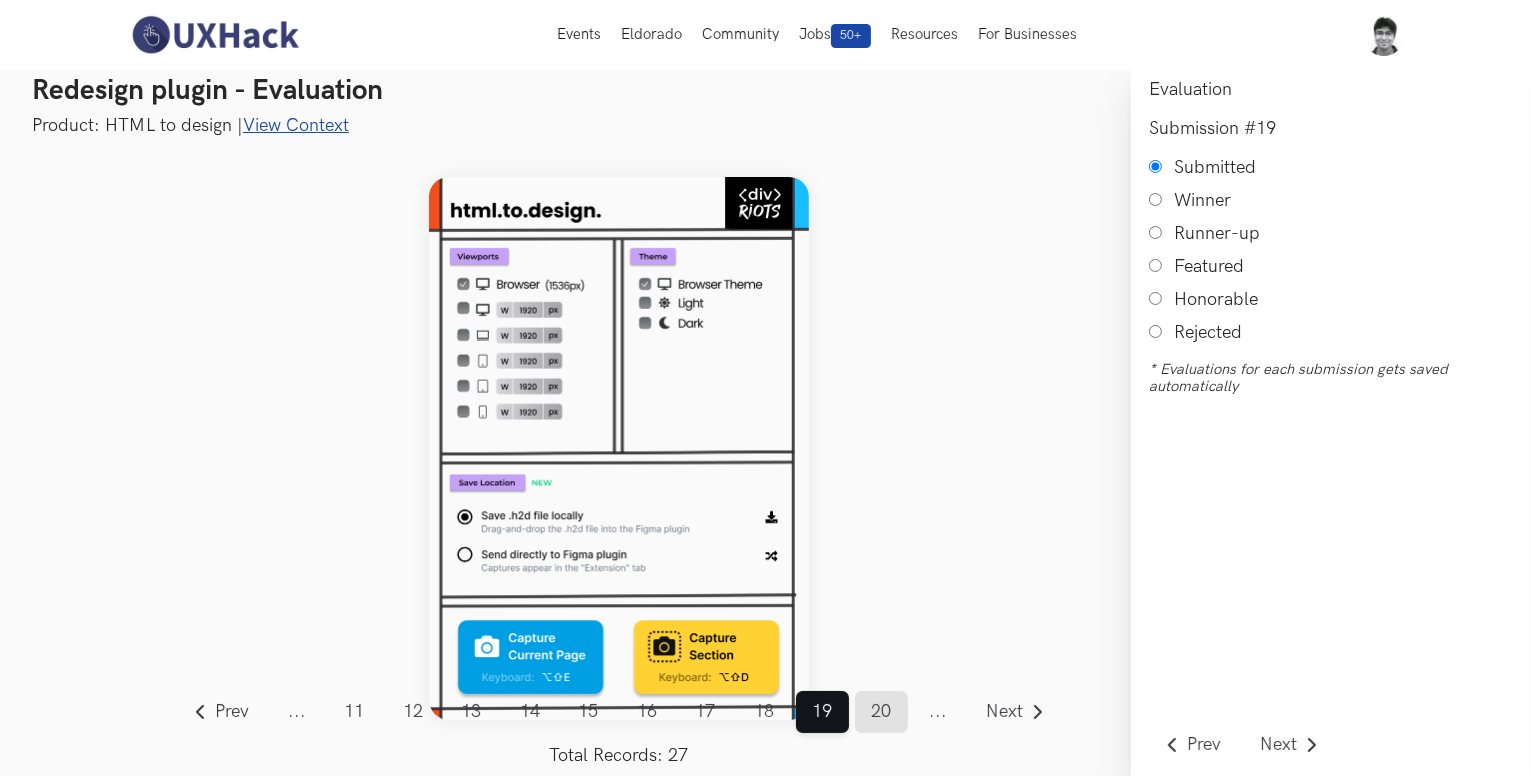 click on "20" at bounding box center [881, 712] 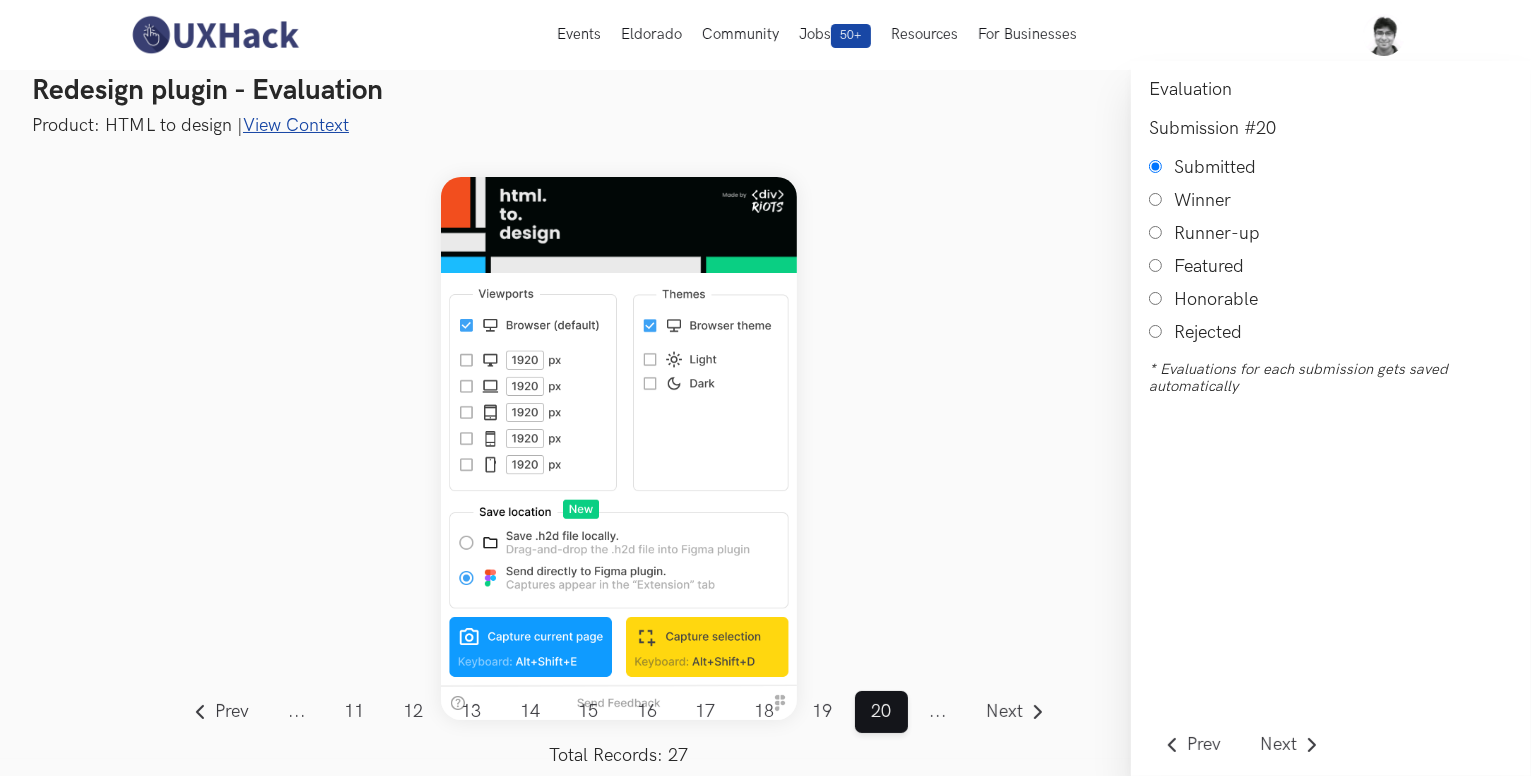 click on "..." at bounding box center [938, 712] 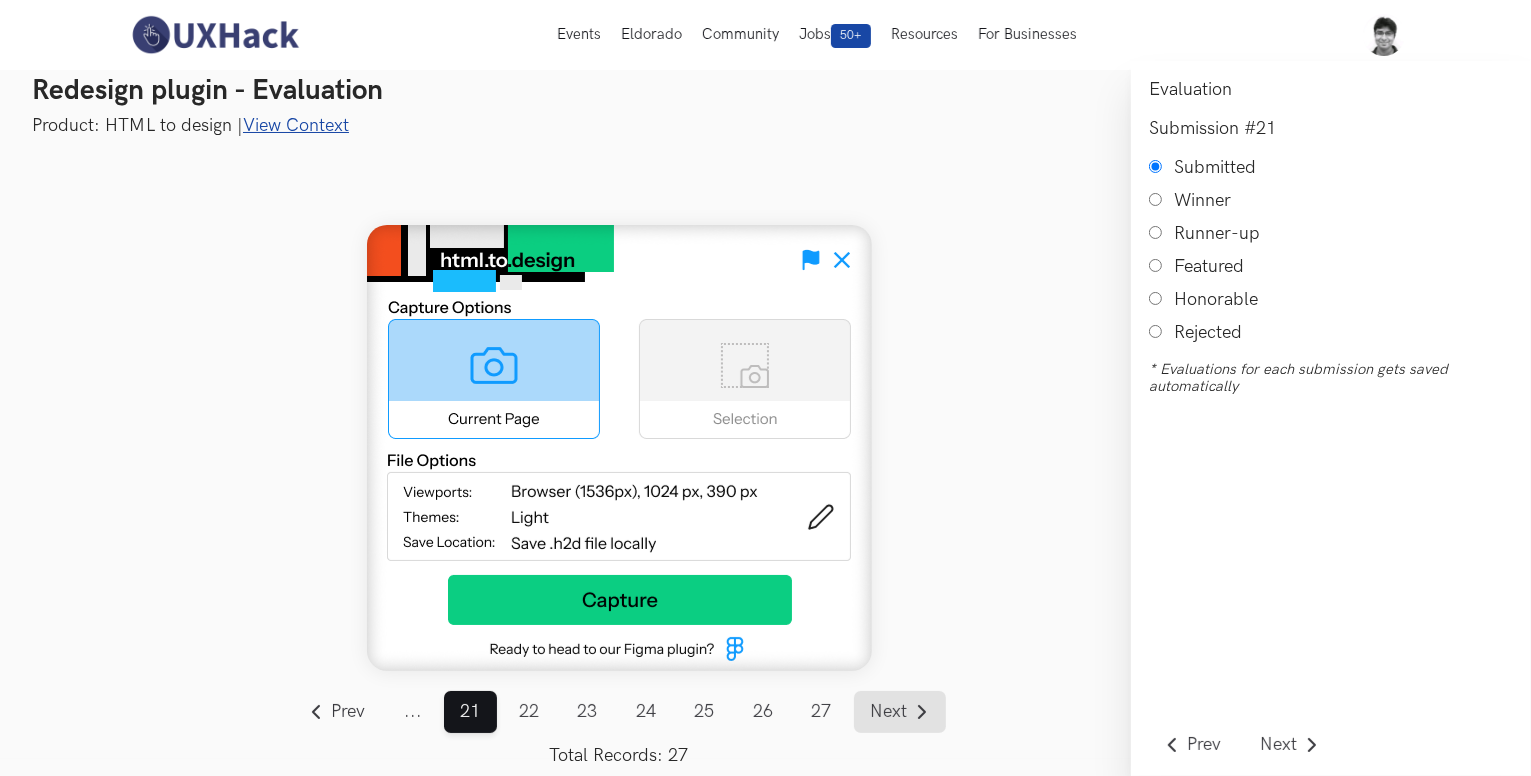 click on "Next" at bounding box center (888, 712) 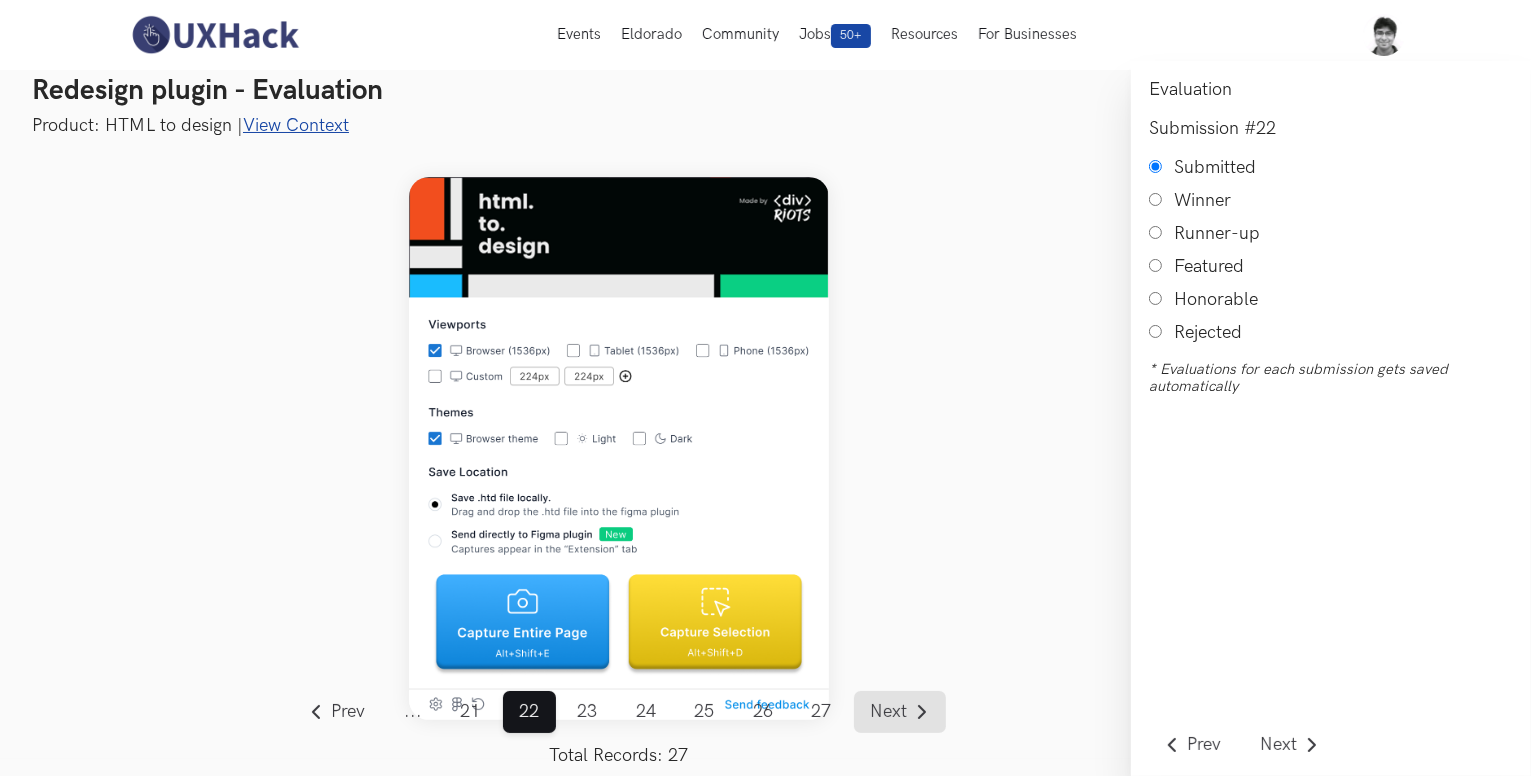 click on "Next" at bounding box center (888, 712) 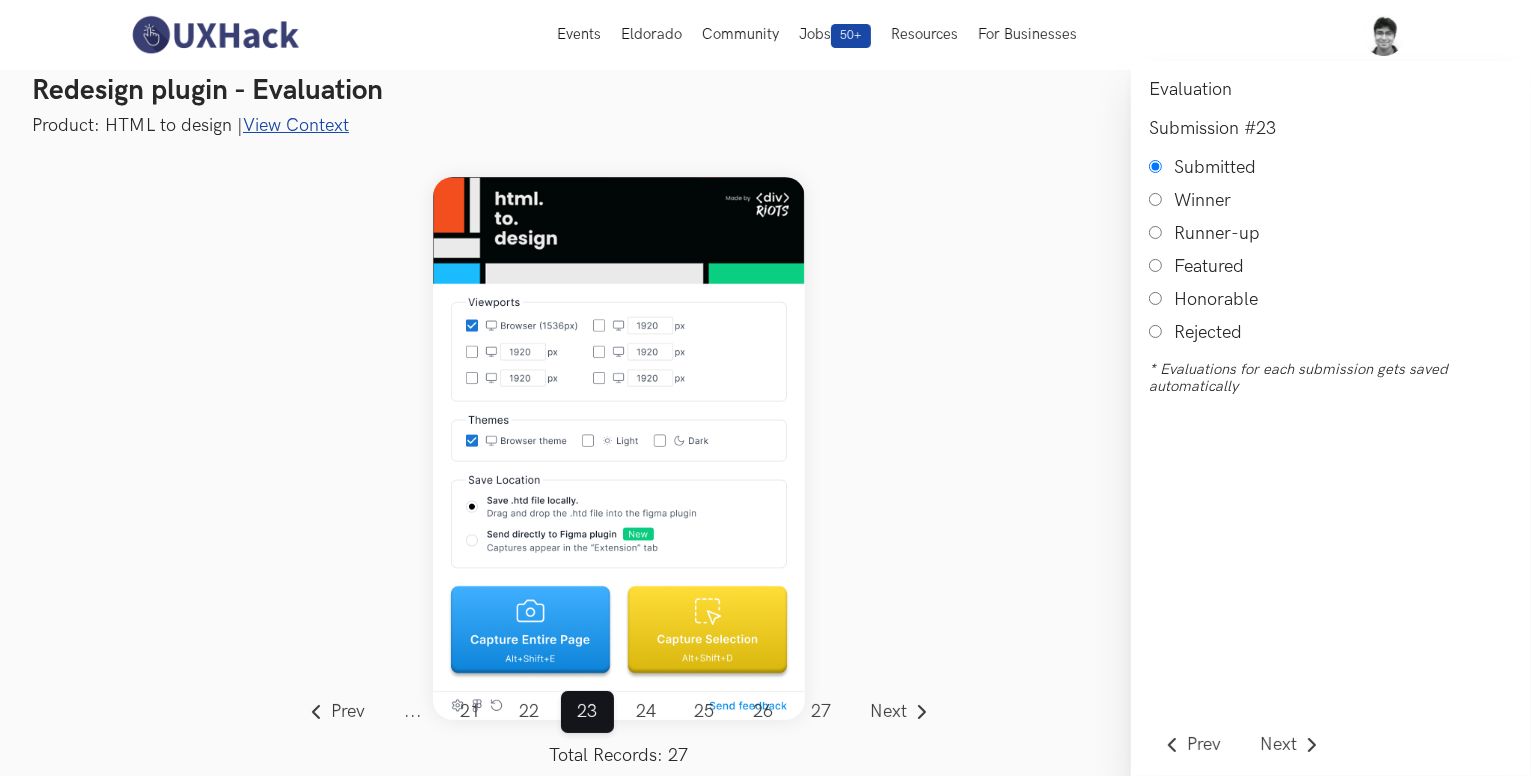 click on "View Context" at bounding box center (296, 125) 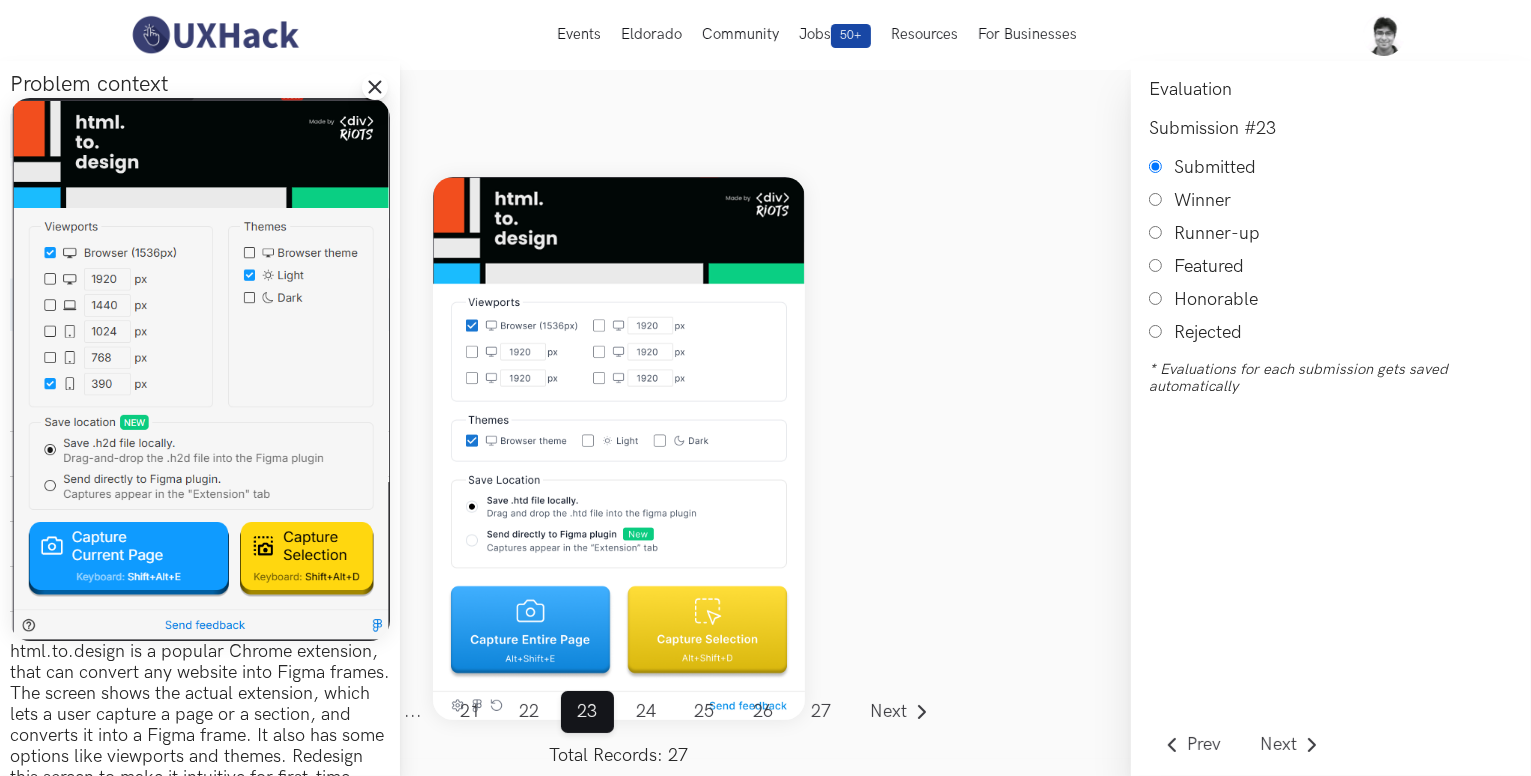 click on "Close drawer panel" 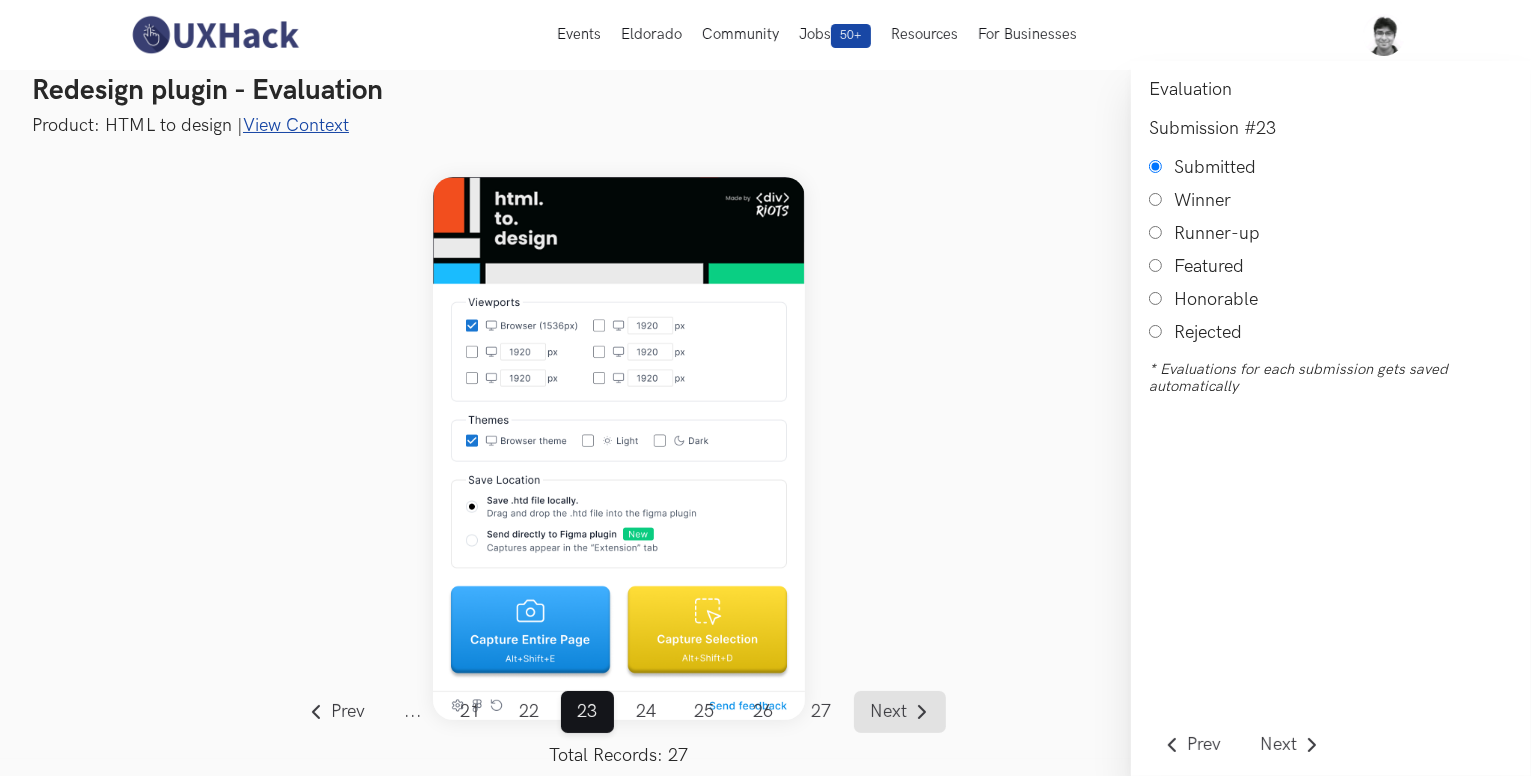 click on "Next" at bounding box center (888, 712) 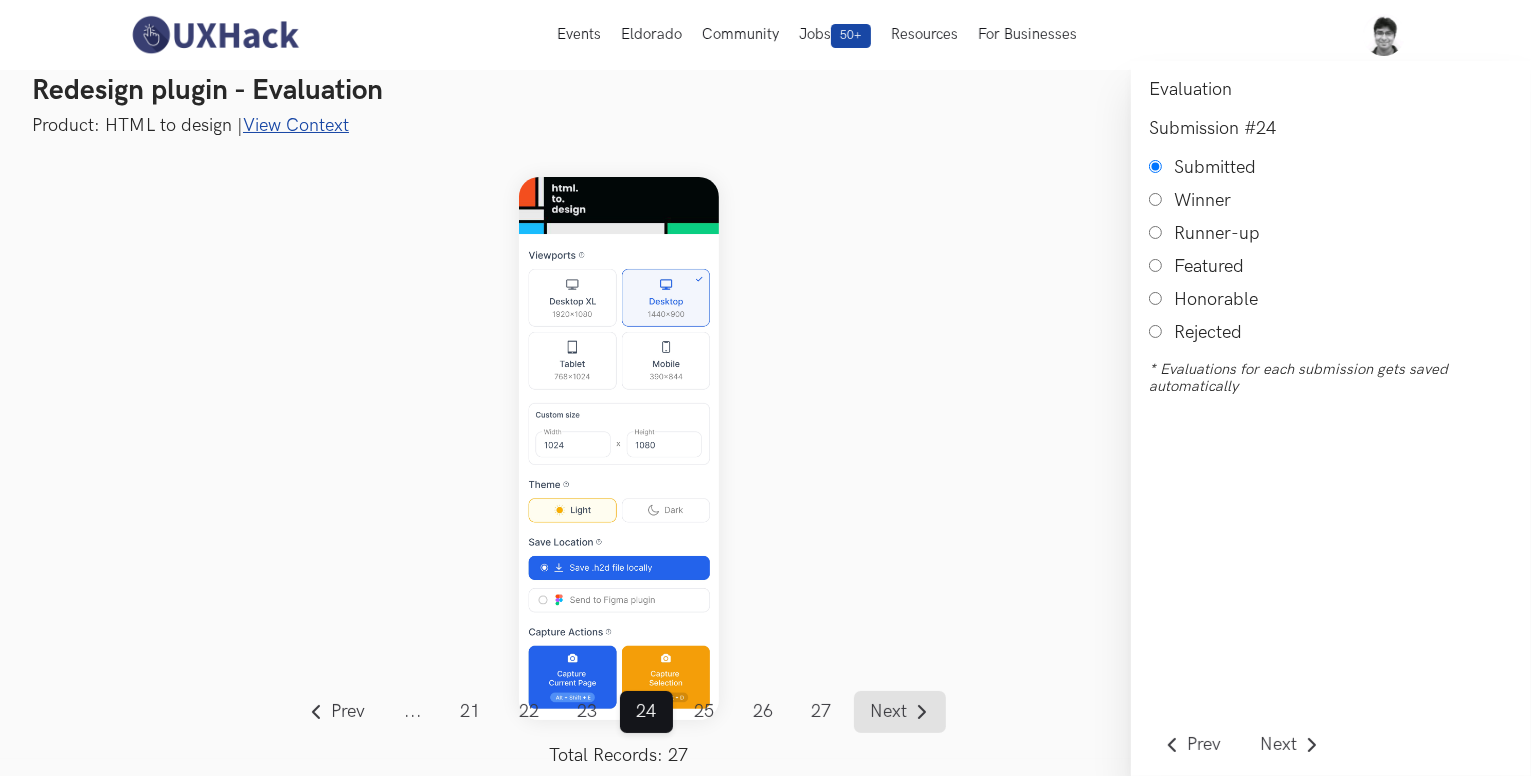 click on "Next" at bounding box center (900, 712) 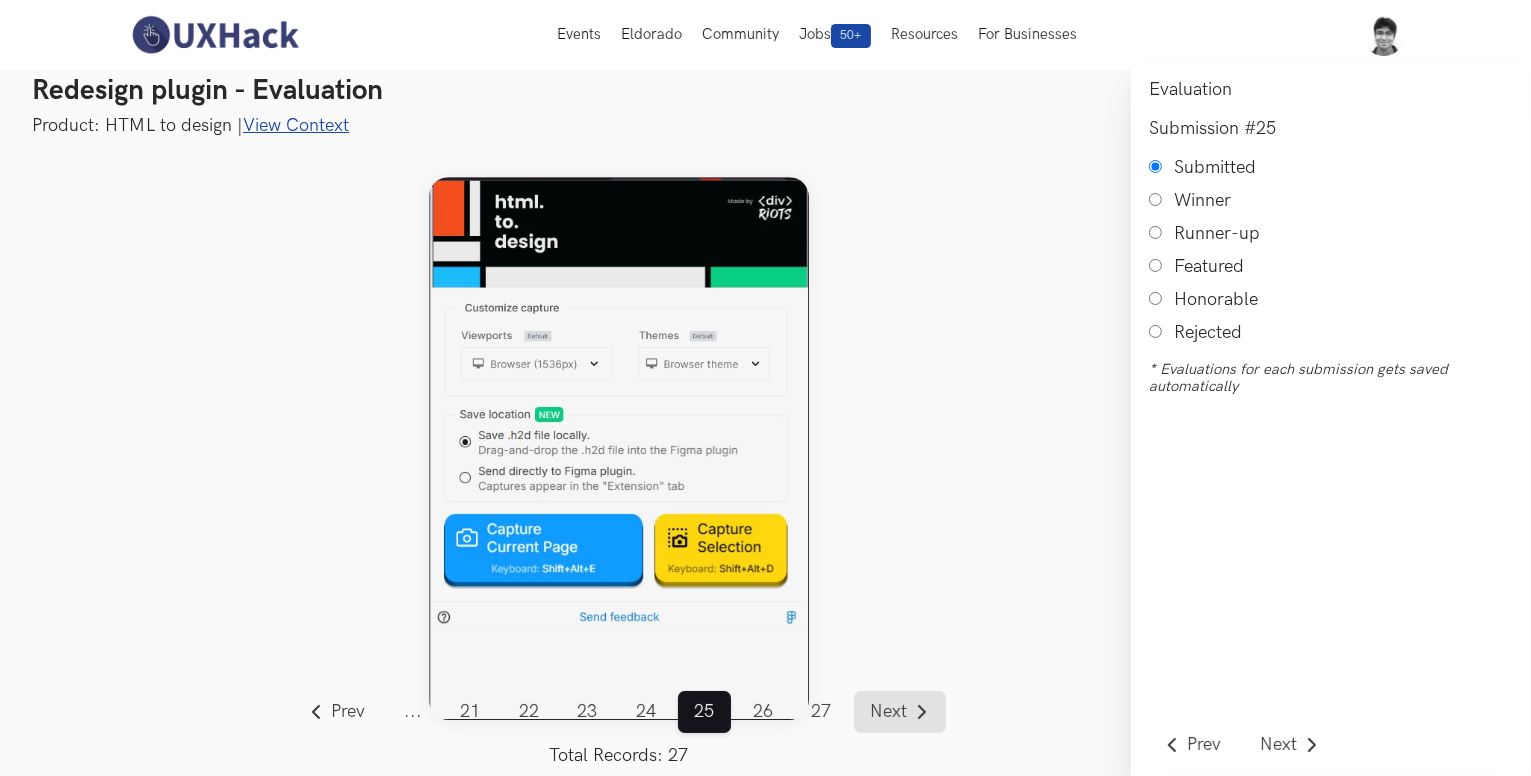 click on "Next" at bounding box center [900, 712] 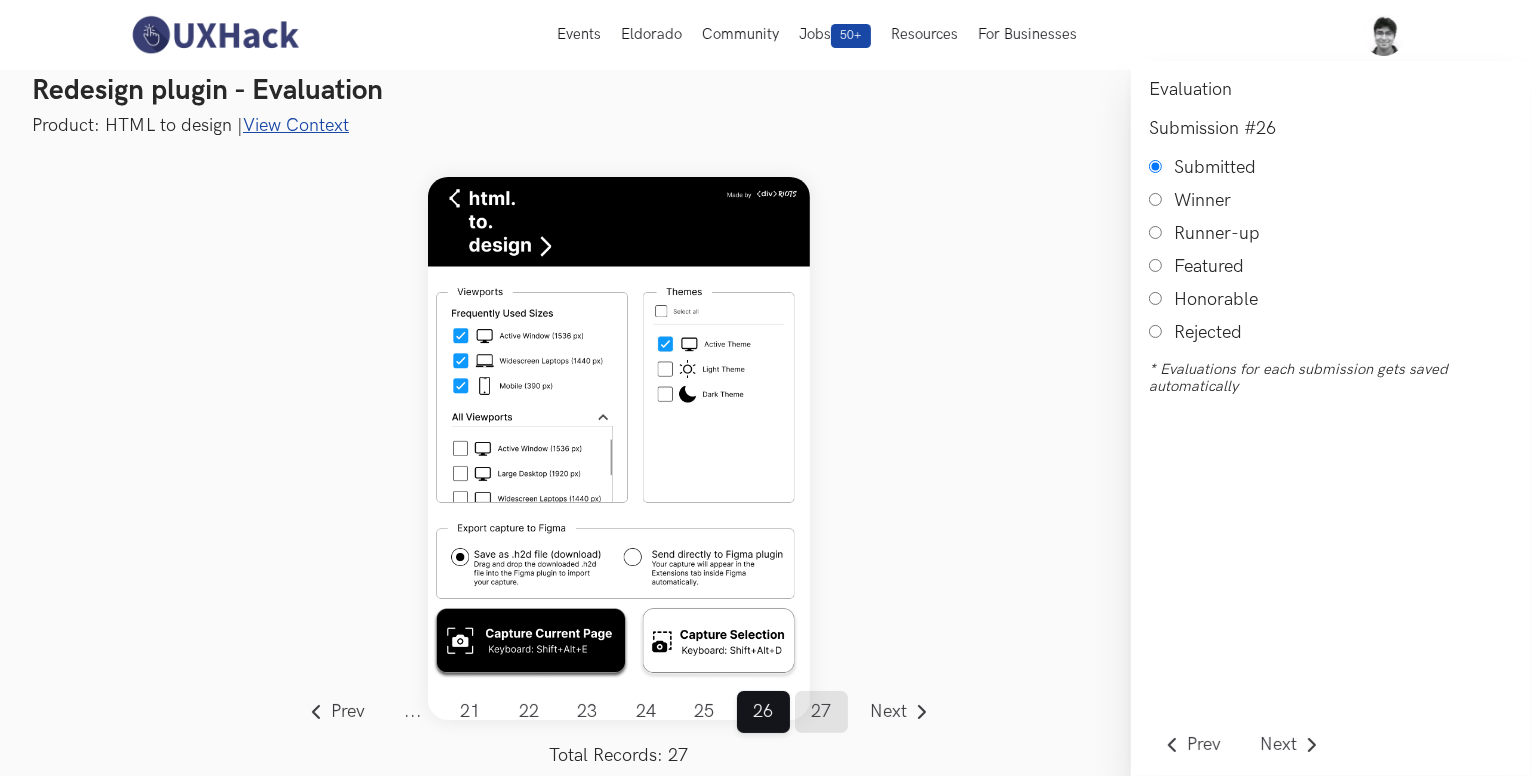 click on "27" at bounding box center [821, 712] 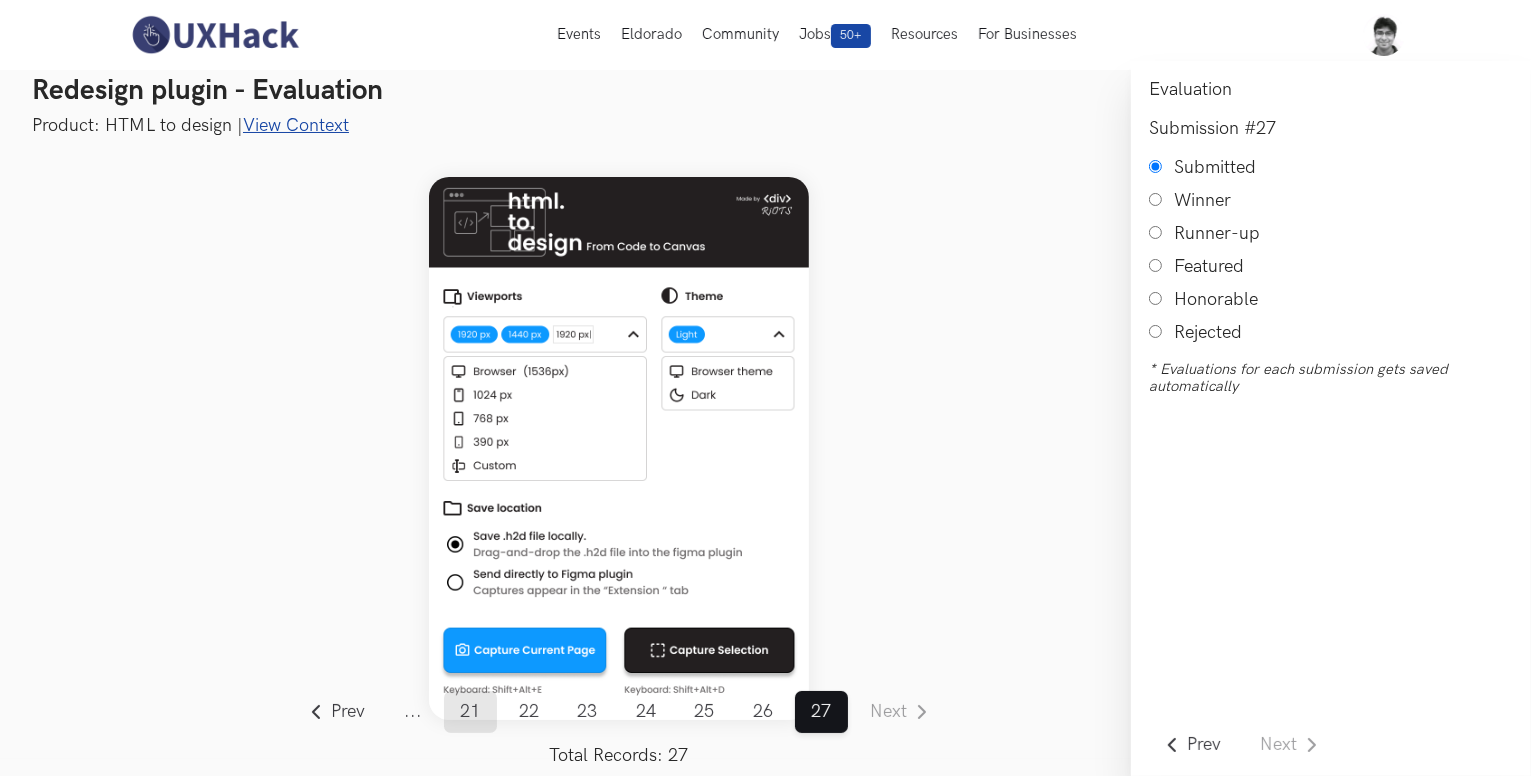 click on "21" at bounding box center (470, 712) 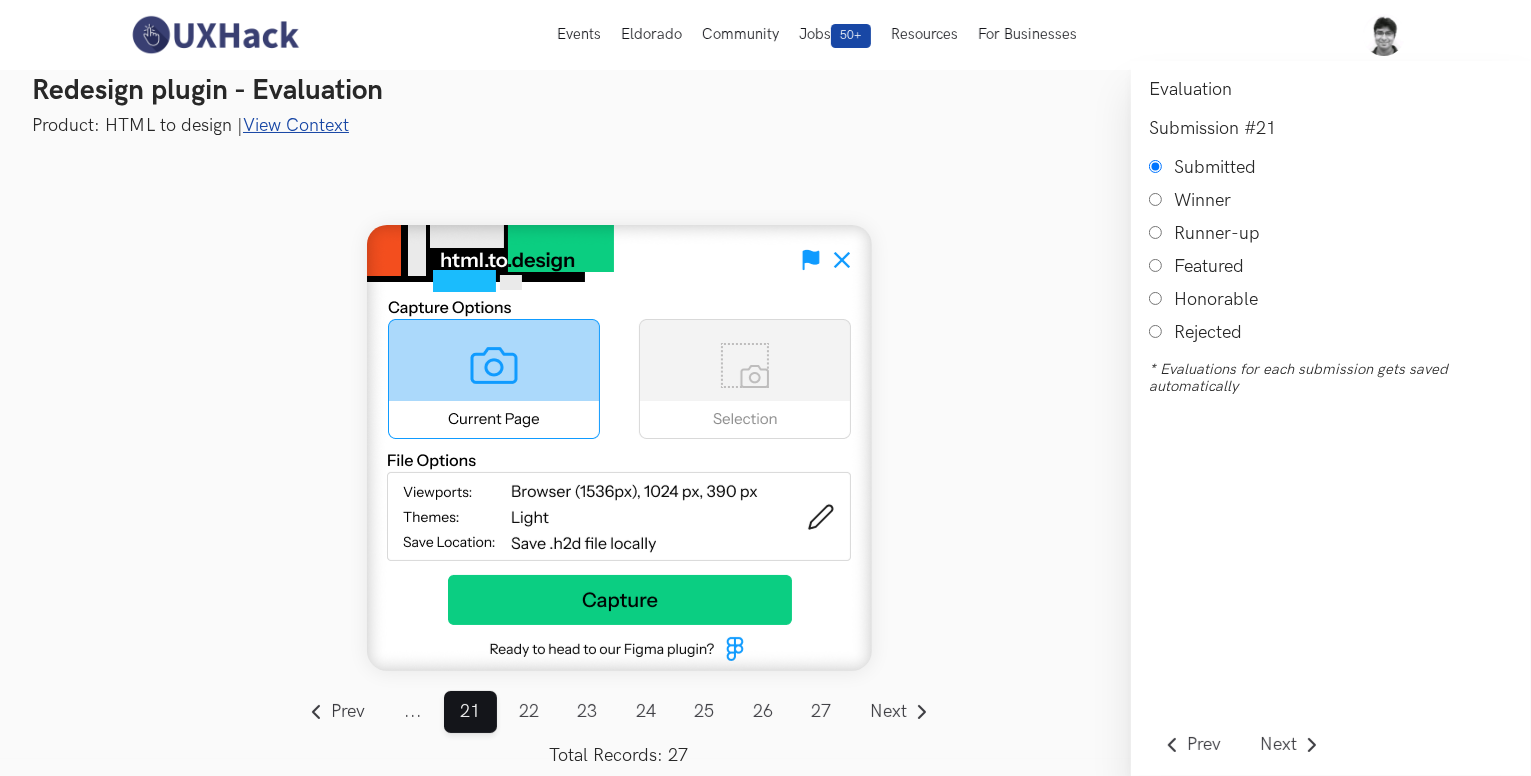 click on "..." at bounding box center (413, 712) 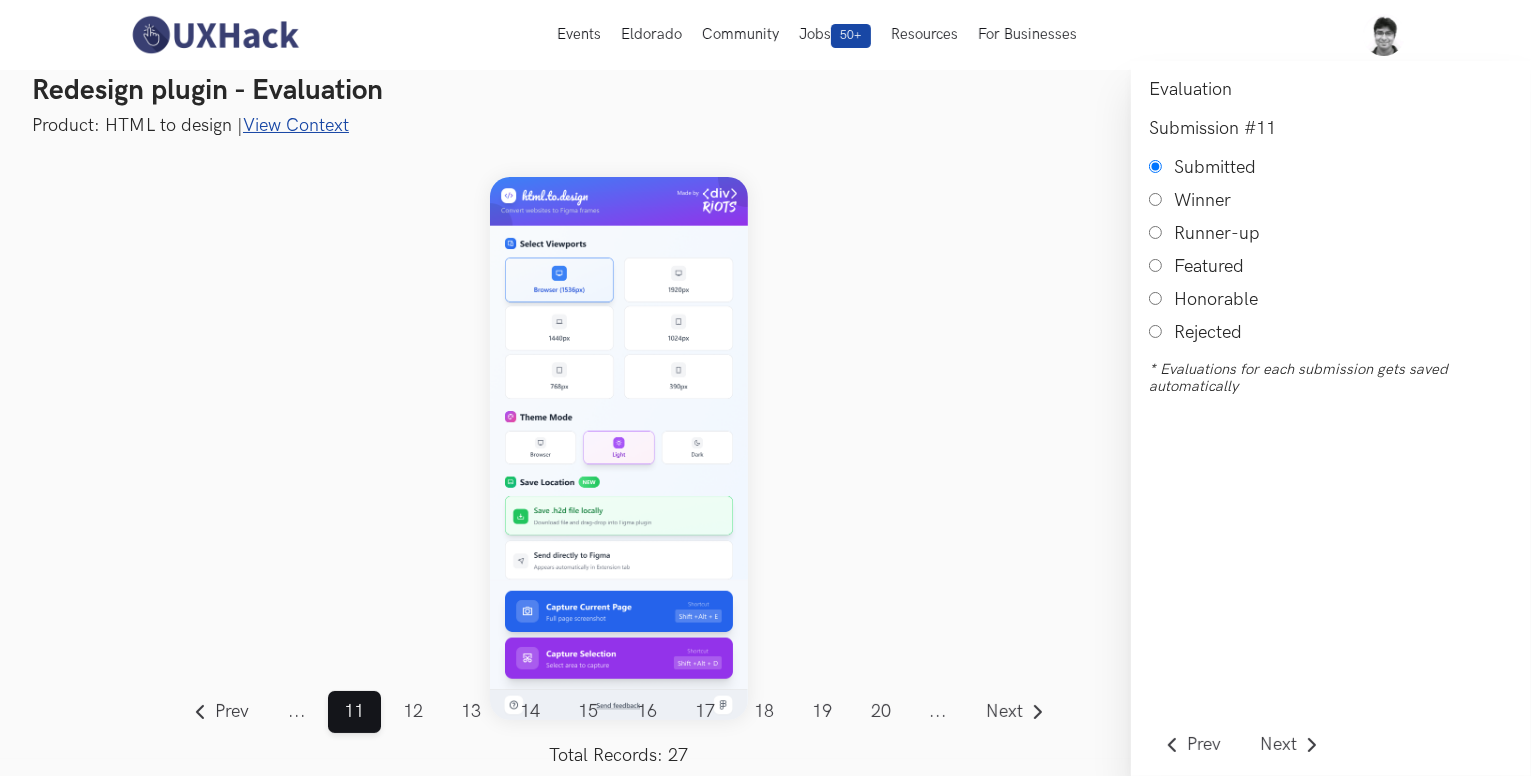 click on "..." at bounding box center (297, 712) 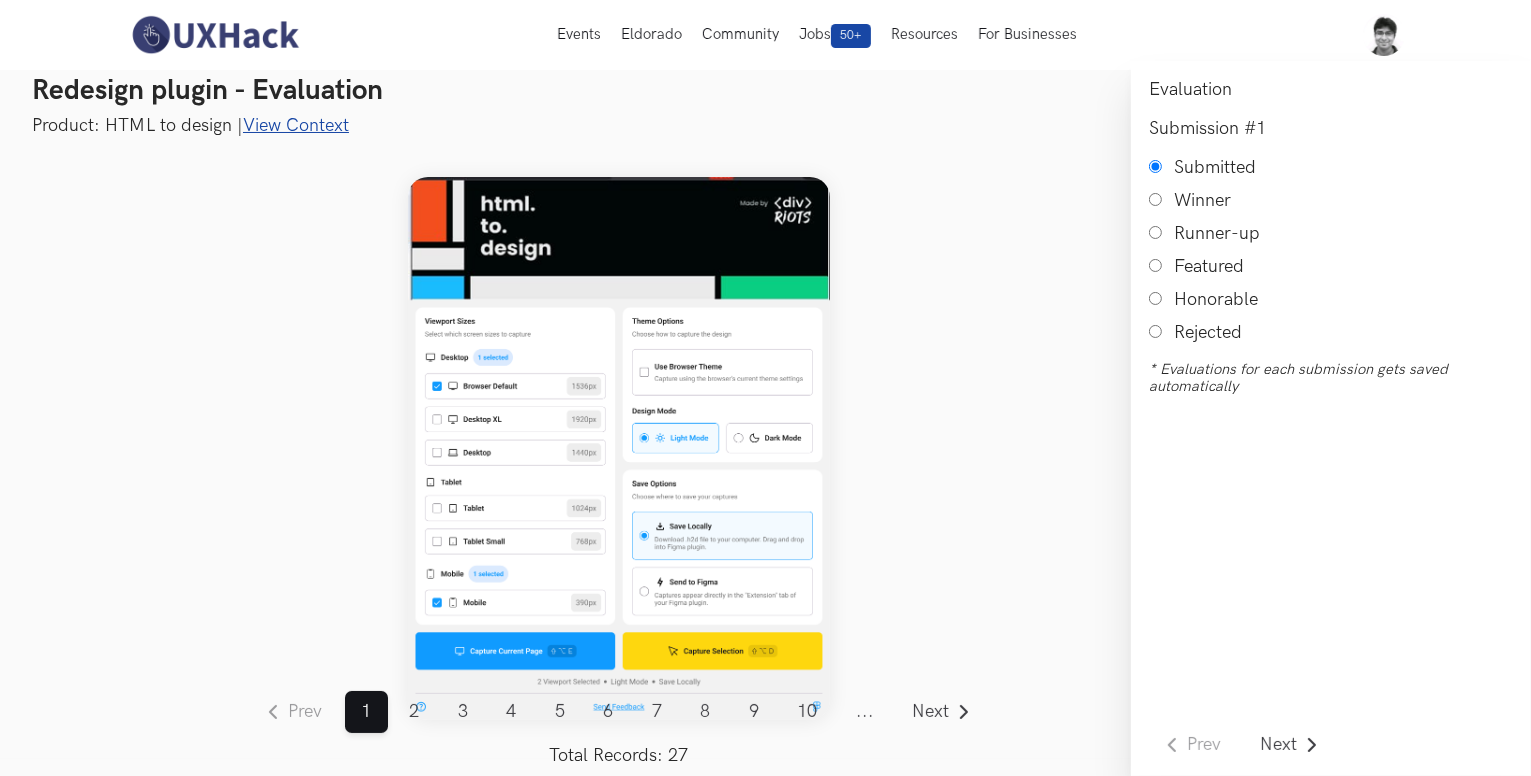 click on "Honorable" at bounding box center (1155, 298) 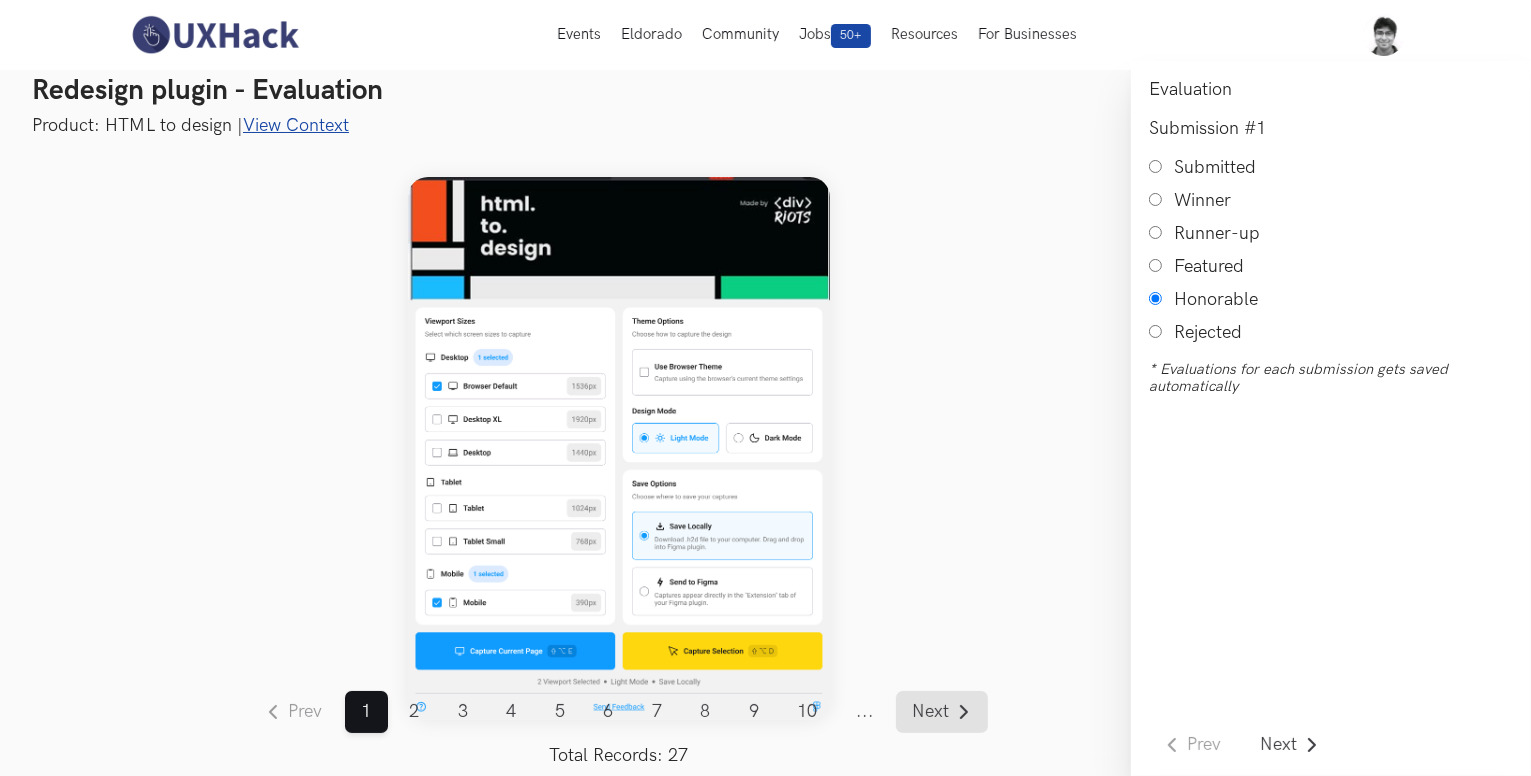 click on "Next" at bounding box center (942, 712) 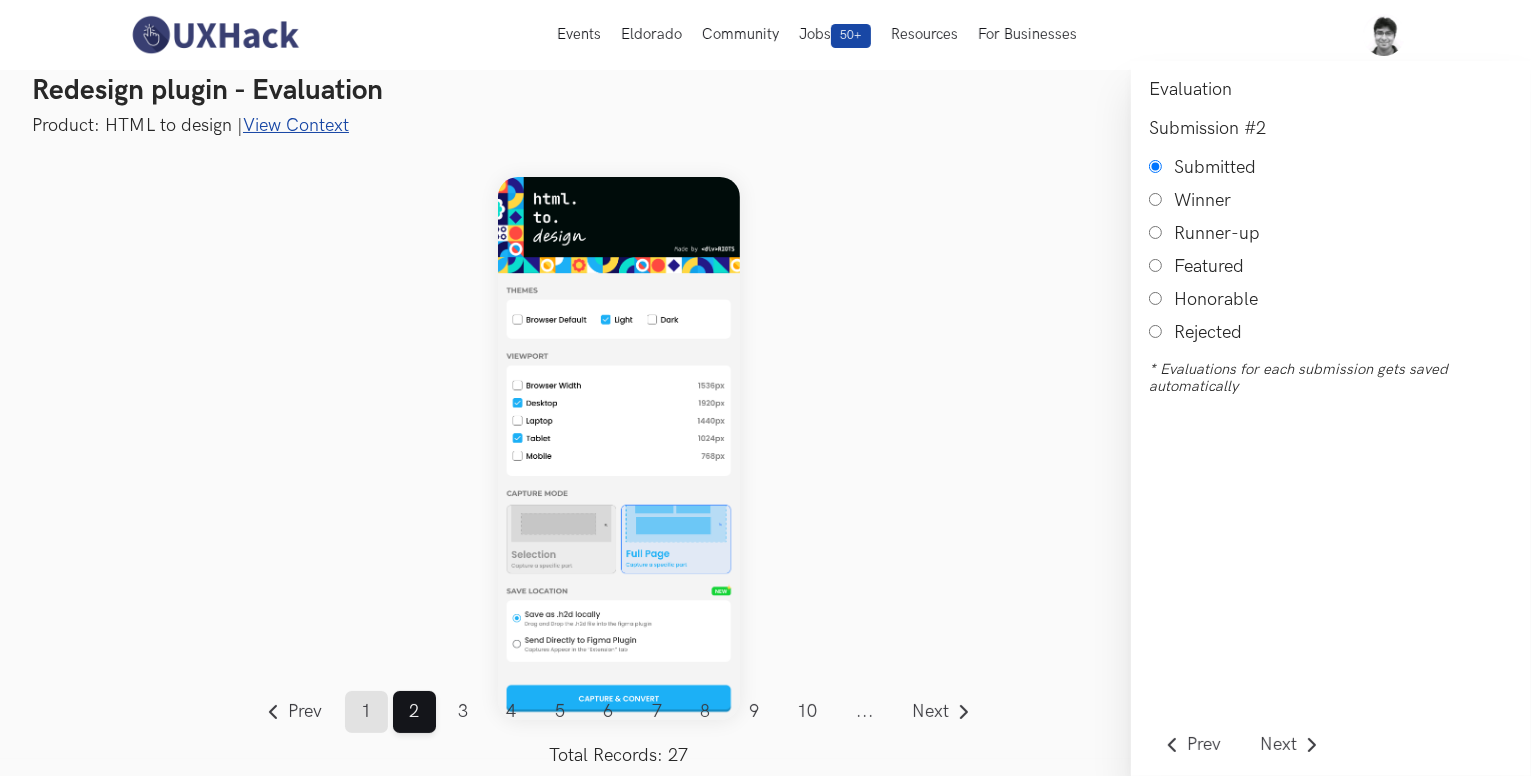 click on "1" at bounding box center [366, 712] 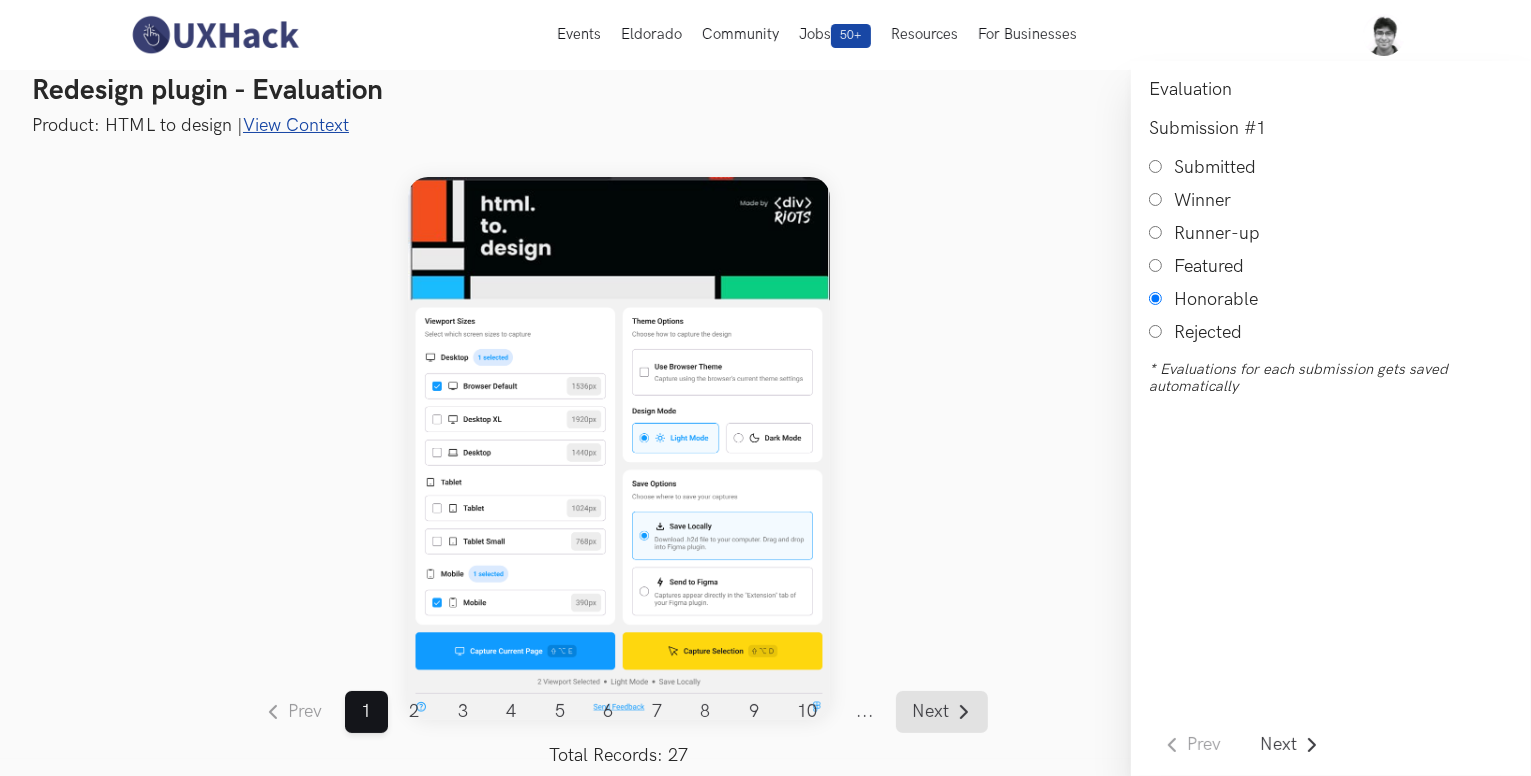 click on "Next" at bounding box center (931, 712) 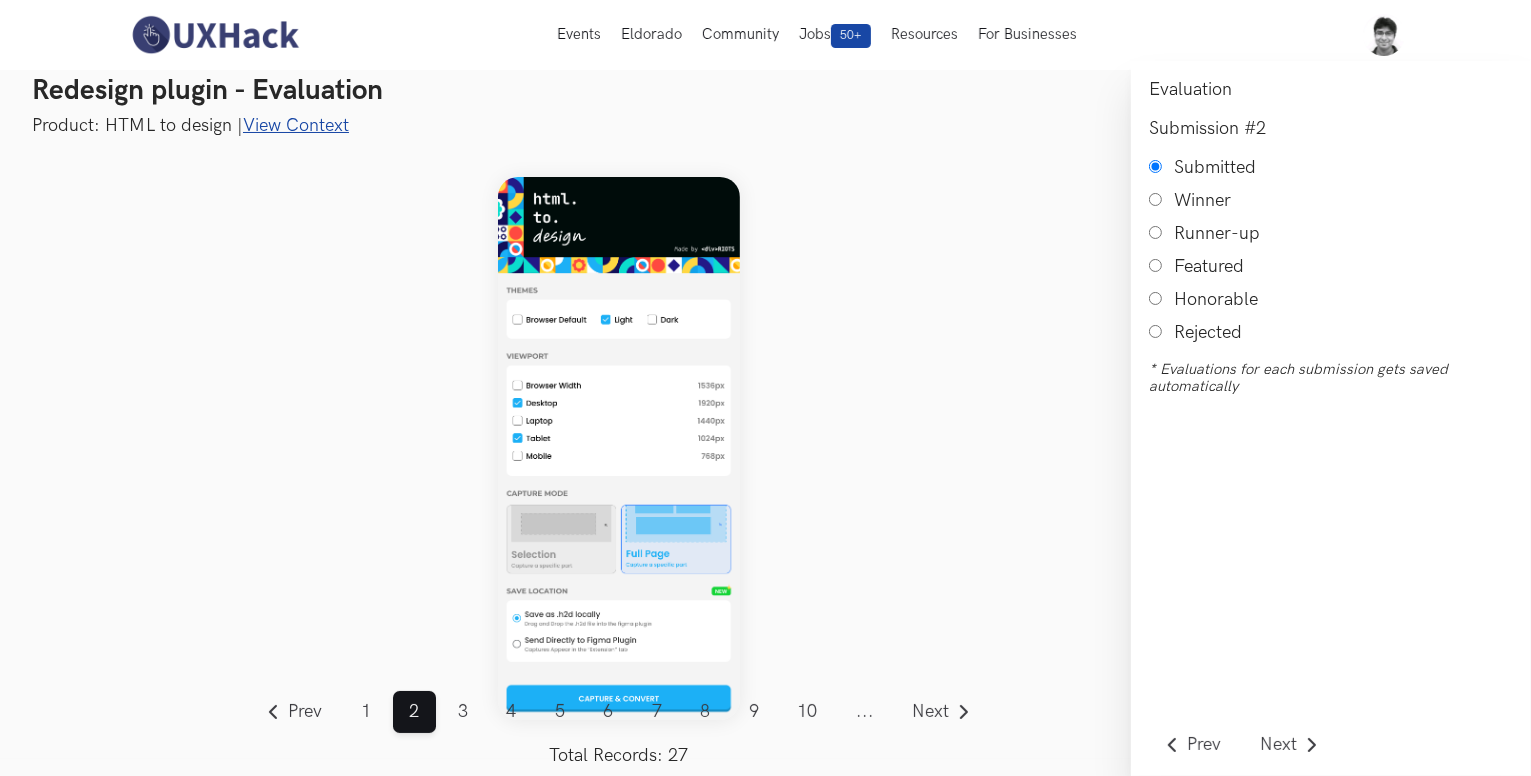 click on "Honorable" at bounding box center (1155, 298) 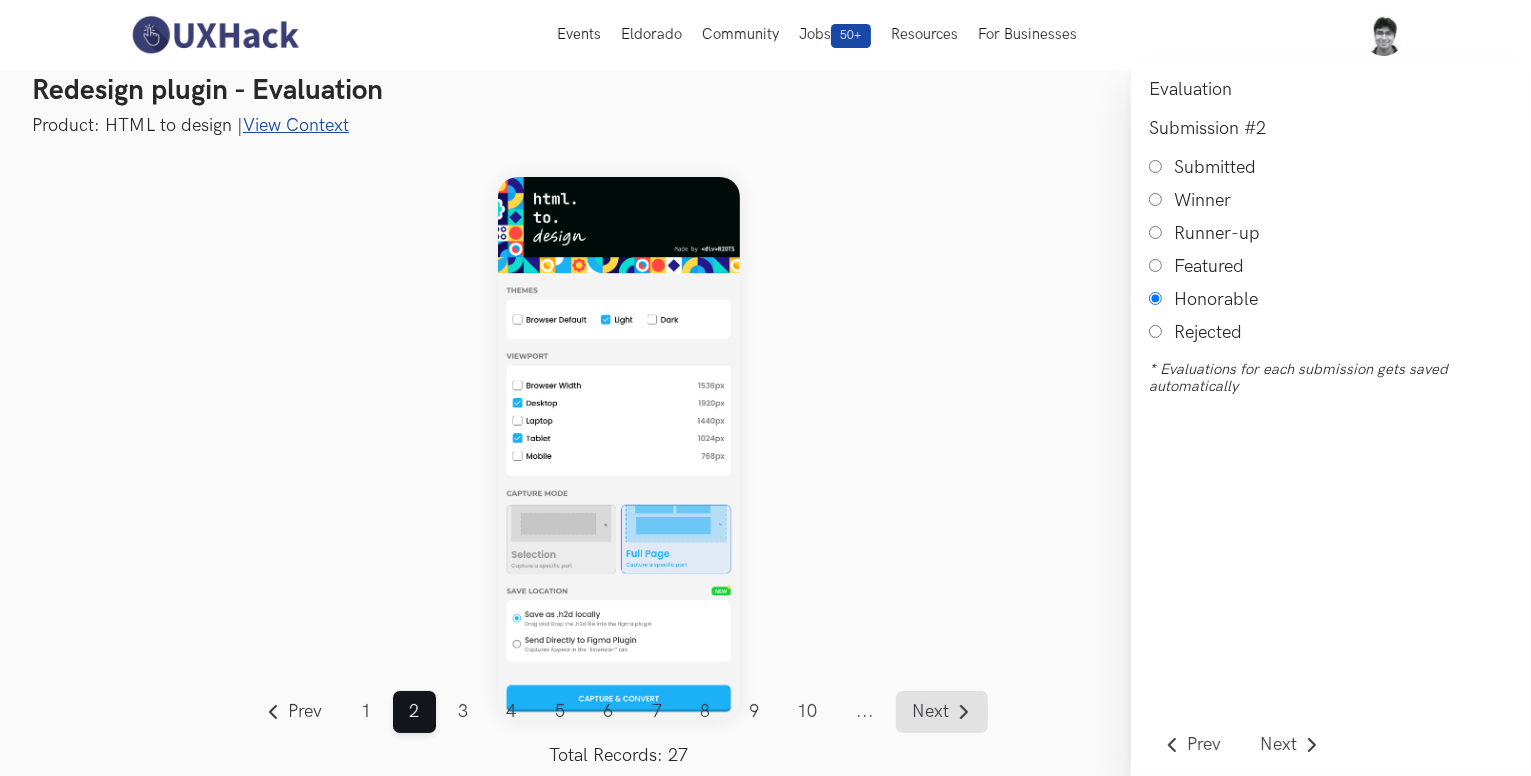 click on "Next" at bounding box center [942, 712] 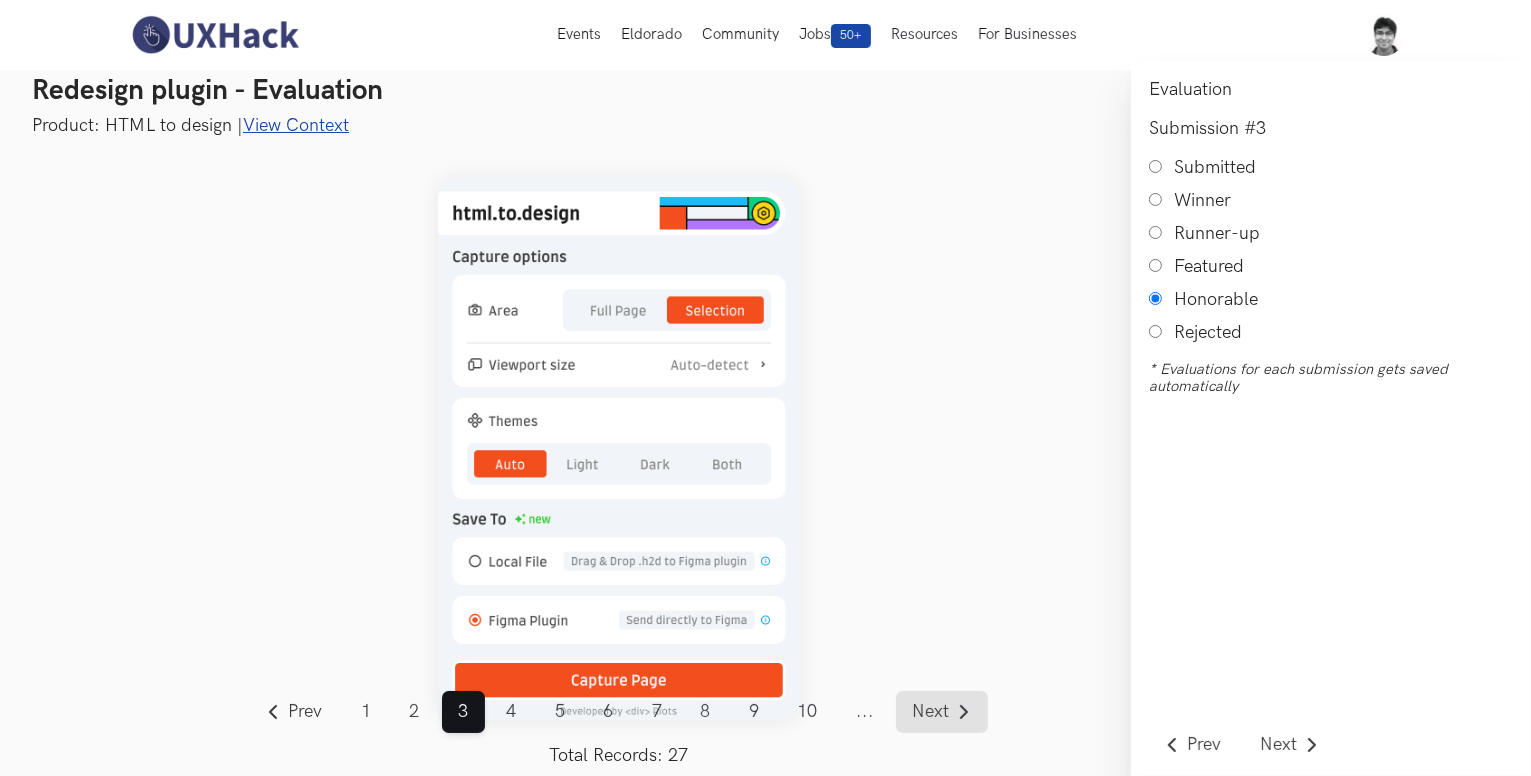 click on "Next" at bounding box center [942, 712] 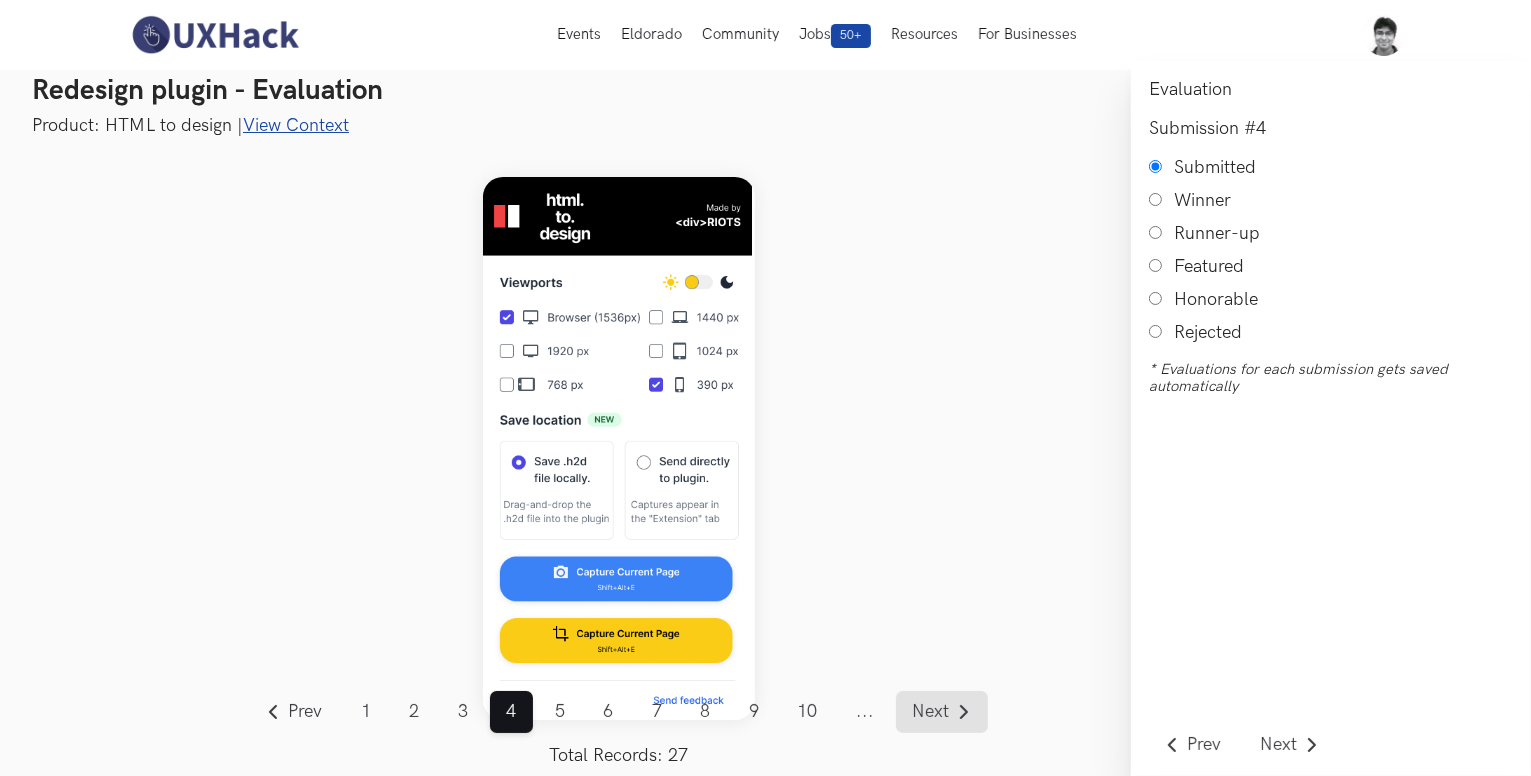 click on "Next" at bounding box center [942, 712] 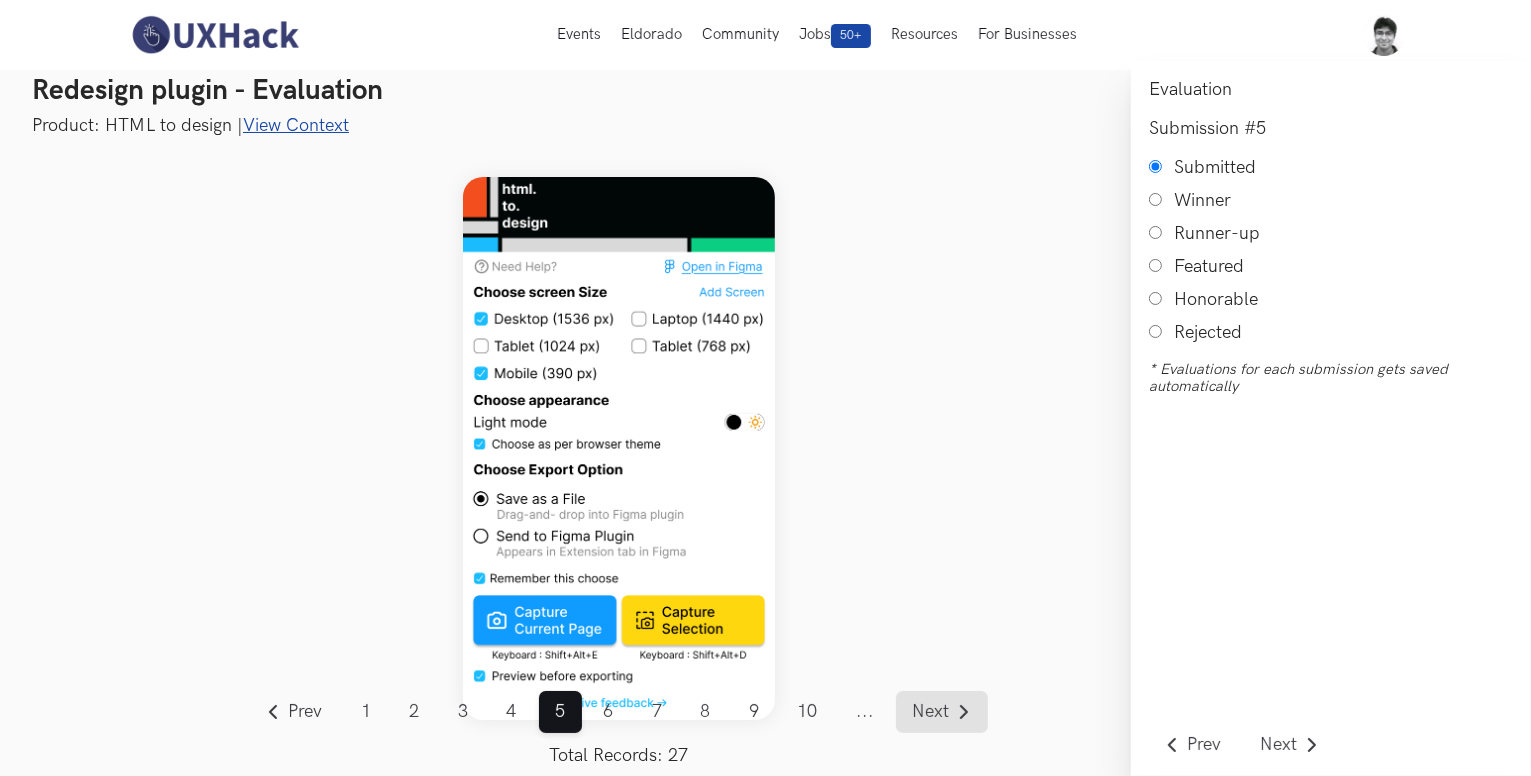 click on "Next" at bounding box center (942, 712) 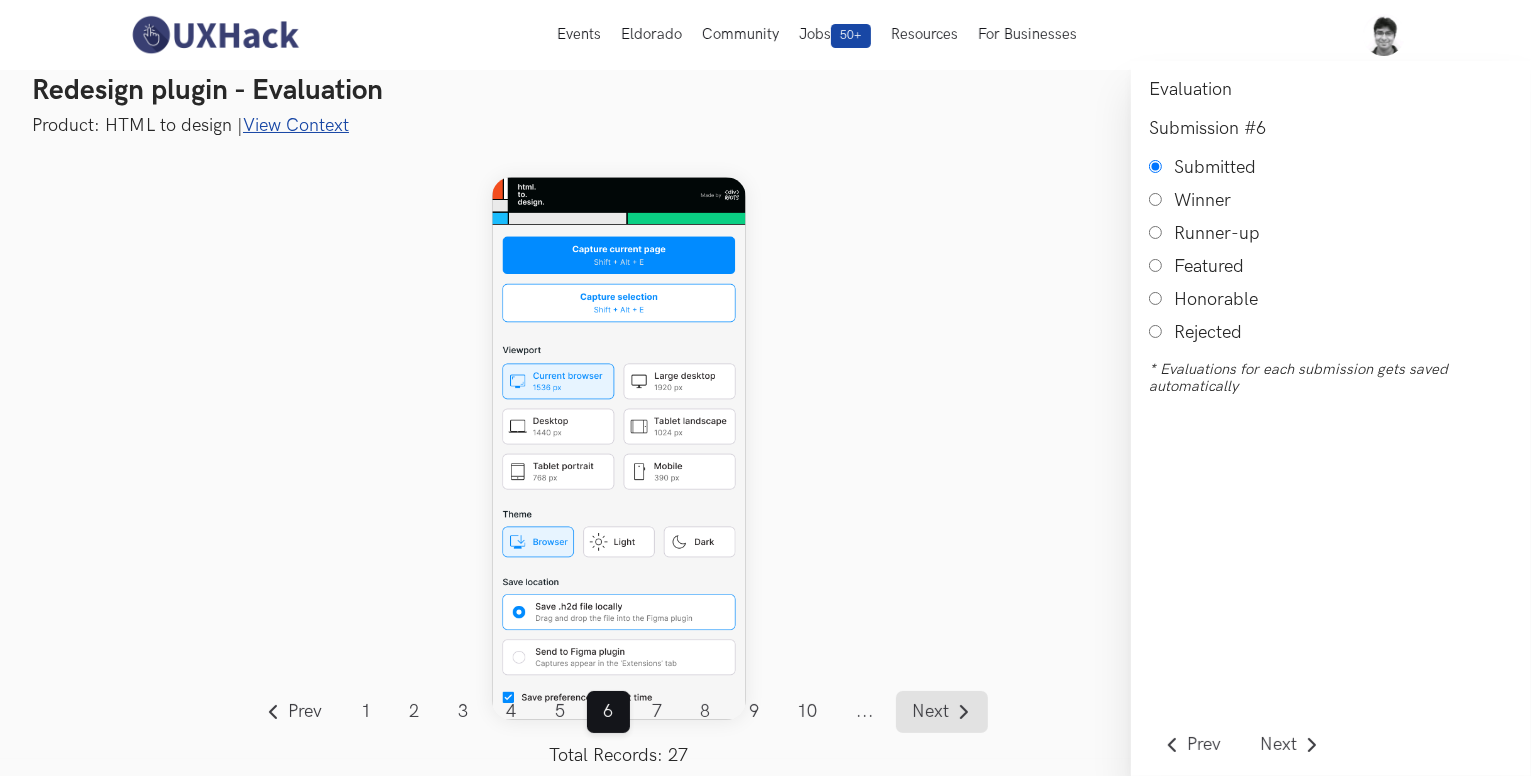 click on "Next" at bounding box center [942, 712] 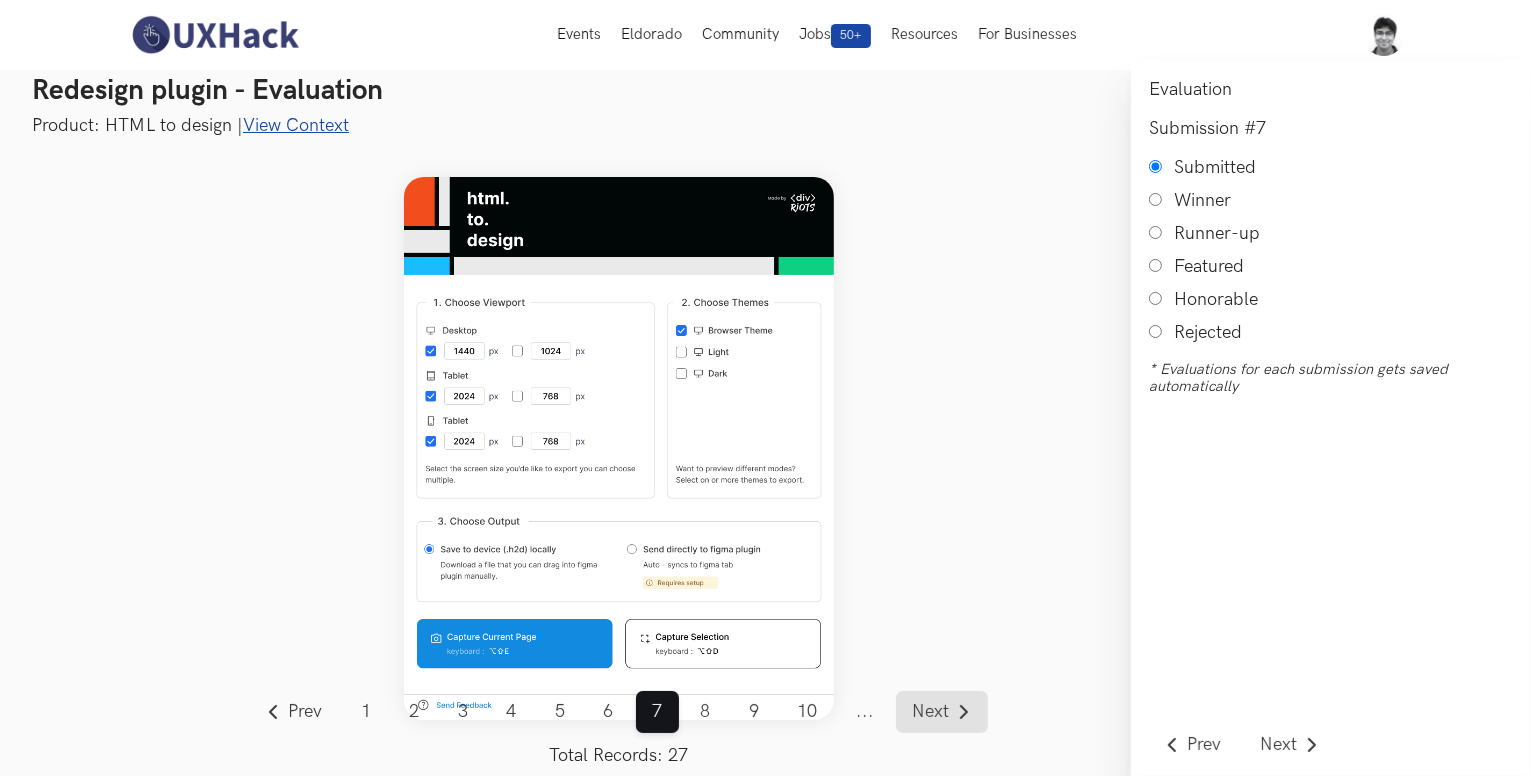 click on "Next" at bounding box center (942, 712) 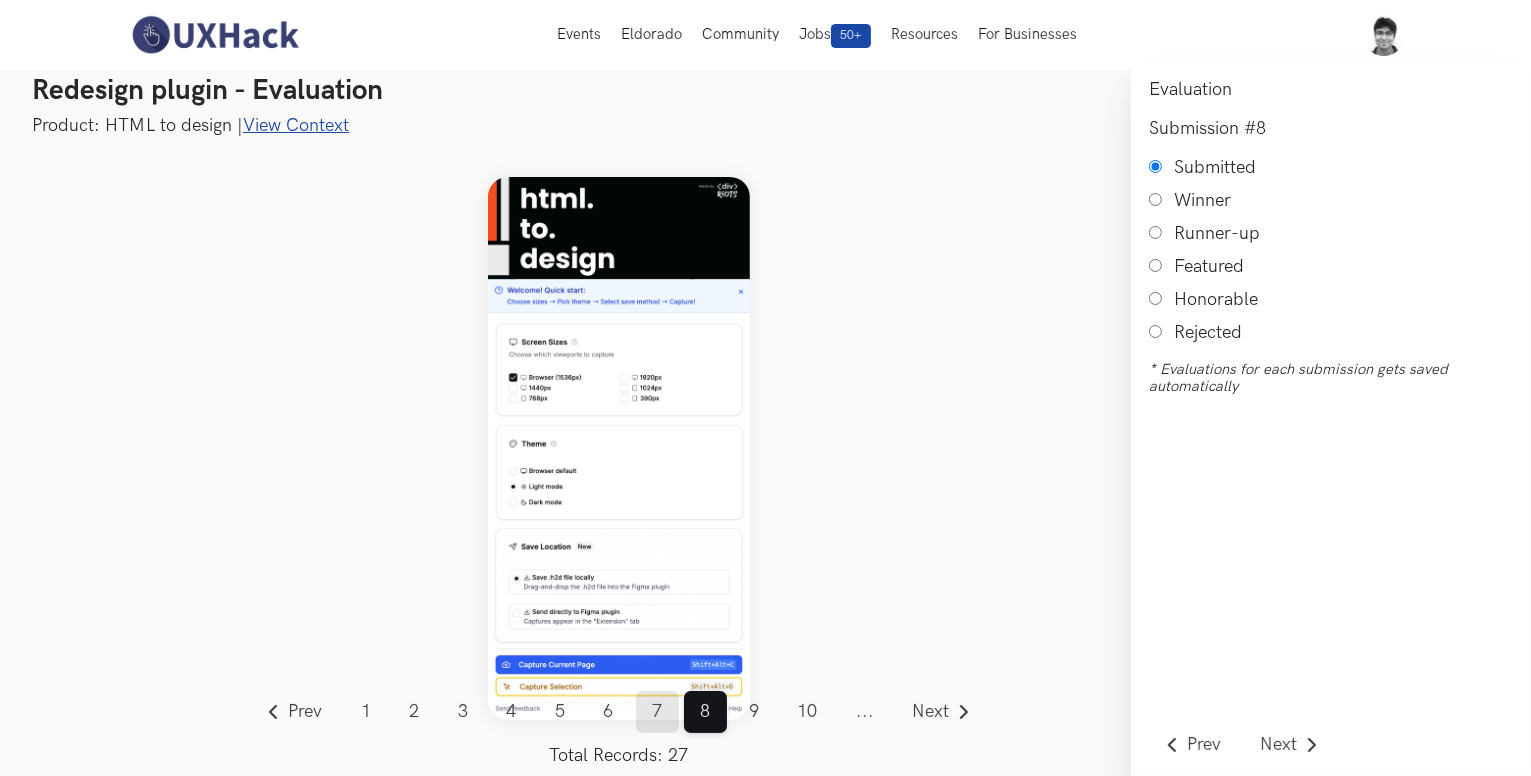click on "7" at bounding box center (657, 712) 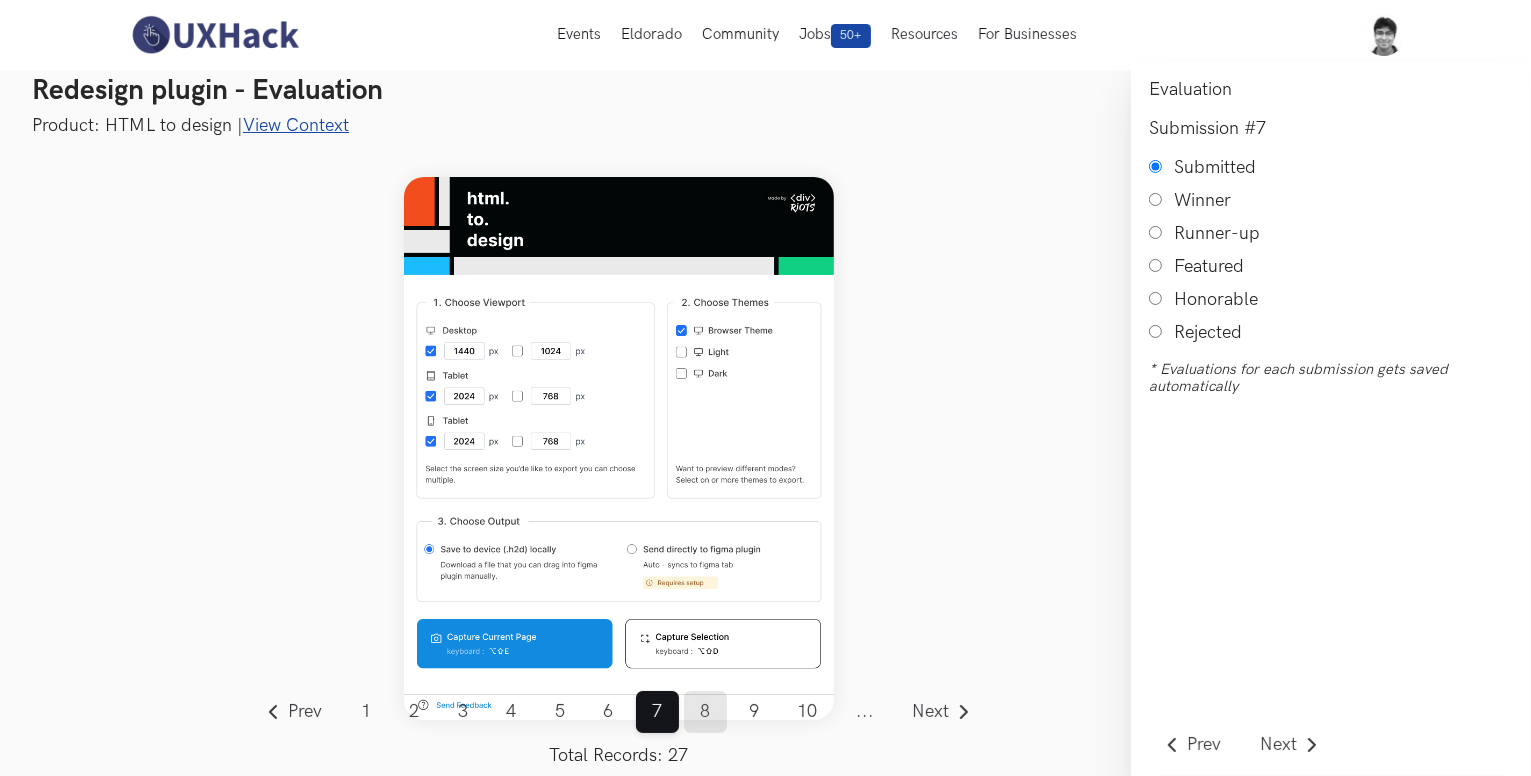 click on "8" at bounding box center (705, 712) 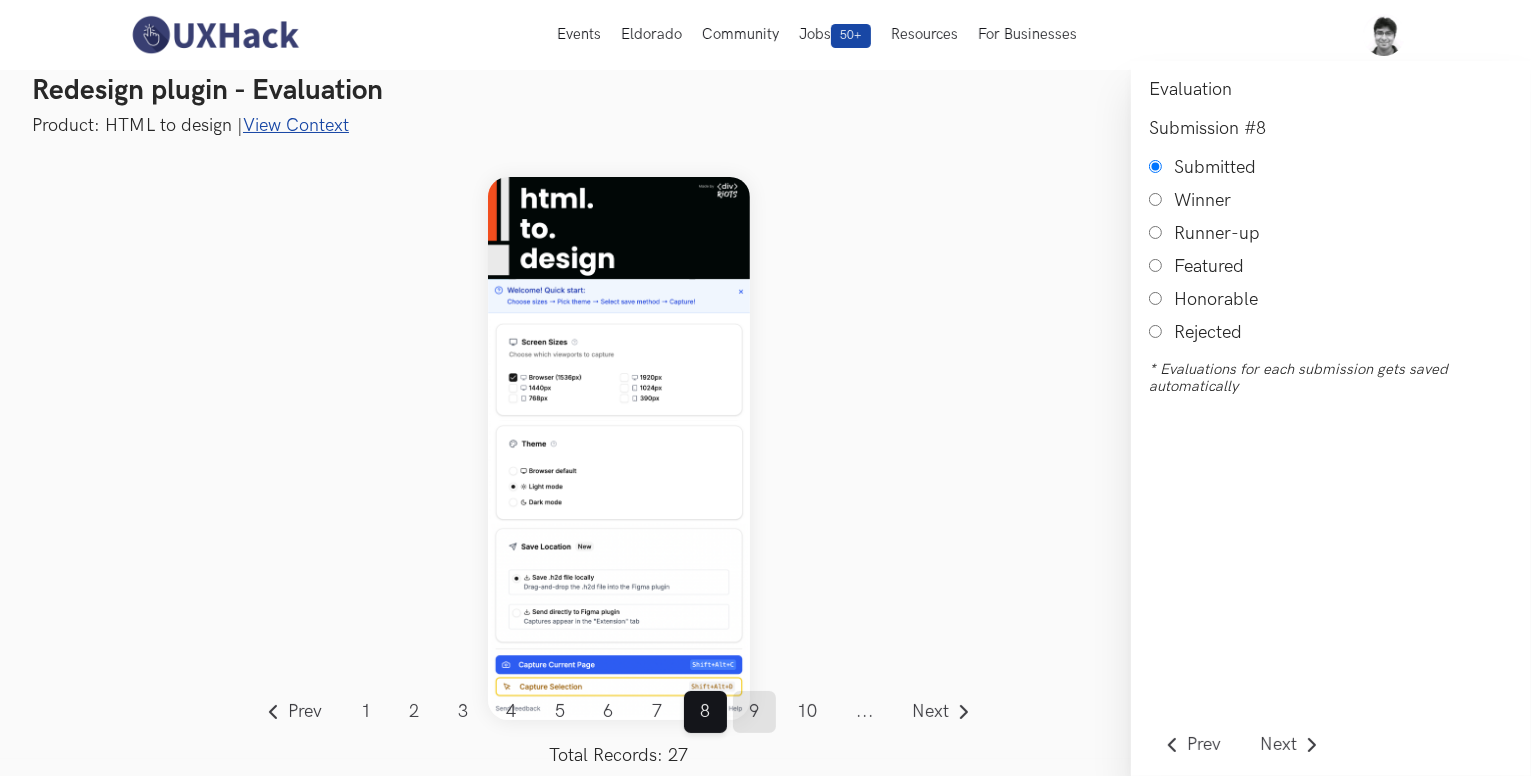 click on "9" at bounding box center (754, 712) 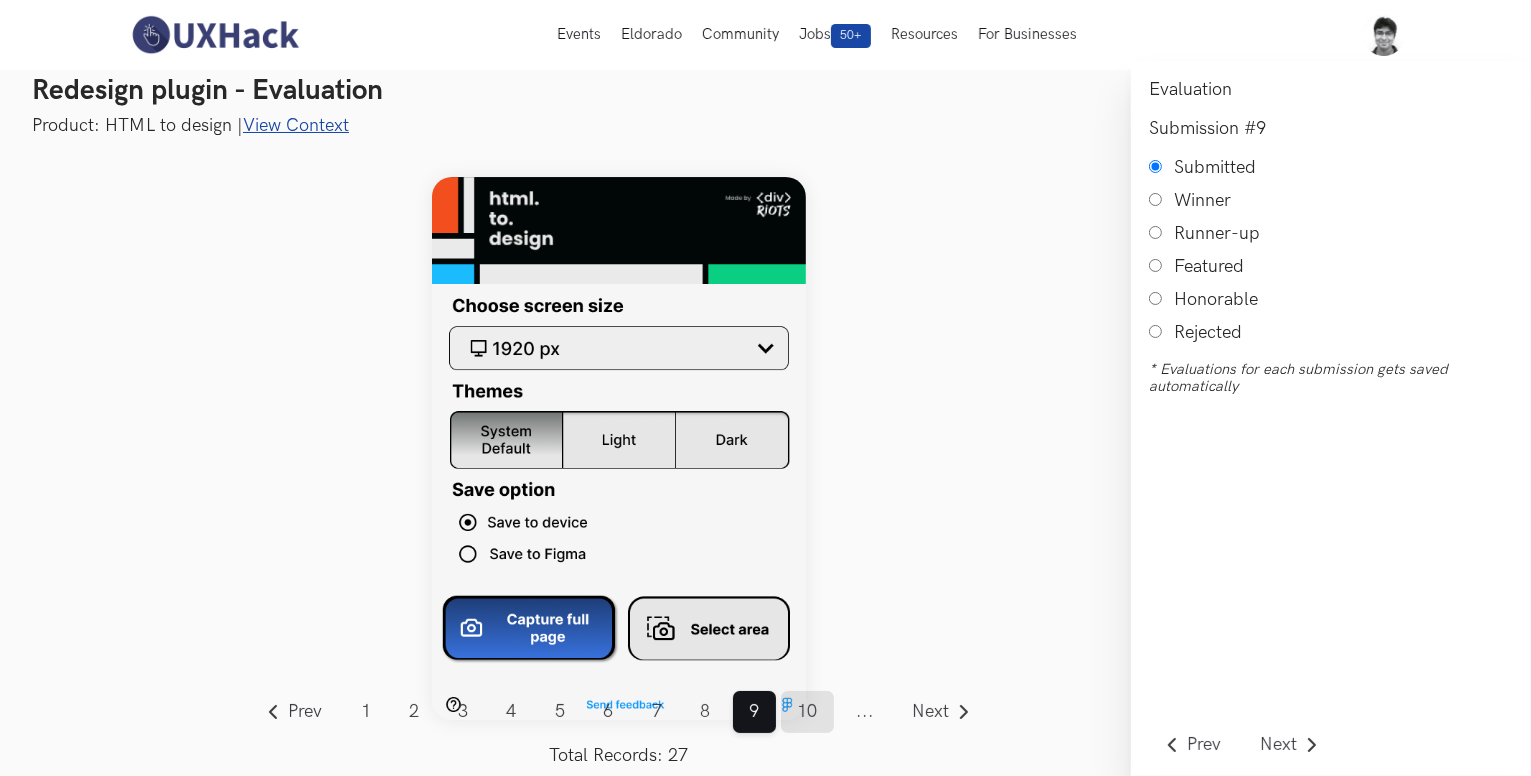 click on "10" at bounding box center [807, 712] 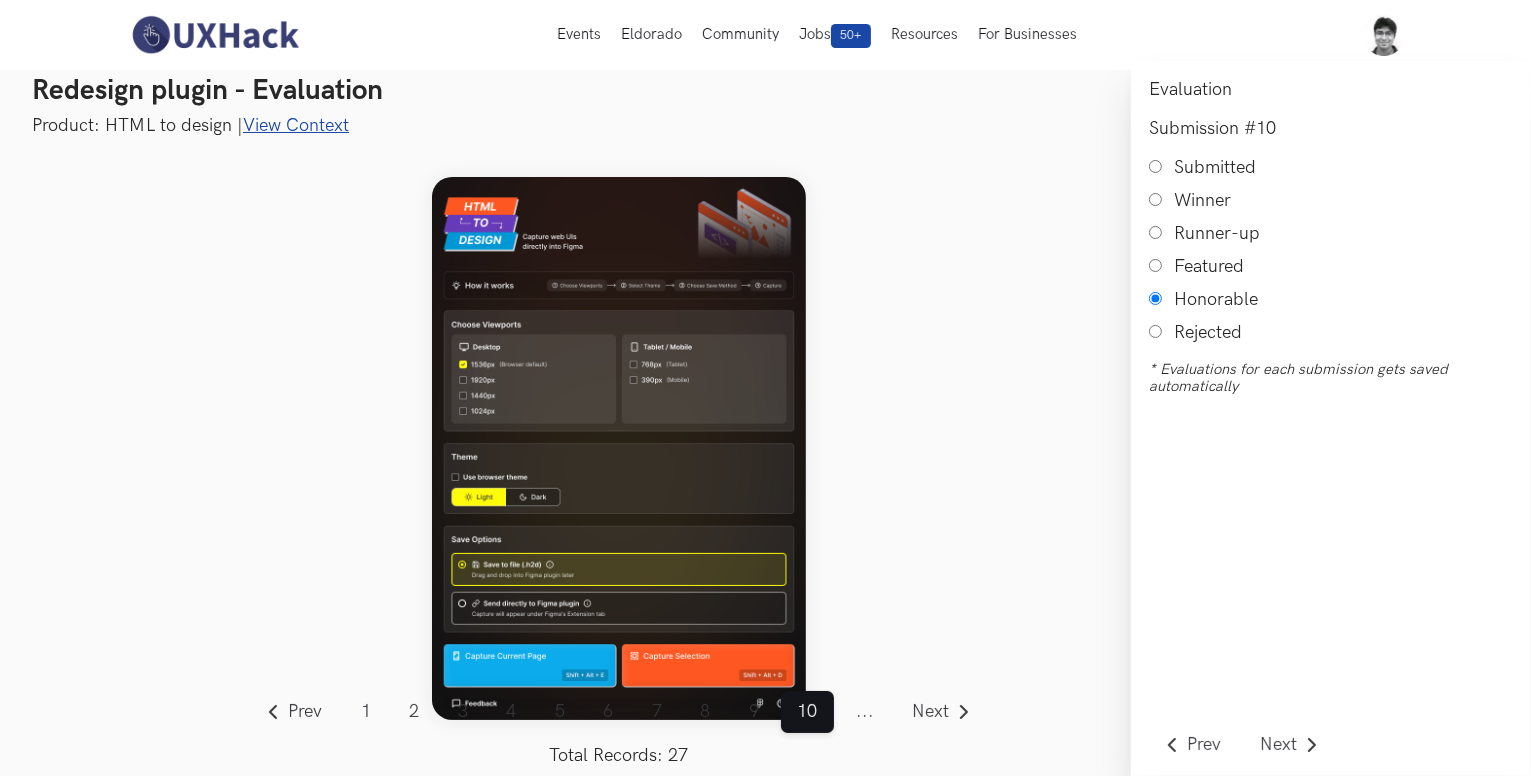 click on "..." at bounding box center (865, 712) 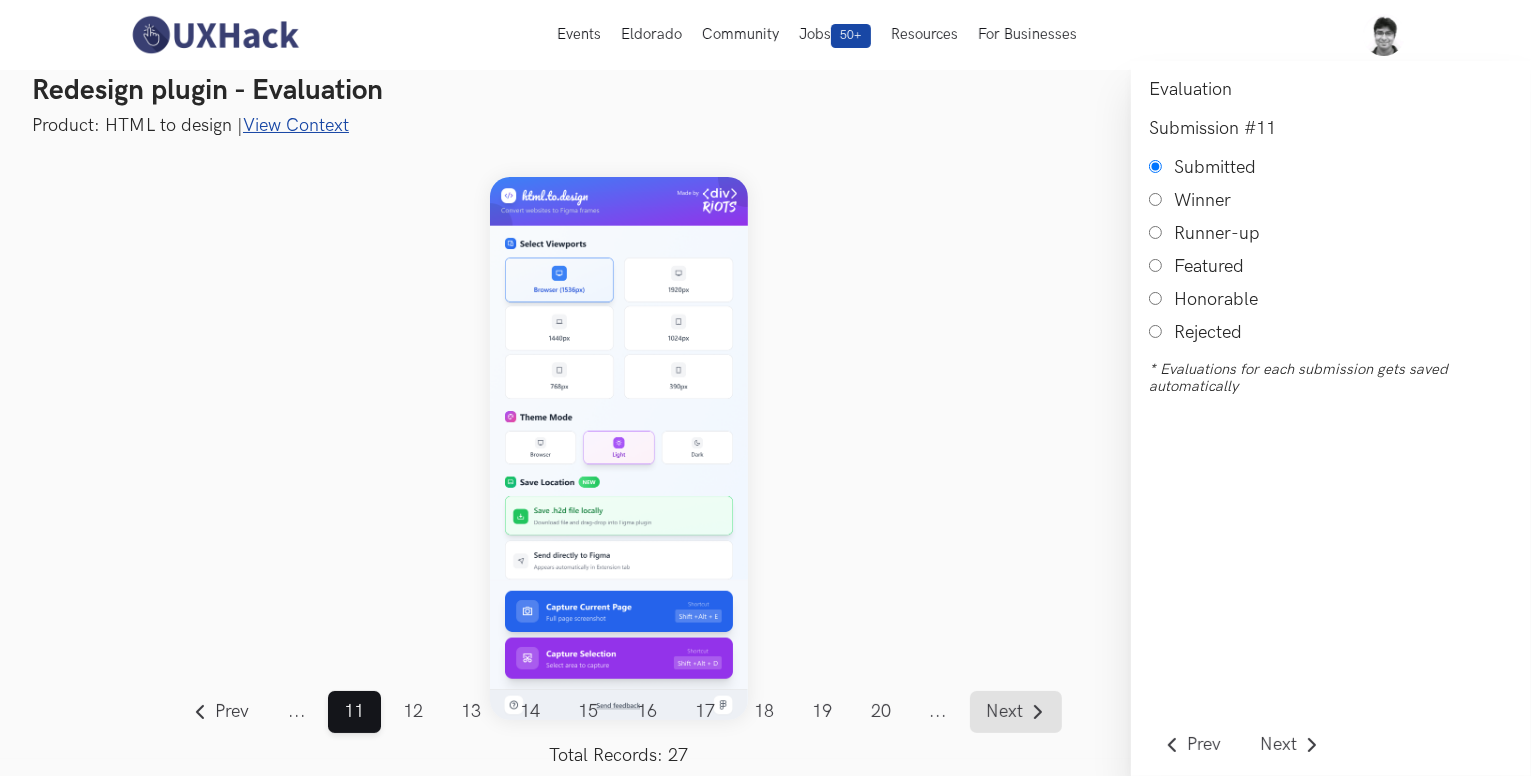 click on "Next" at bounding box center [1004, 712] 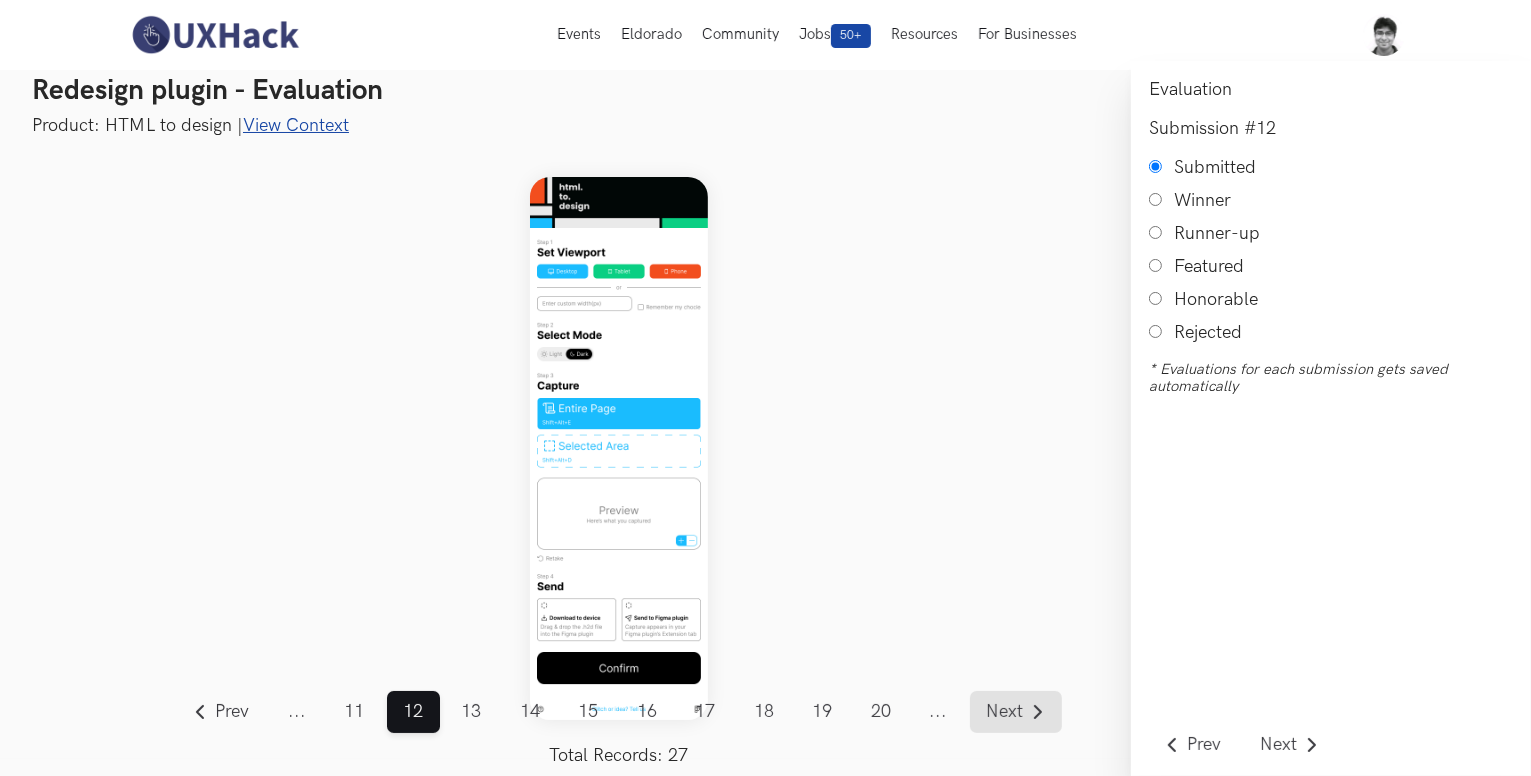 click on "Next" at bounding box center (1004, 712) 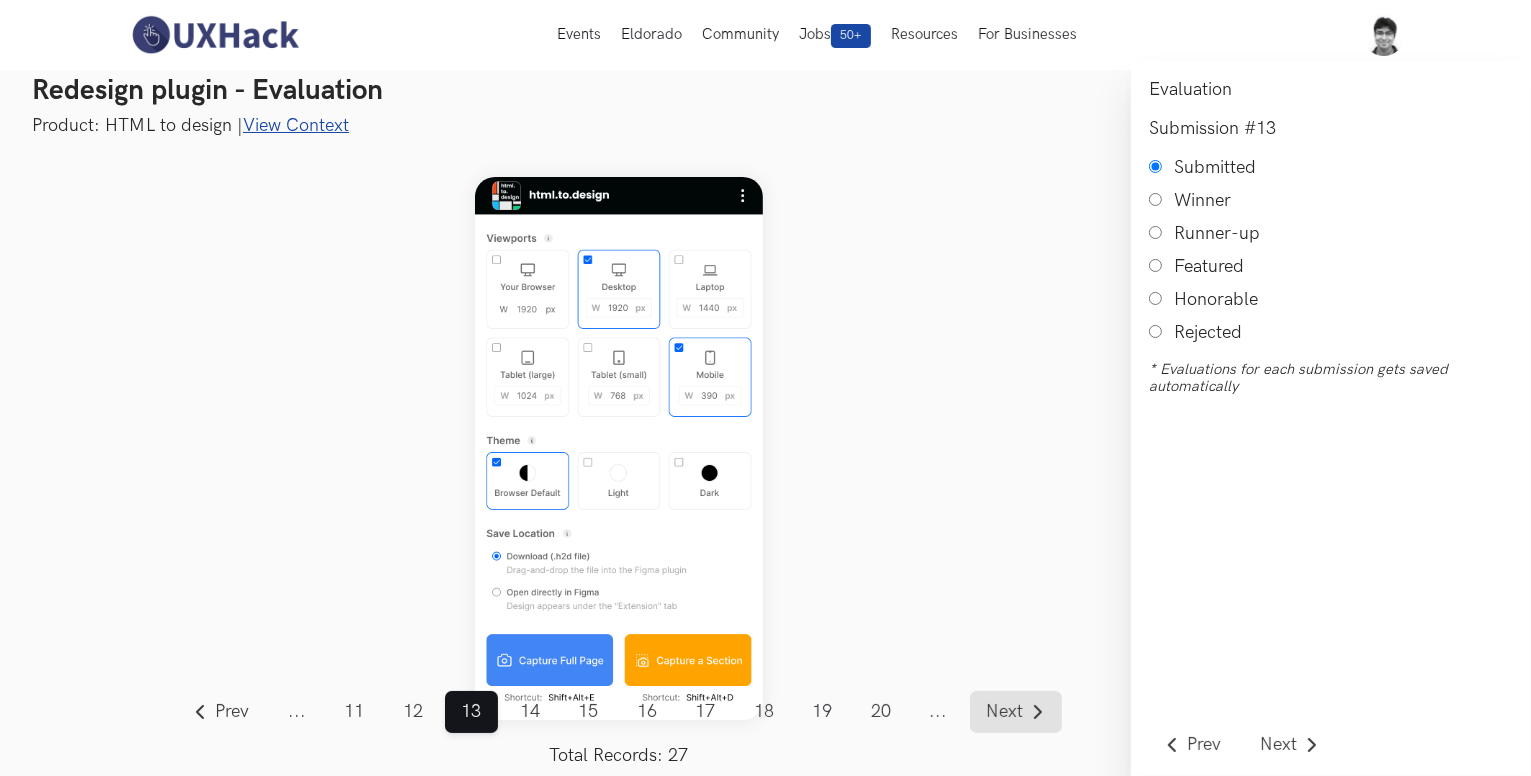 click on "Next" at bounding box center [1004, 712] 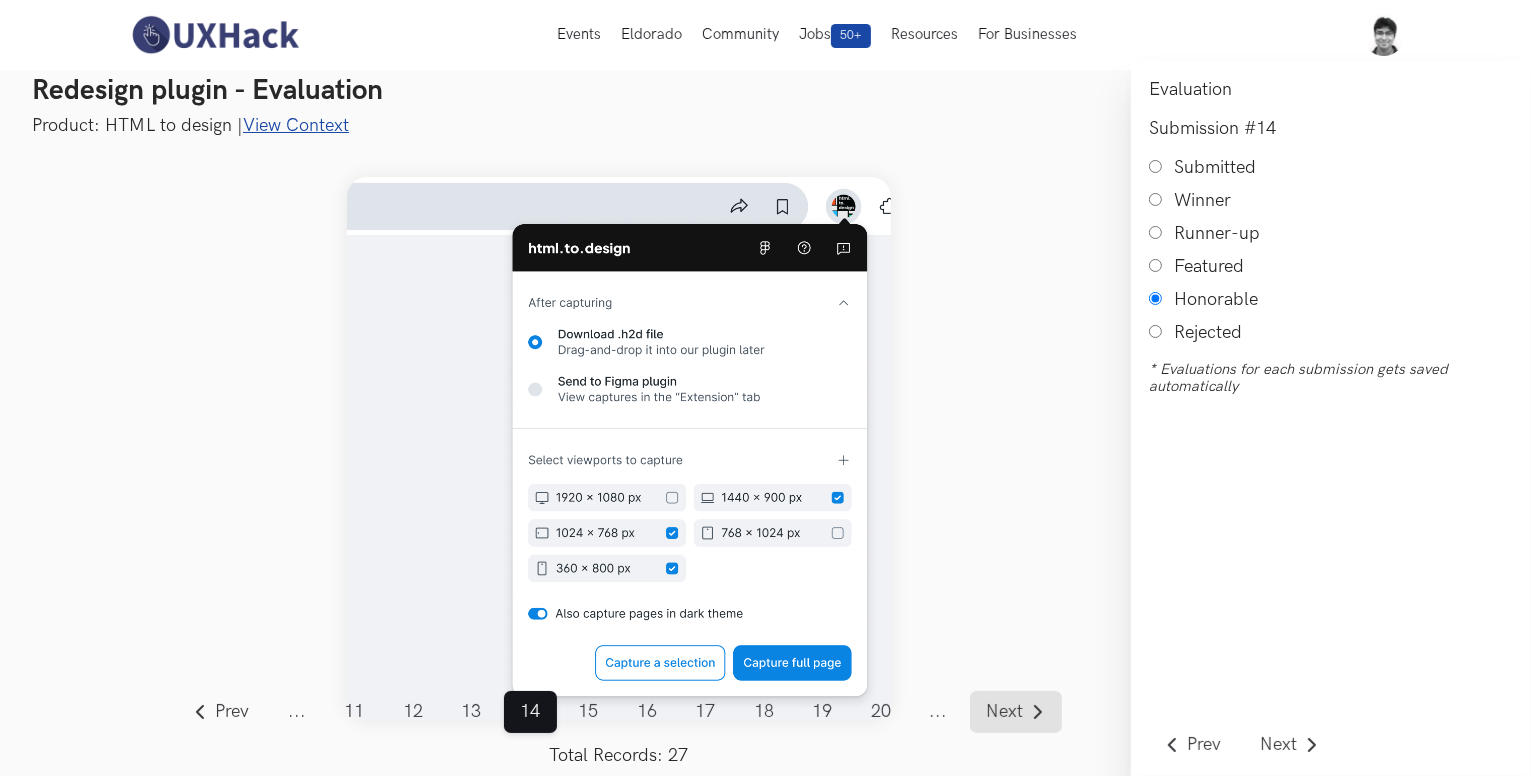 click on "Next" at bounding box center (1004, 712) 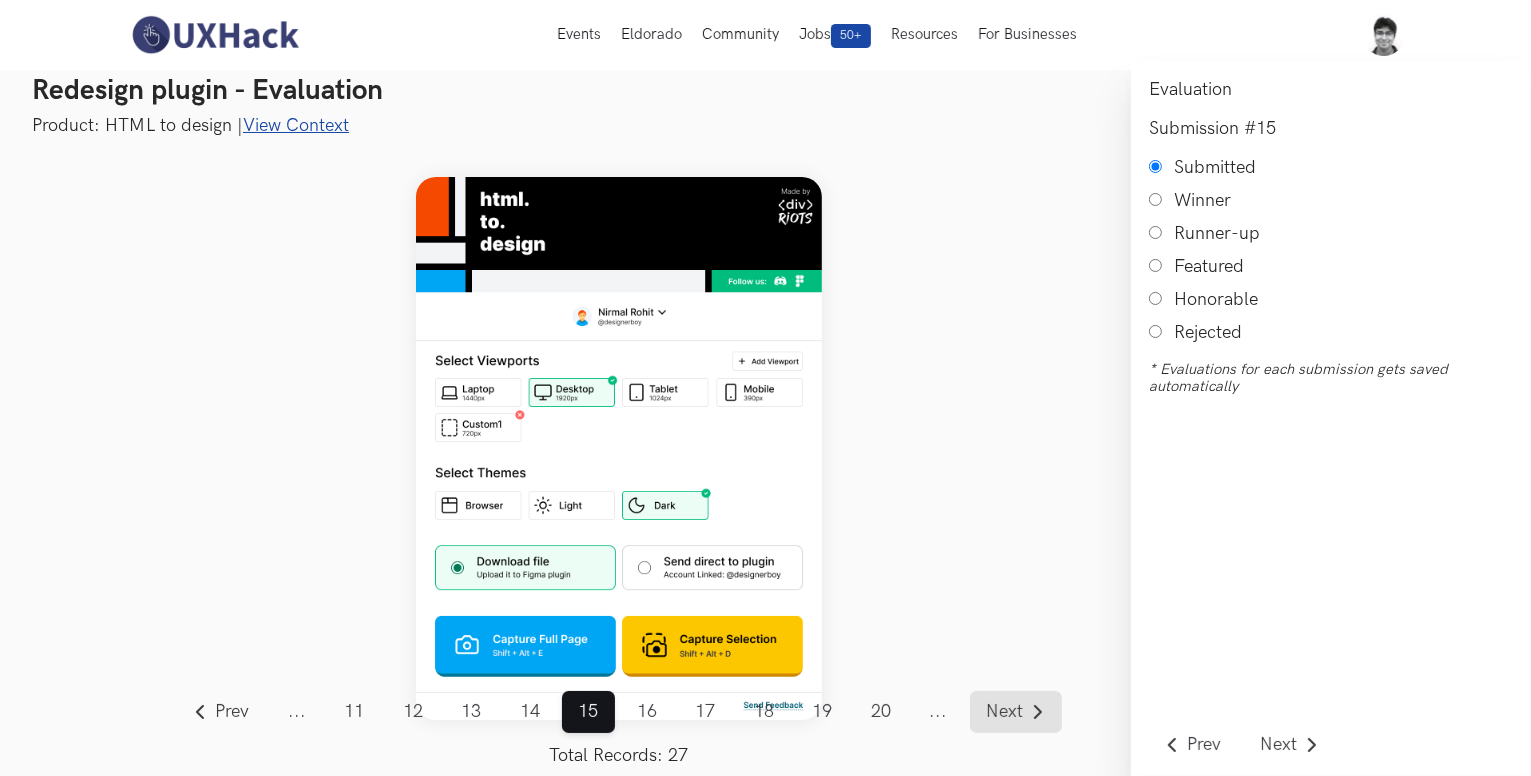 click on "Next" at bounding box center (1004, 712) 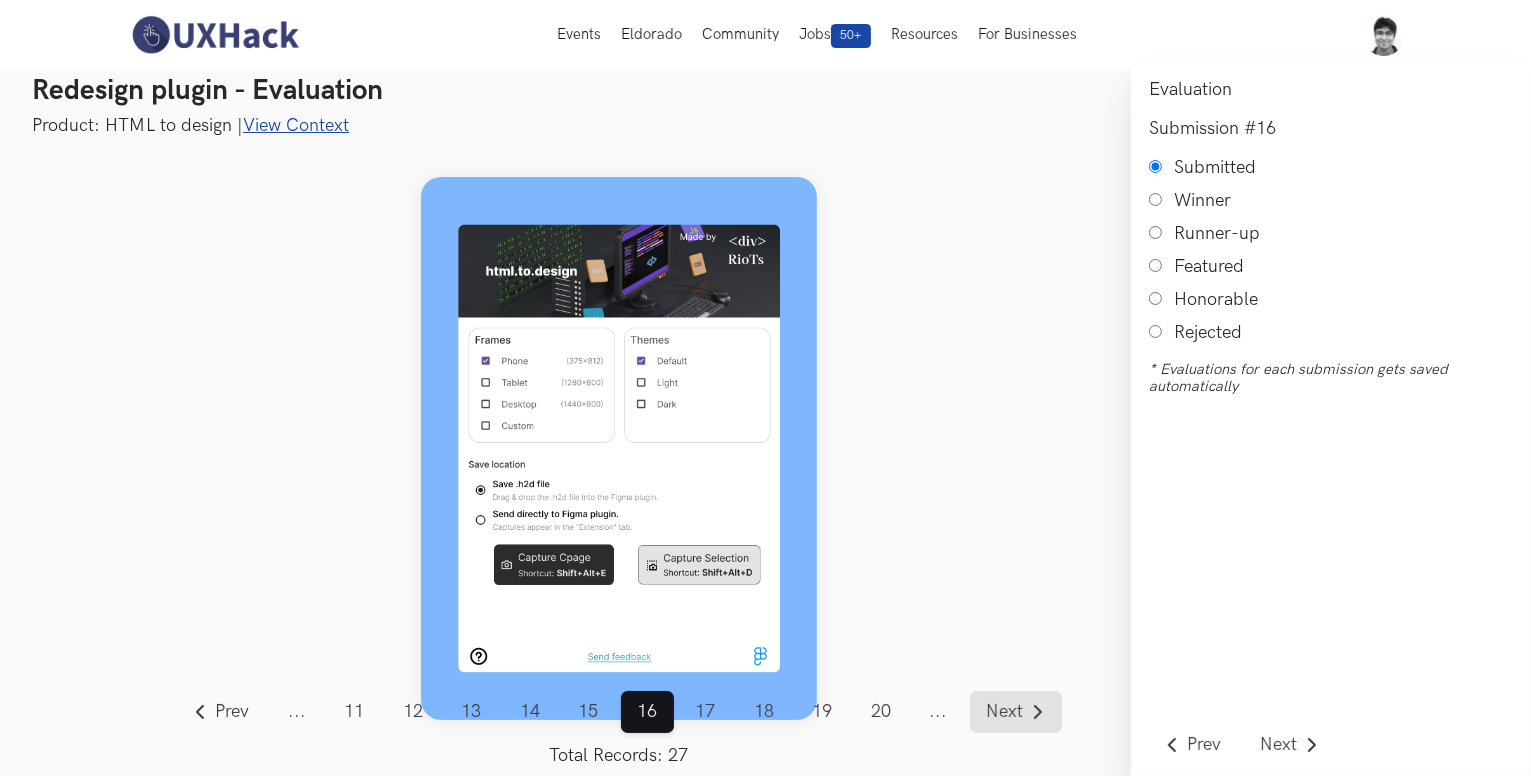 click on "Next" at bounding box center (1004, 712) 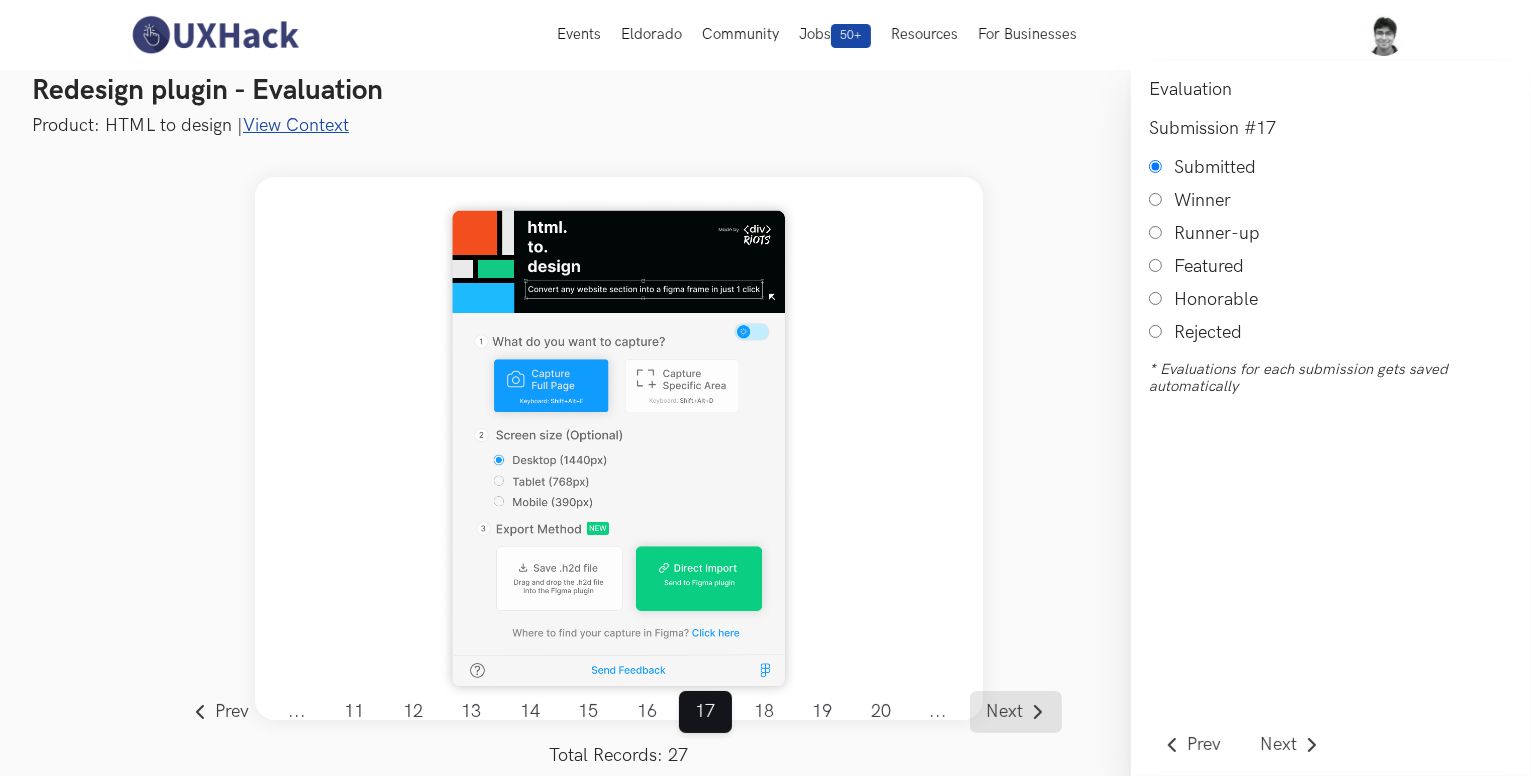 click on "Next" at bounding box center [1004, 712] 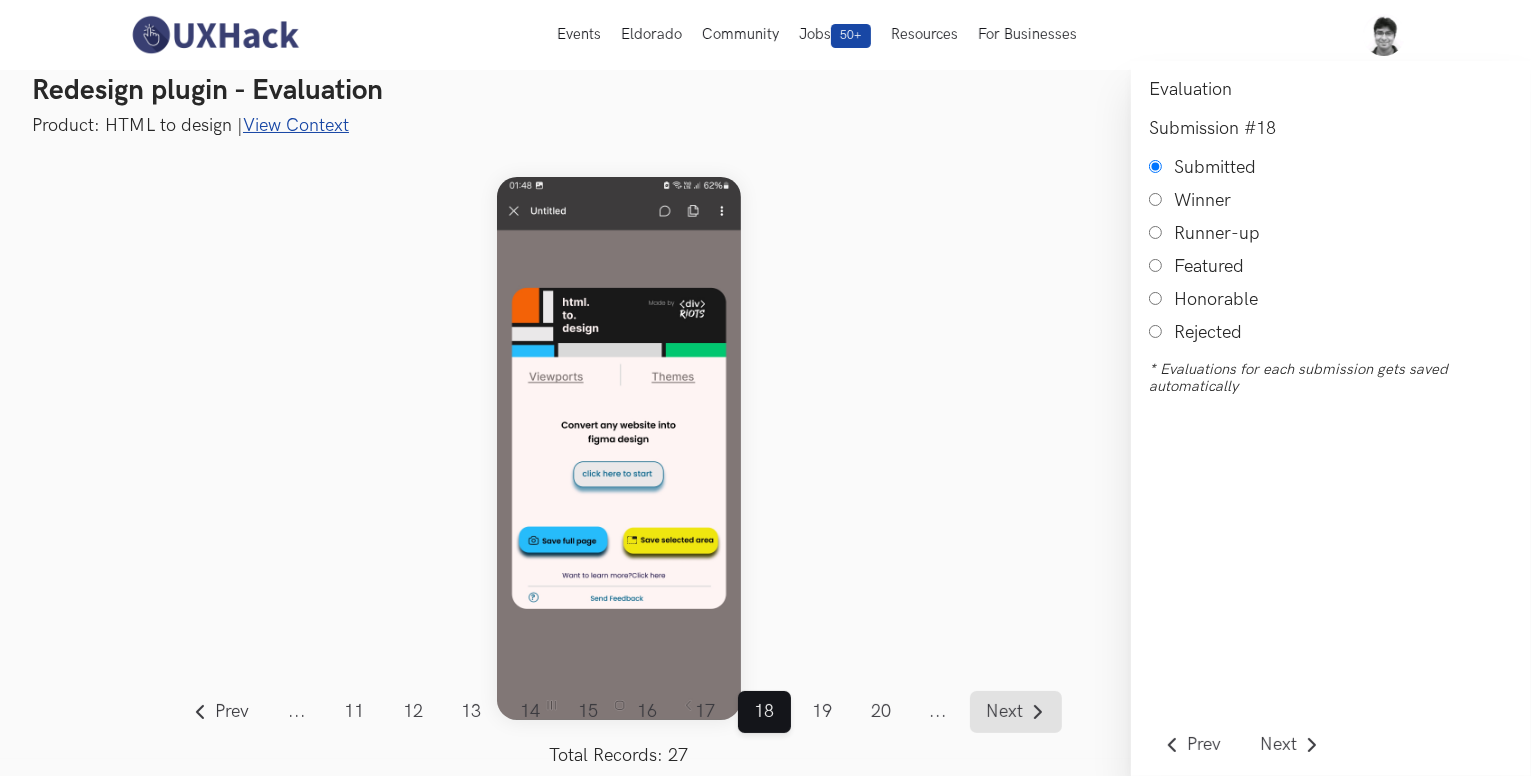click on "Next" at bounding box center [1004, 712] 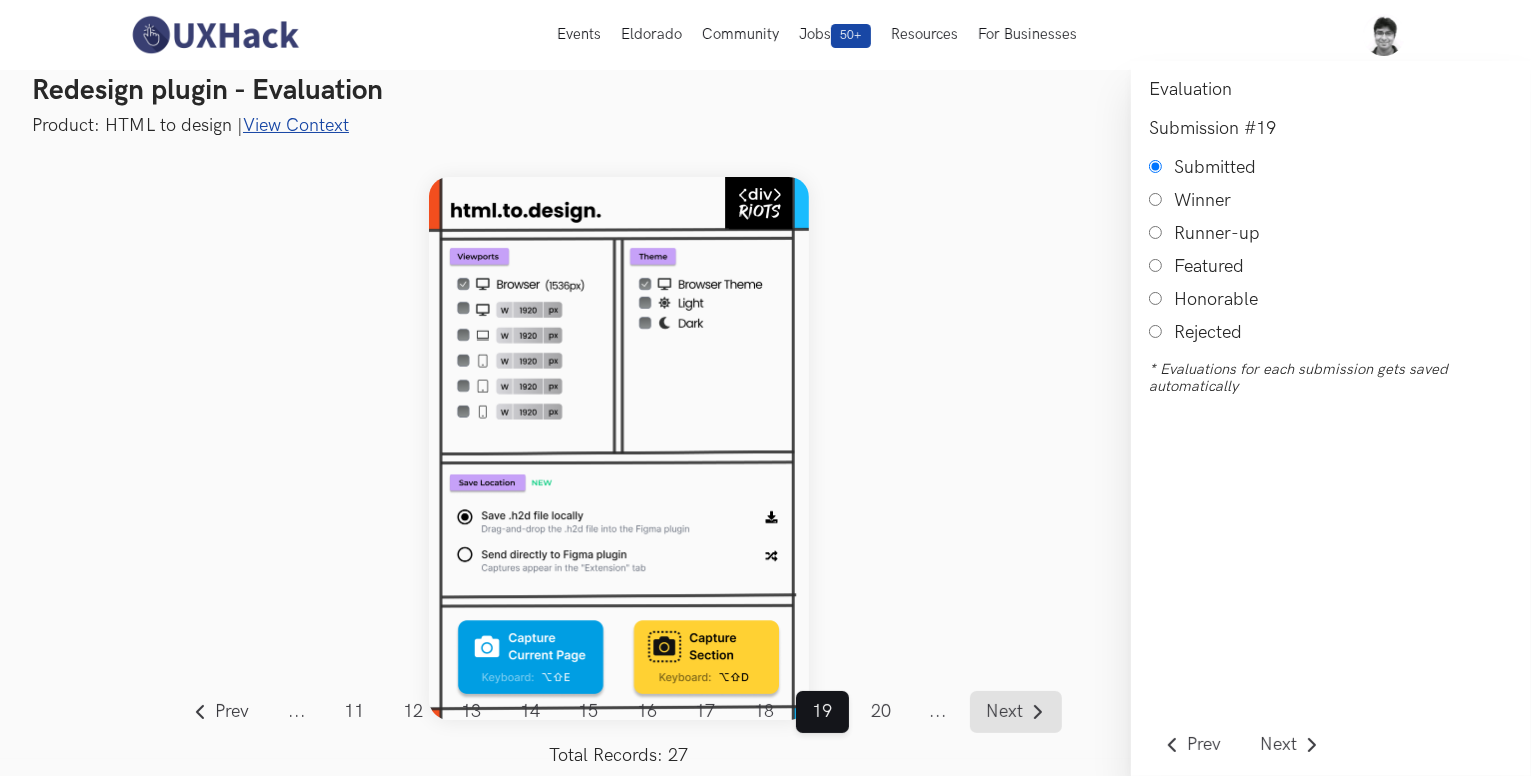 click on "Next" at bounding box center [1004, 712] 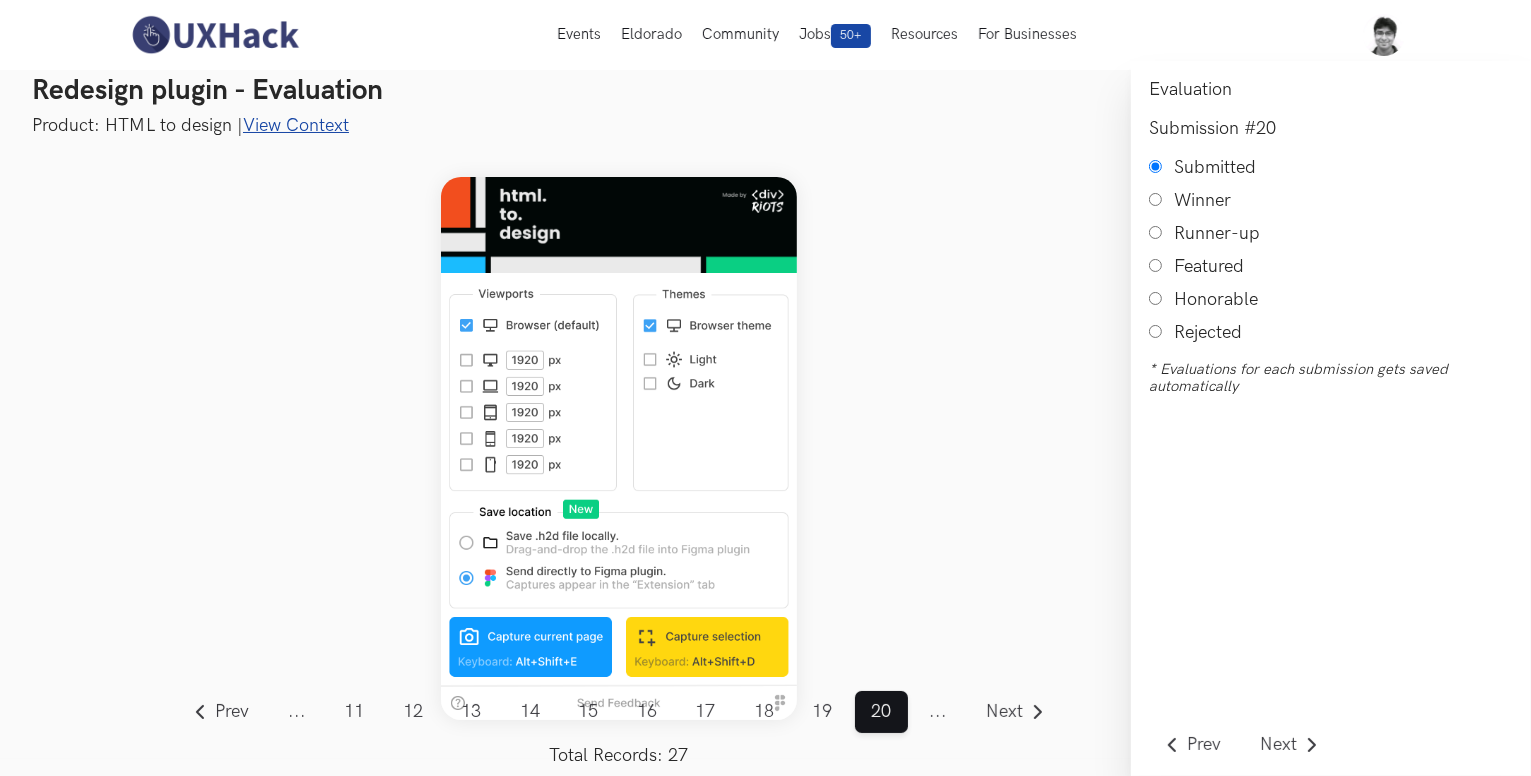click on "..." at bounding box center (938, 712) 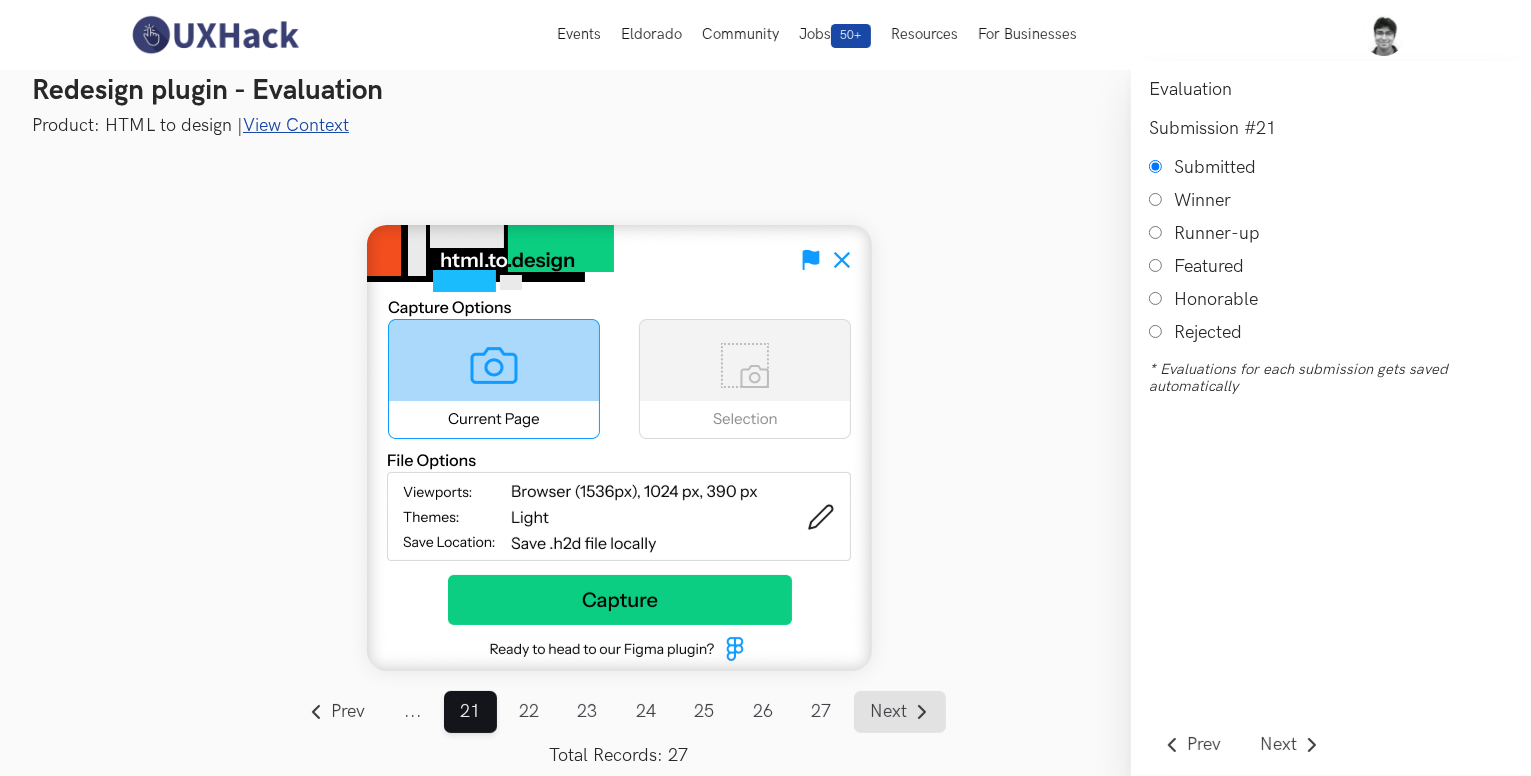 click on "Next" at bounding box center (888, 712) 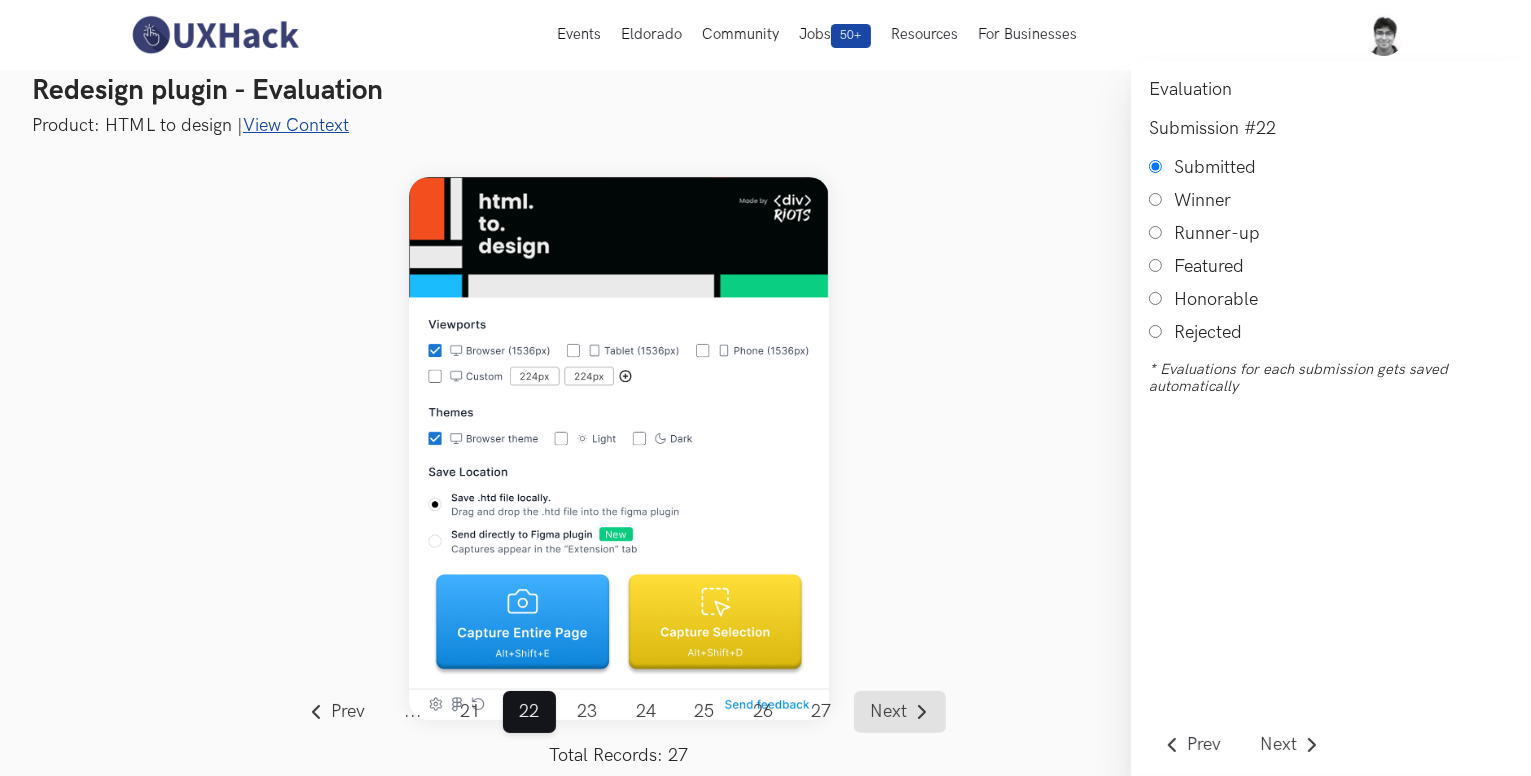 click on "Next" at bounding box center [888, 712] 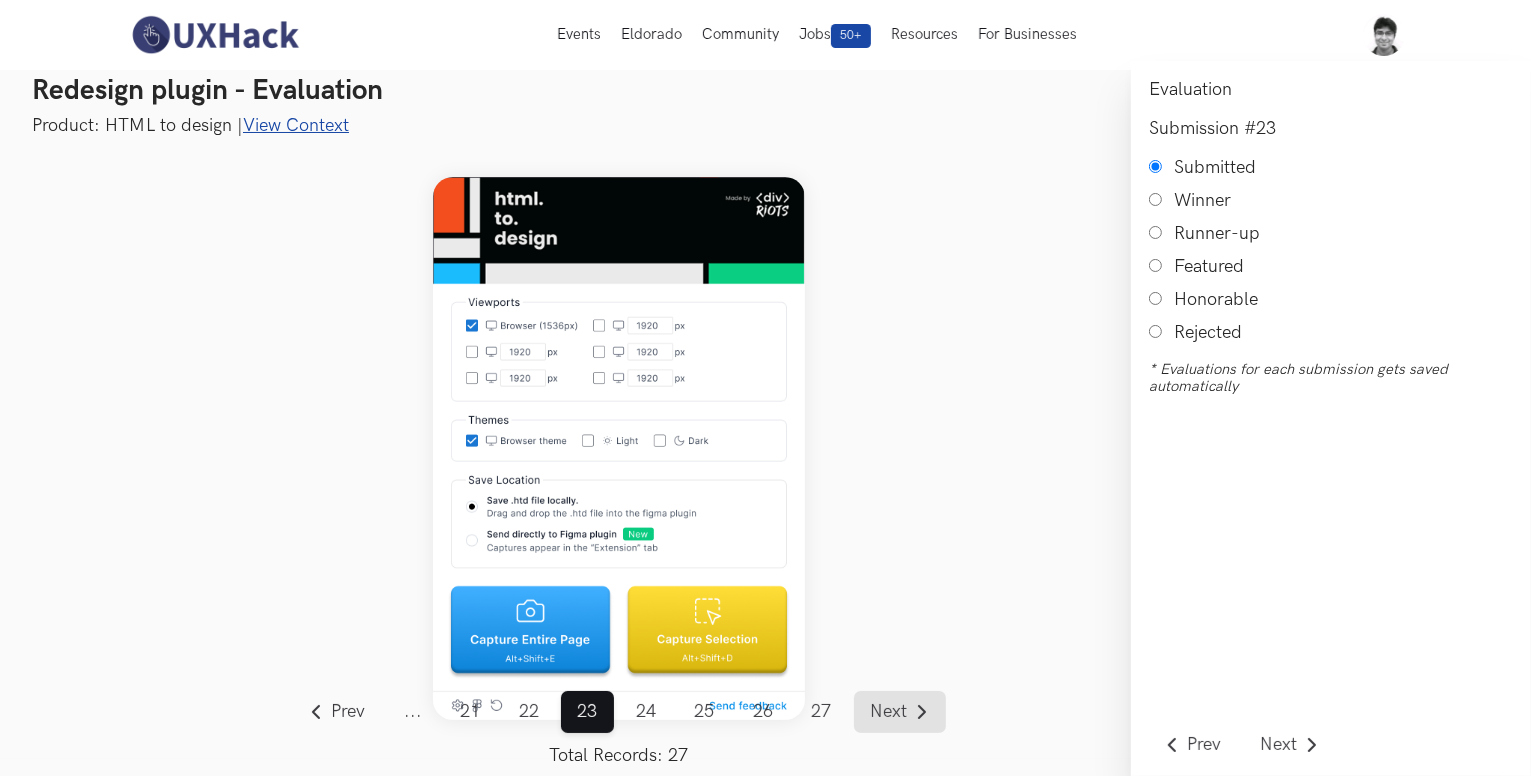 click on "Next" at bounding box center (888, 712) 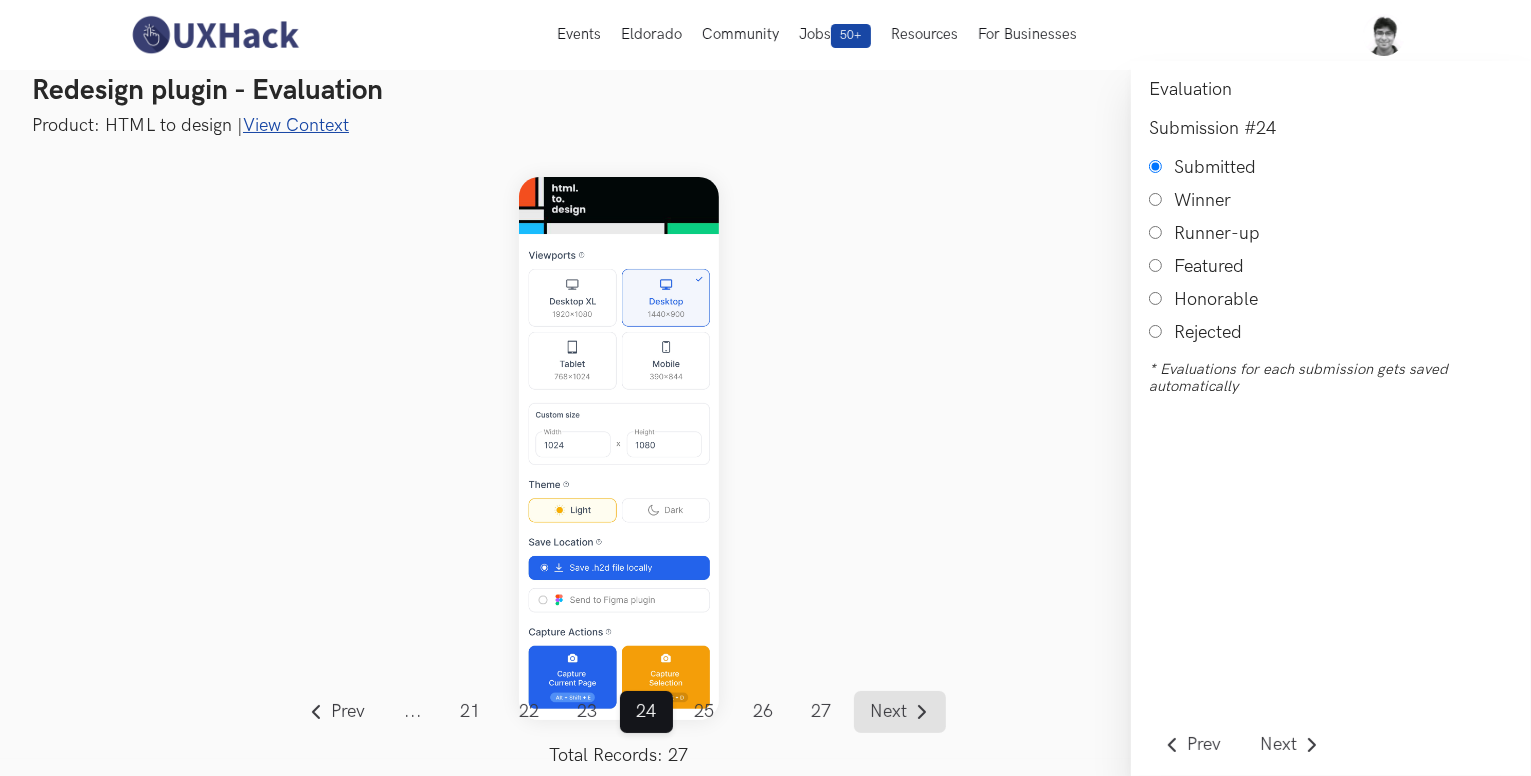 click on "Next" at bounding box center (888, 712) 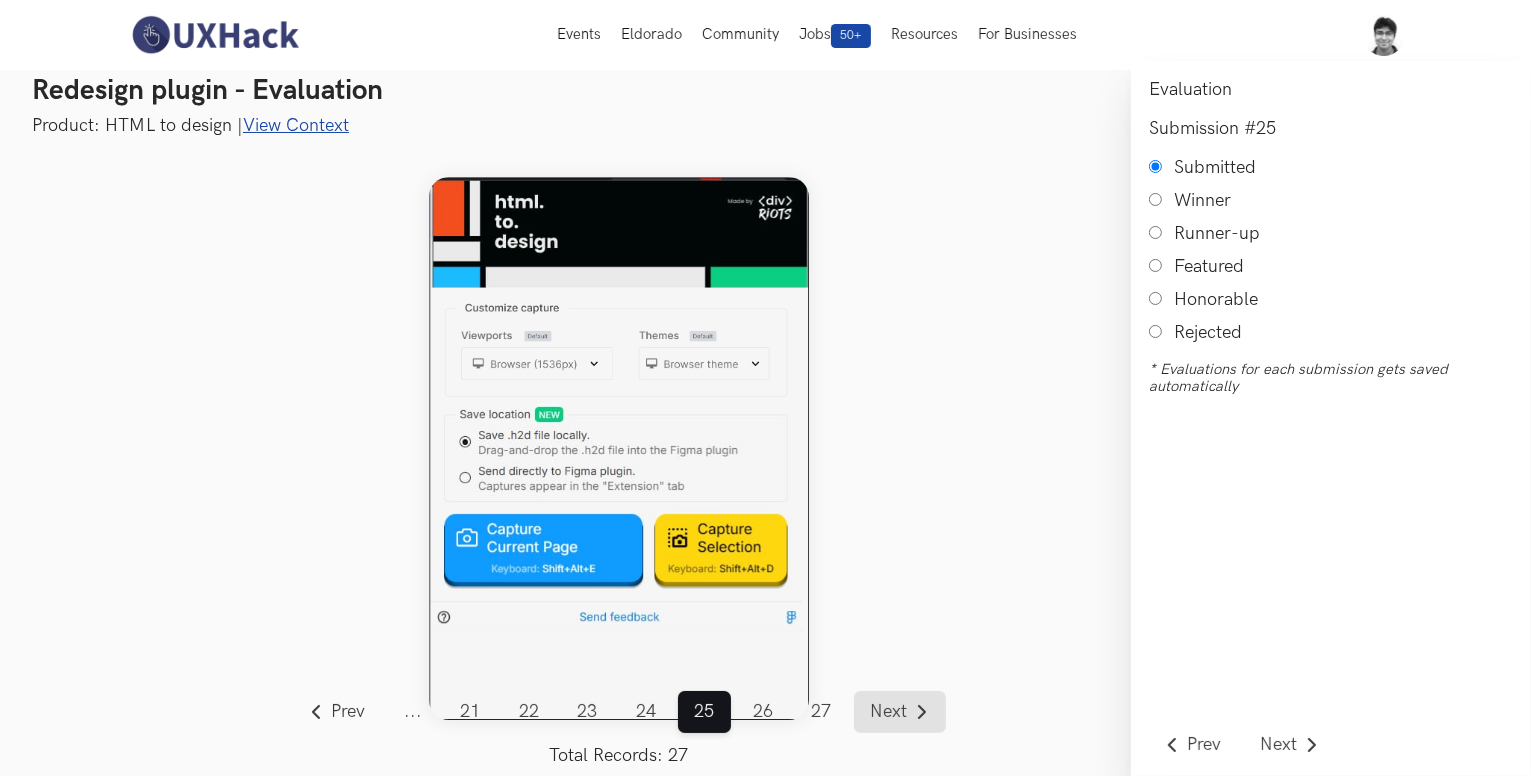 click on "Next" at bounding box center [888, 712] 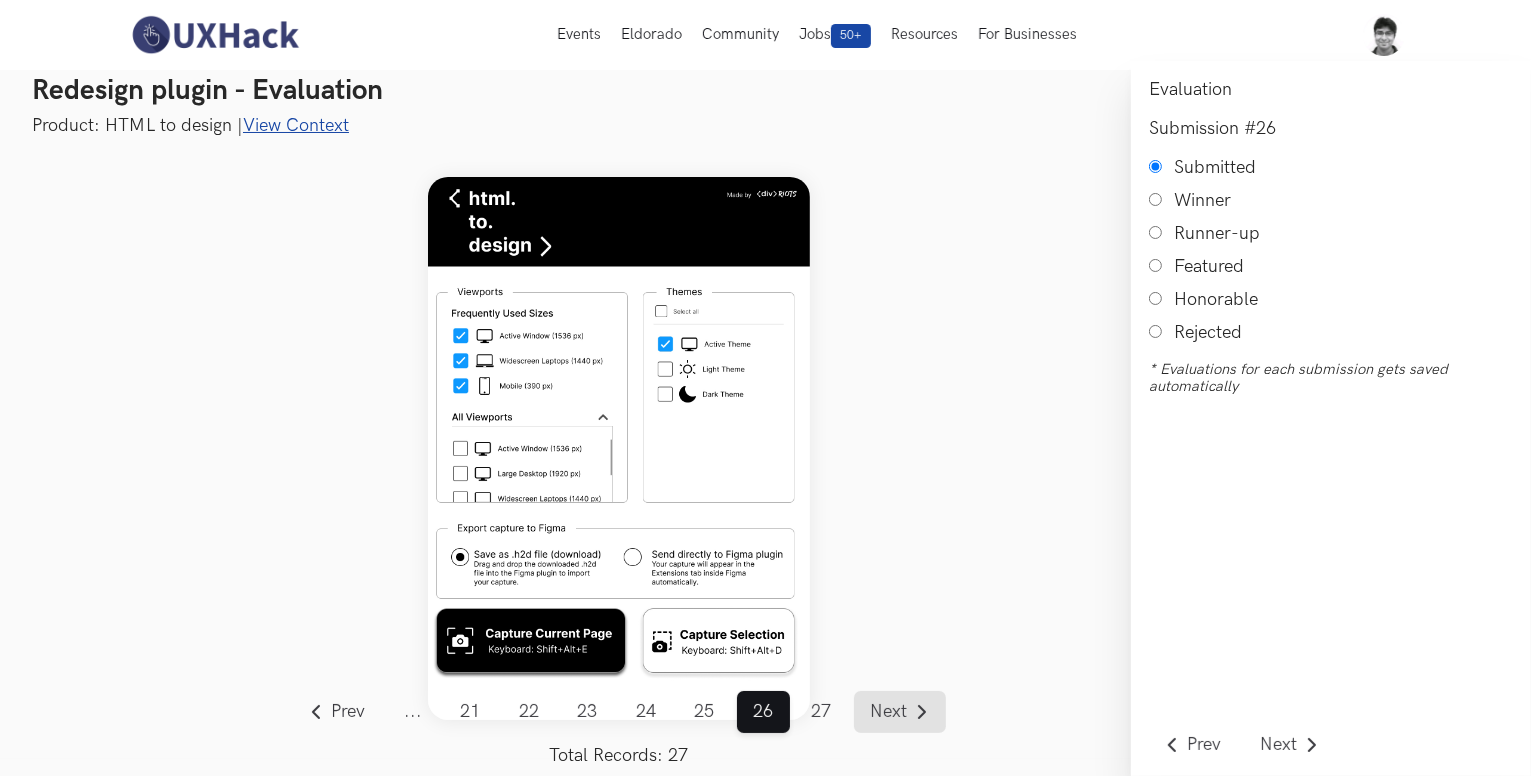 click on "Next" at bounding box center [888, 712] 